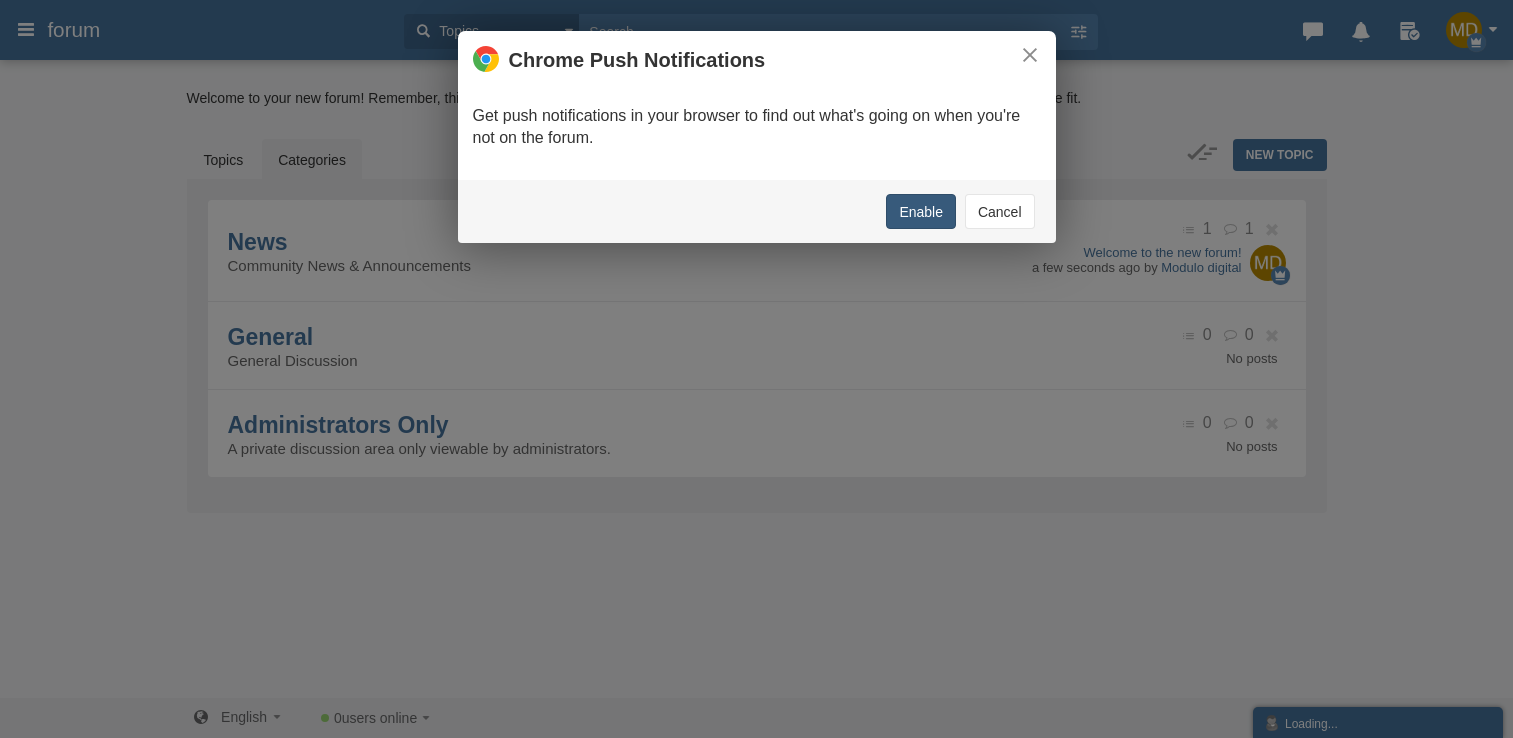scroll, scrollTop: 0, scrollLeft: 0, axis: both 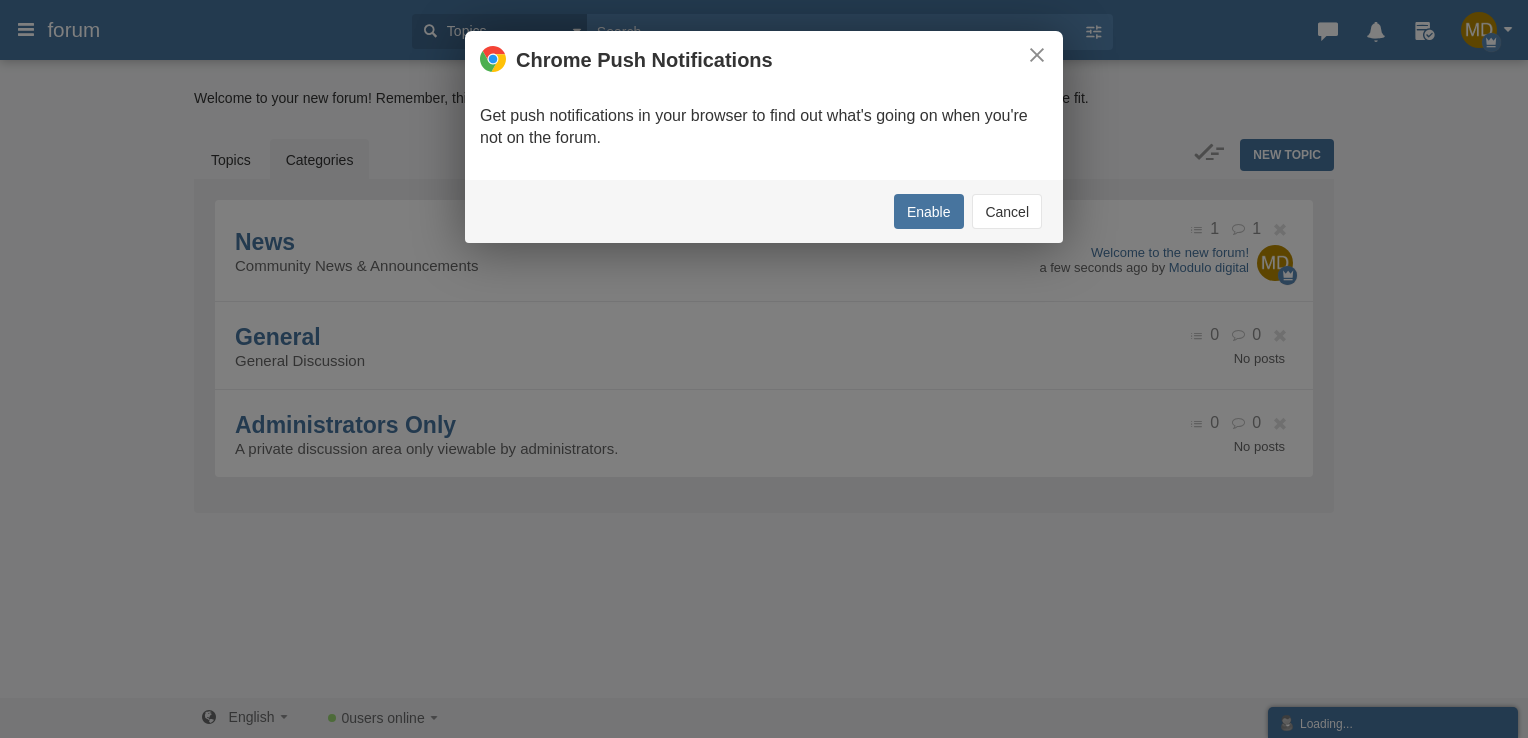 click on "Cancel" at bounding box center [1007, 211] 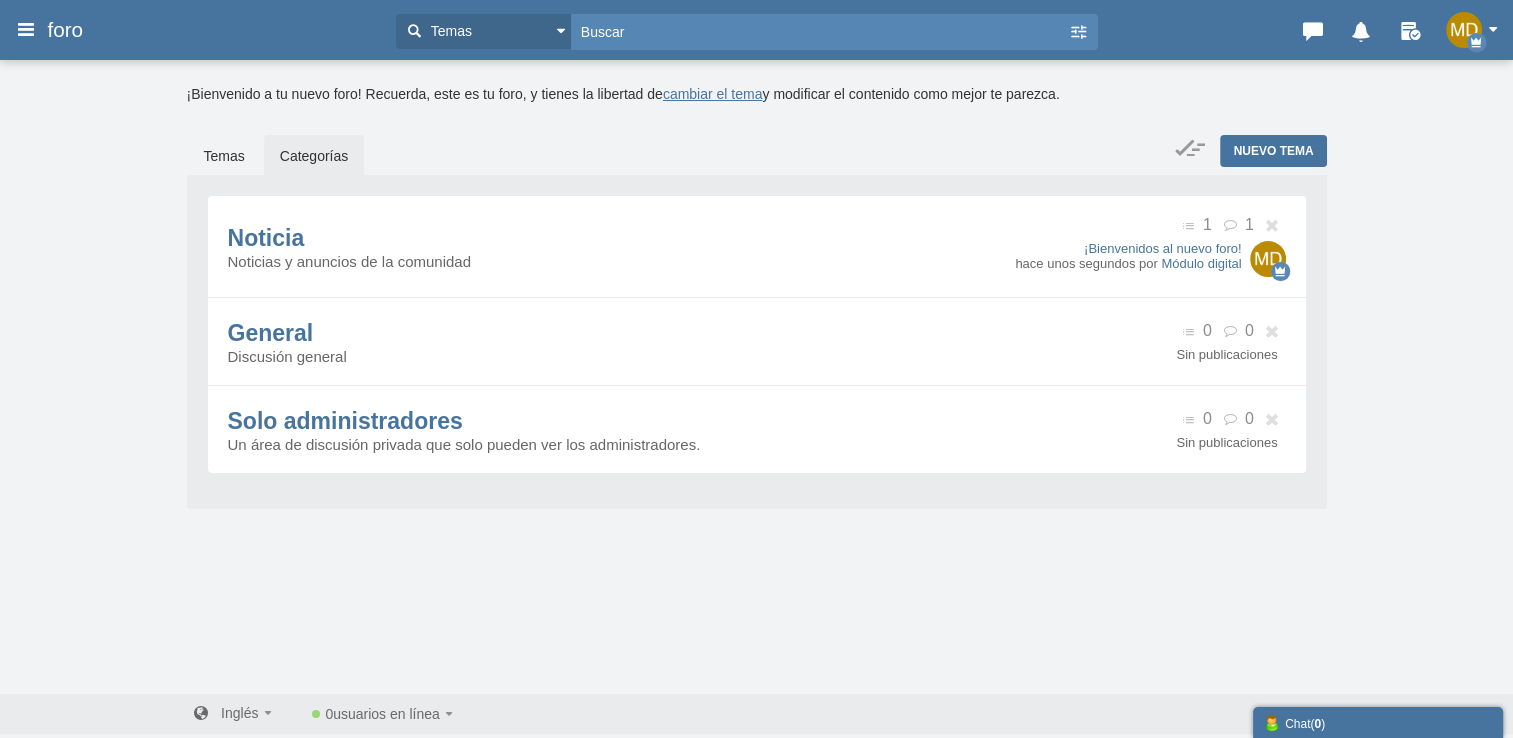 scroll, scrollTop: 5, scrollLeft: 0, axis: vertical 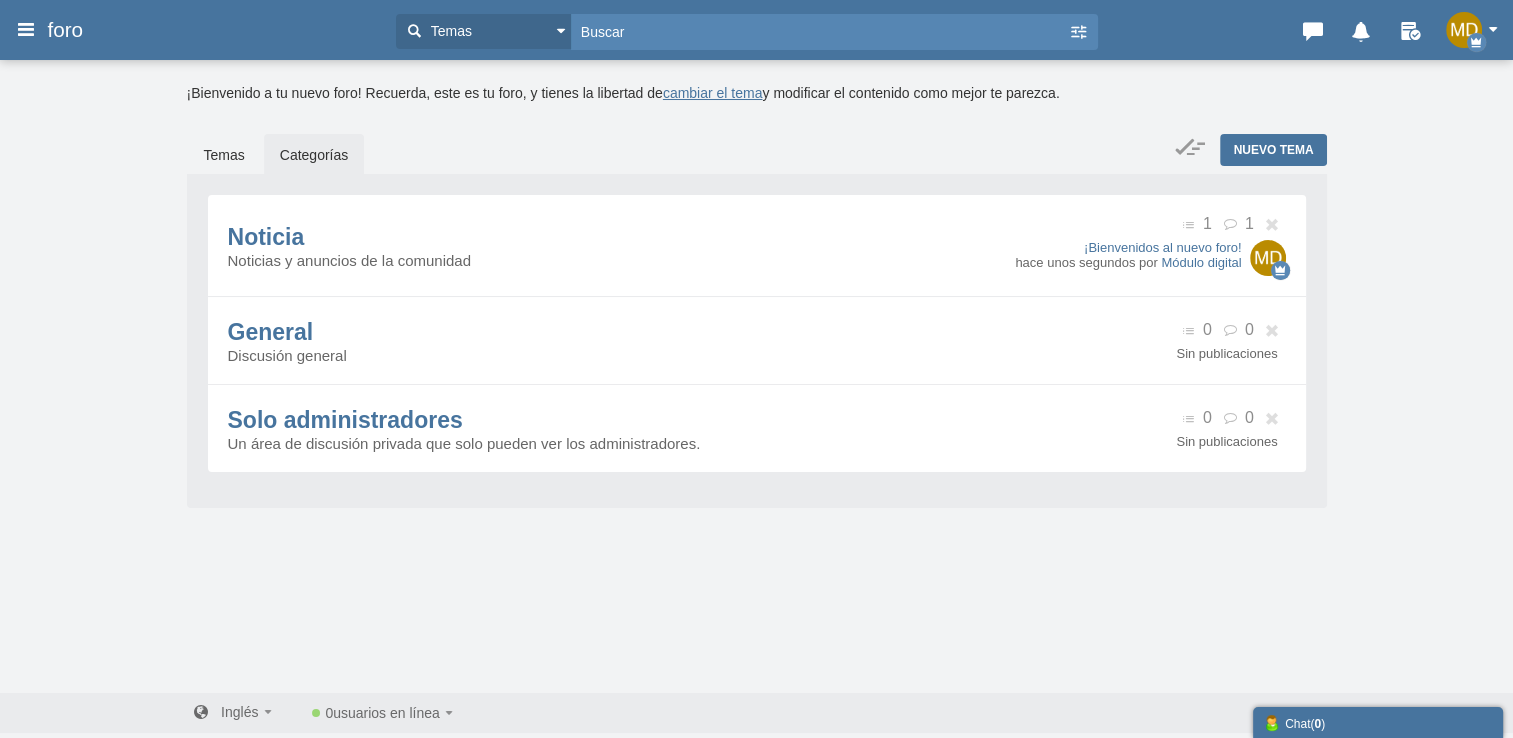 click on "Categorías" at bounding box center (314, 155) 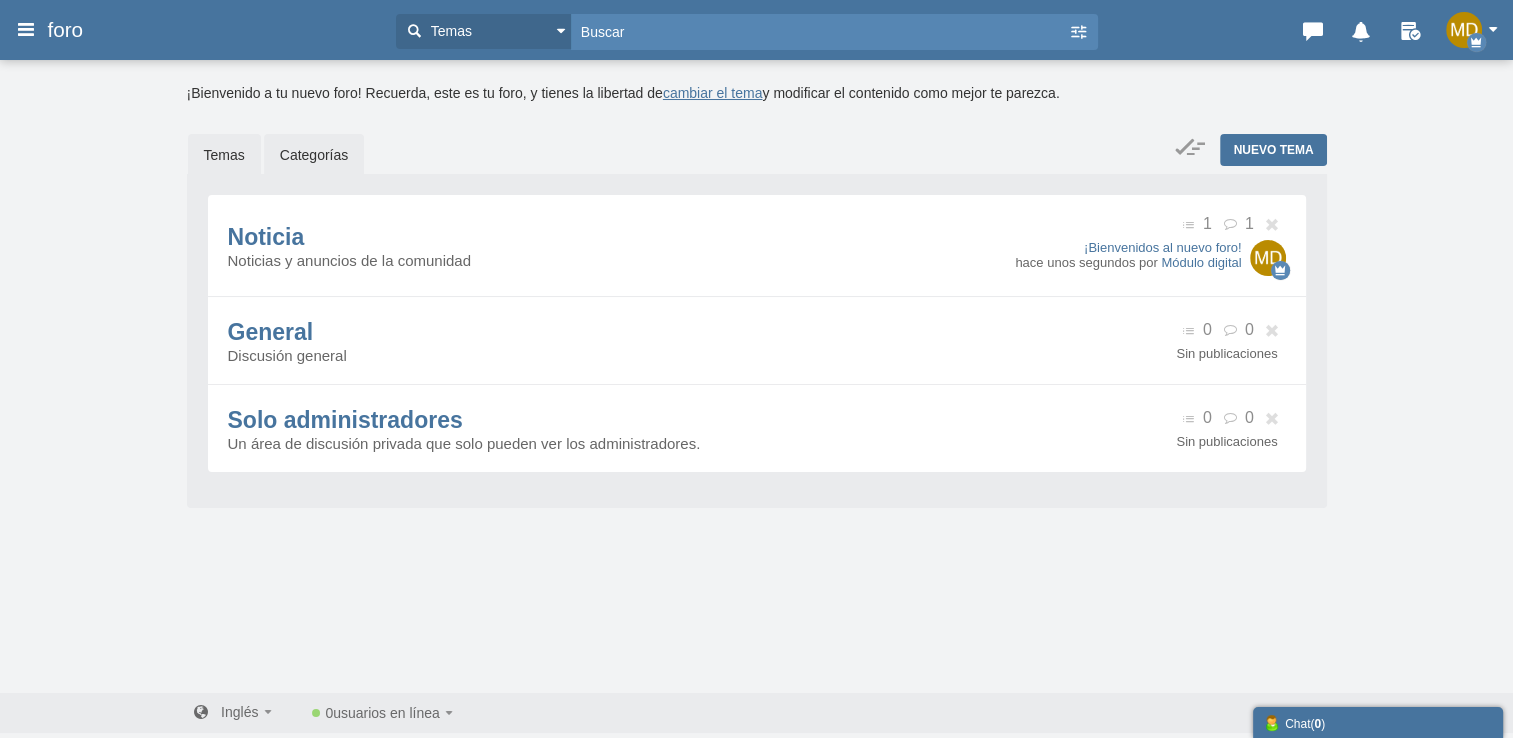 click on "Temas" at bounding box center [224, 155] 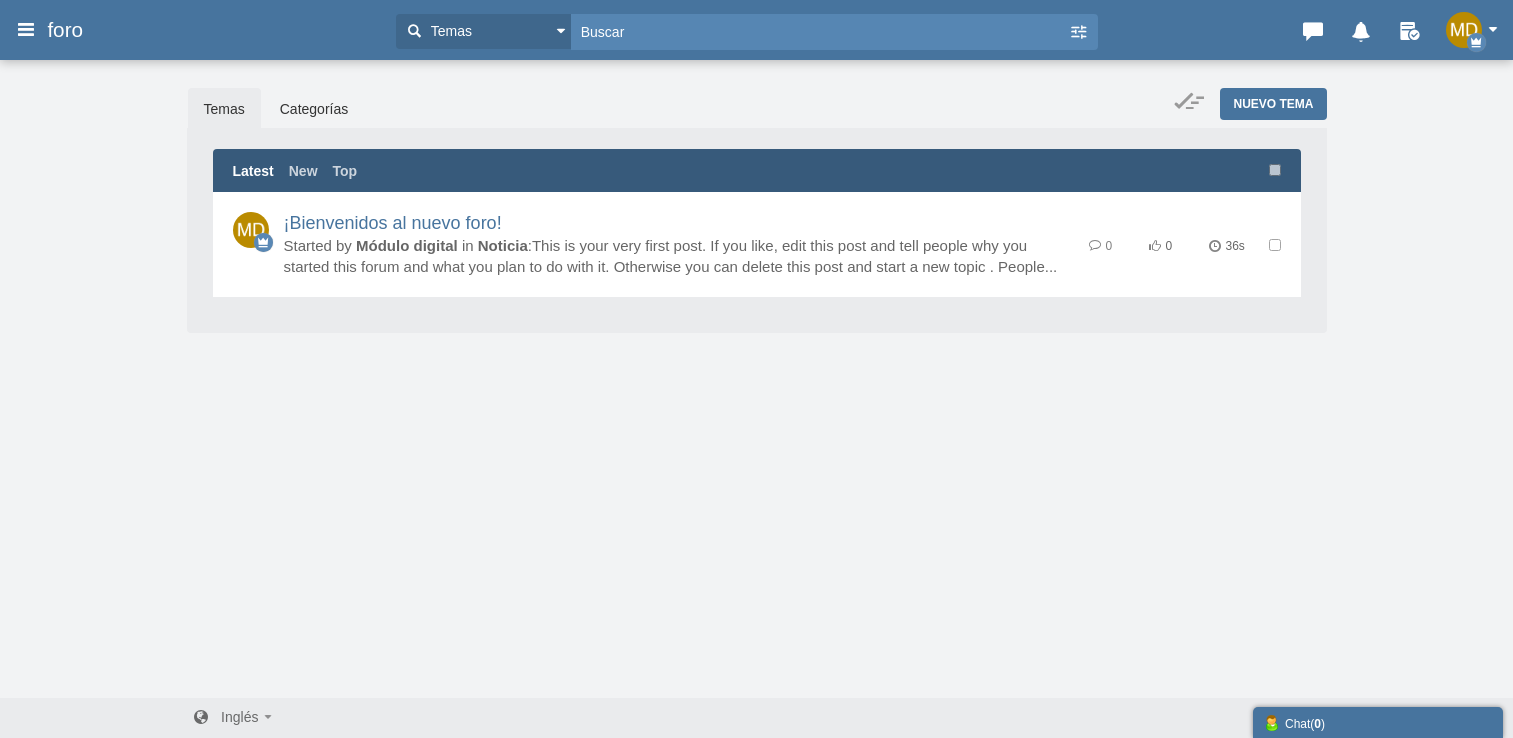scroll, scrollTop: 0, scrollLeft: 0, axis: both 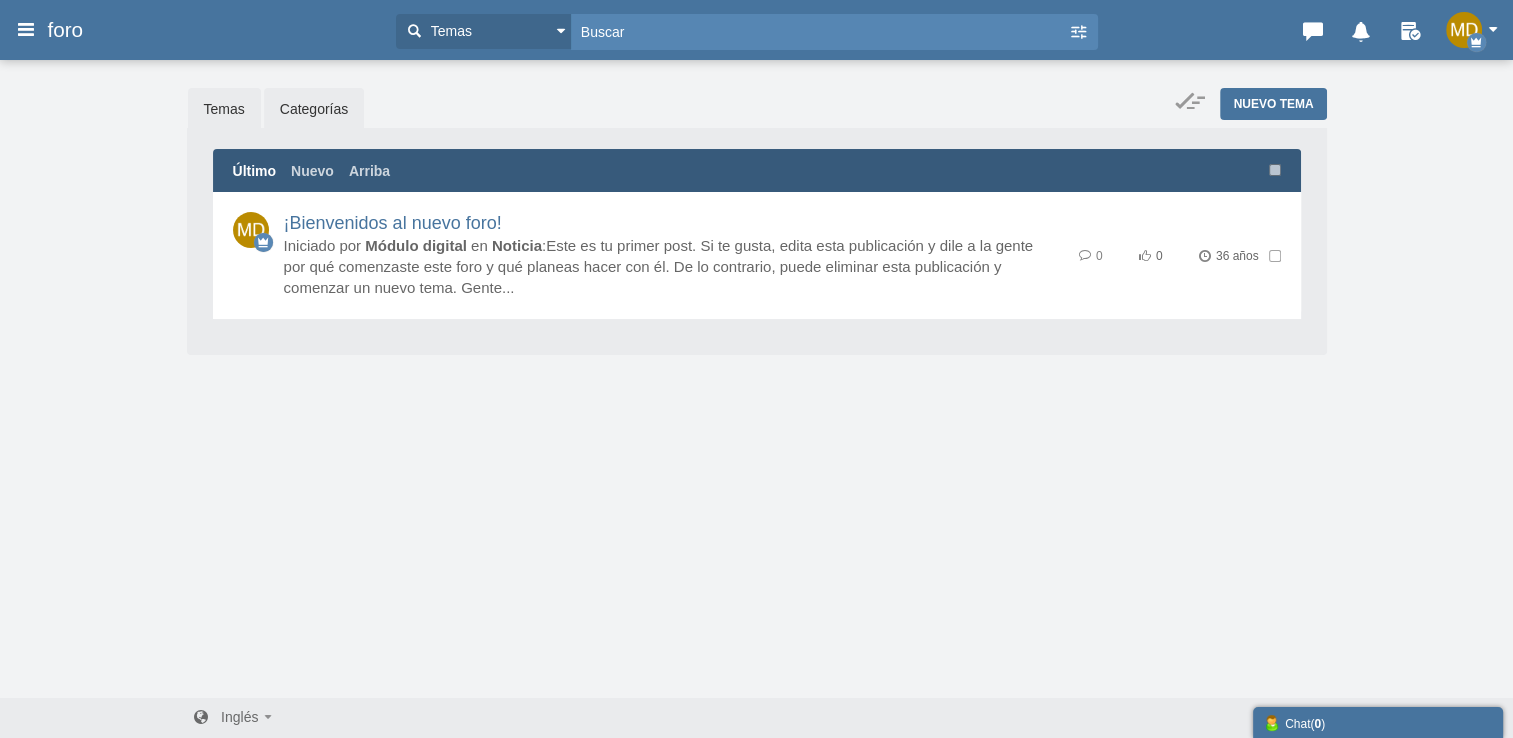 click on "Categorías" at bounding box center (314, 109) 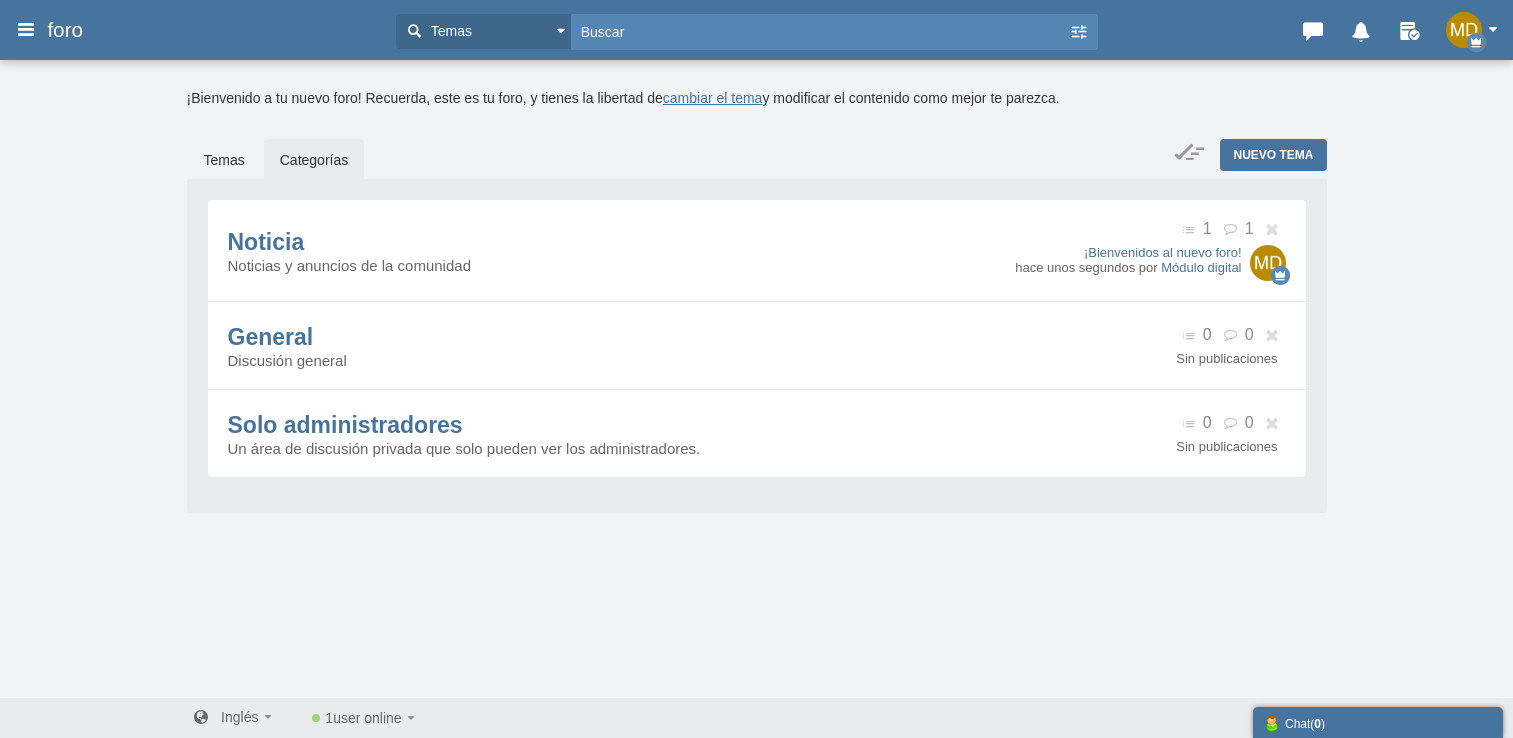 scroll, scrollTop: 0, scrollLeft: 0, axis: both 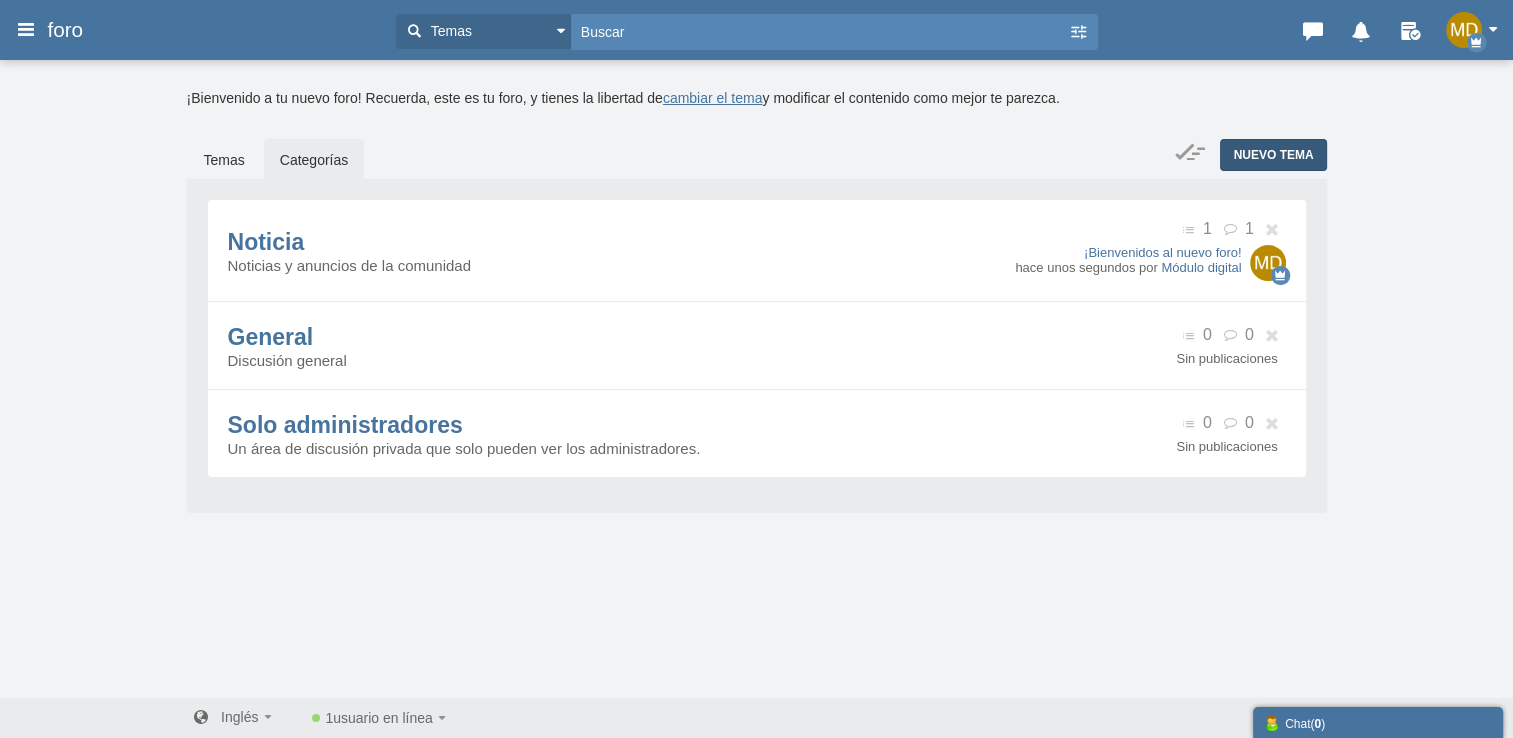click on "Nuevo tema" at bounding box center [1273, 155] 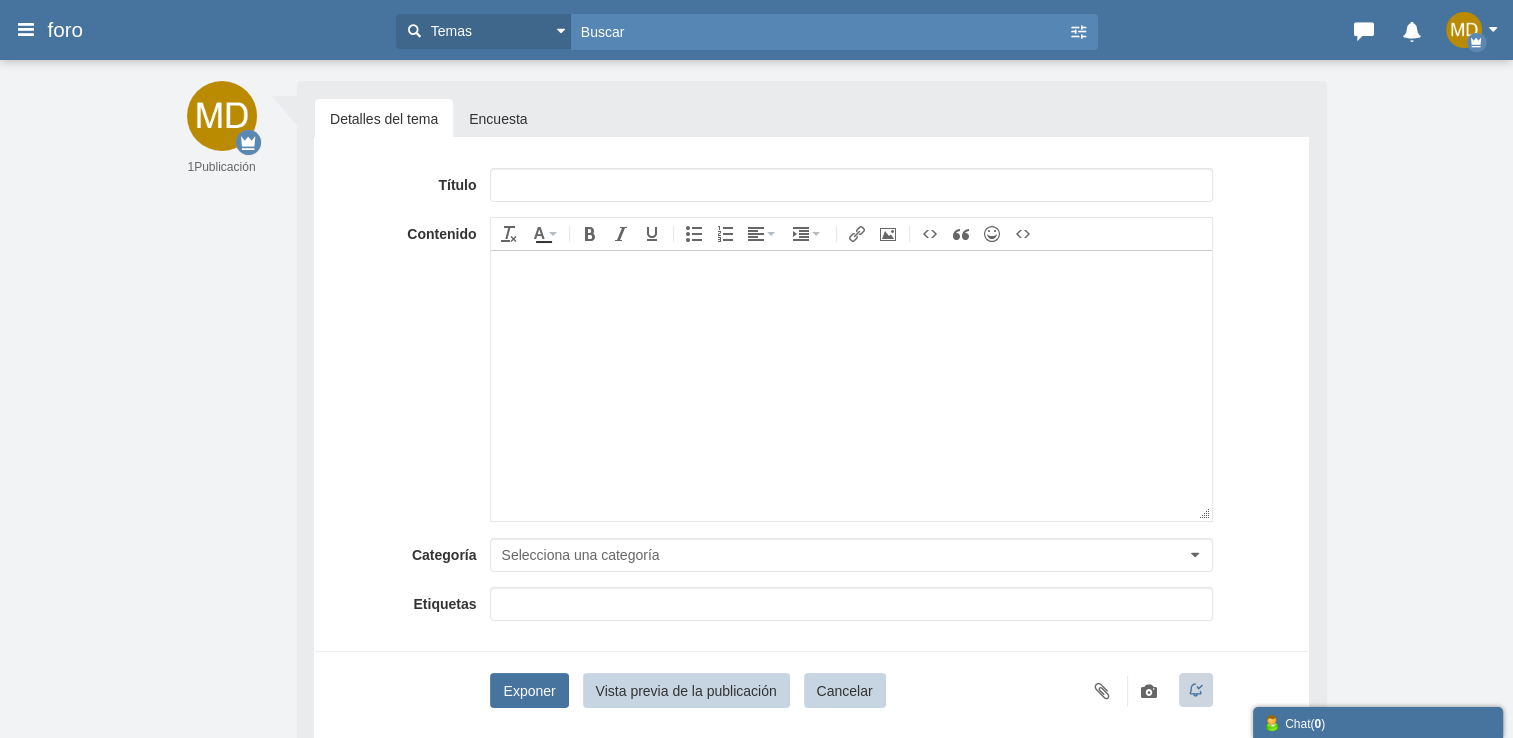 scroll, scrollTop: 0, scrollLeft: 0, axis: both 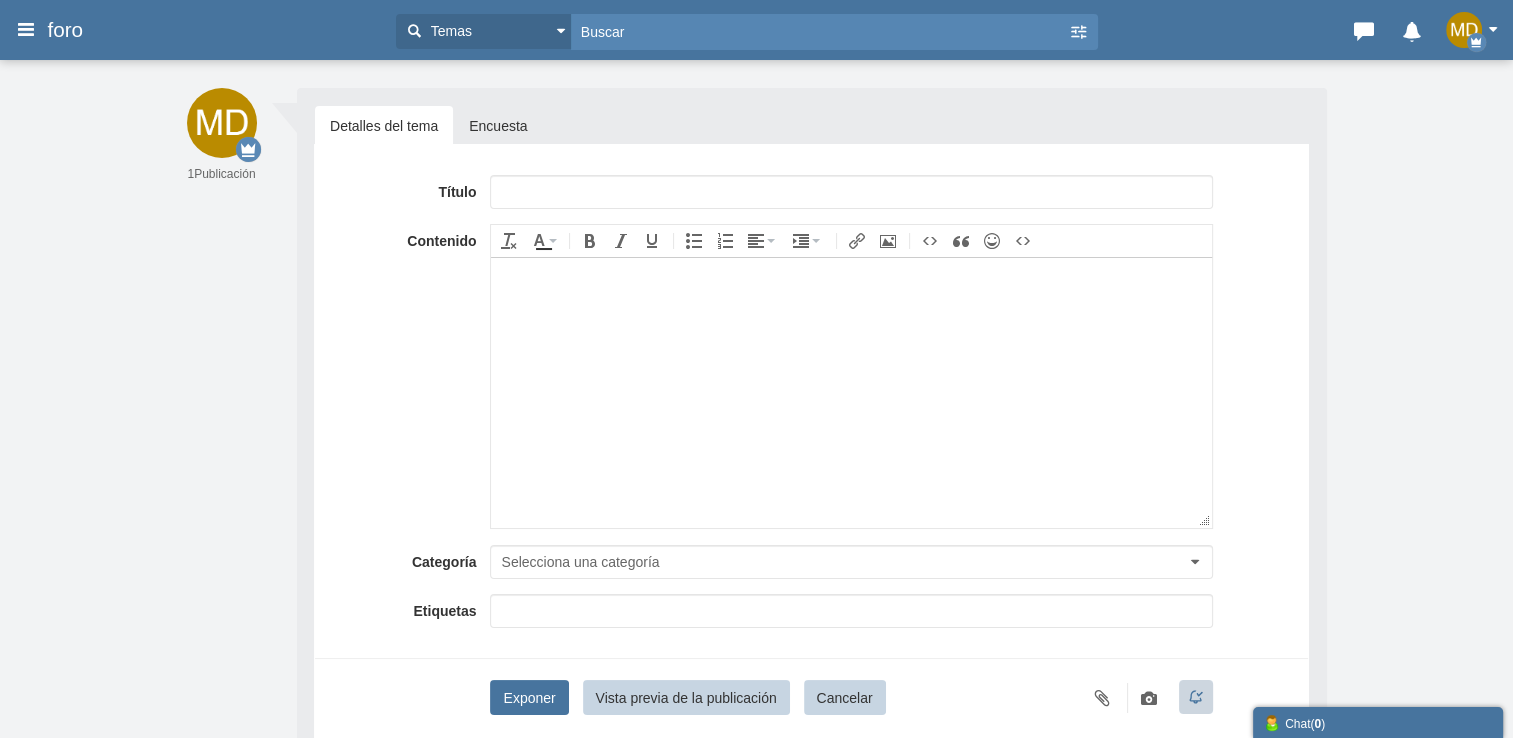 click at bounding box center (851, 192) 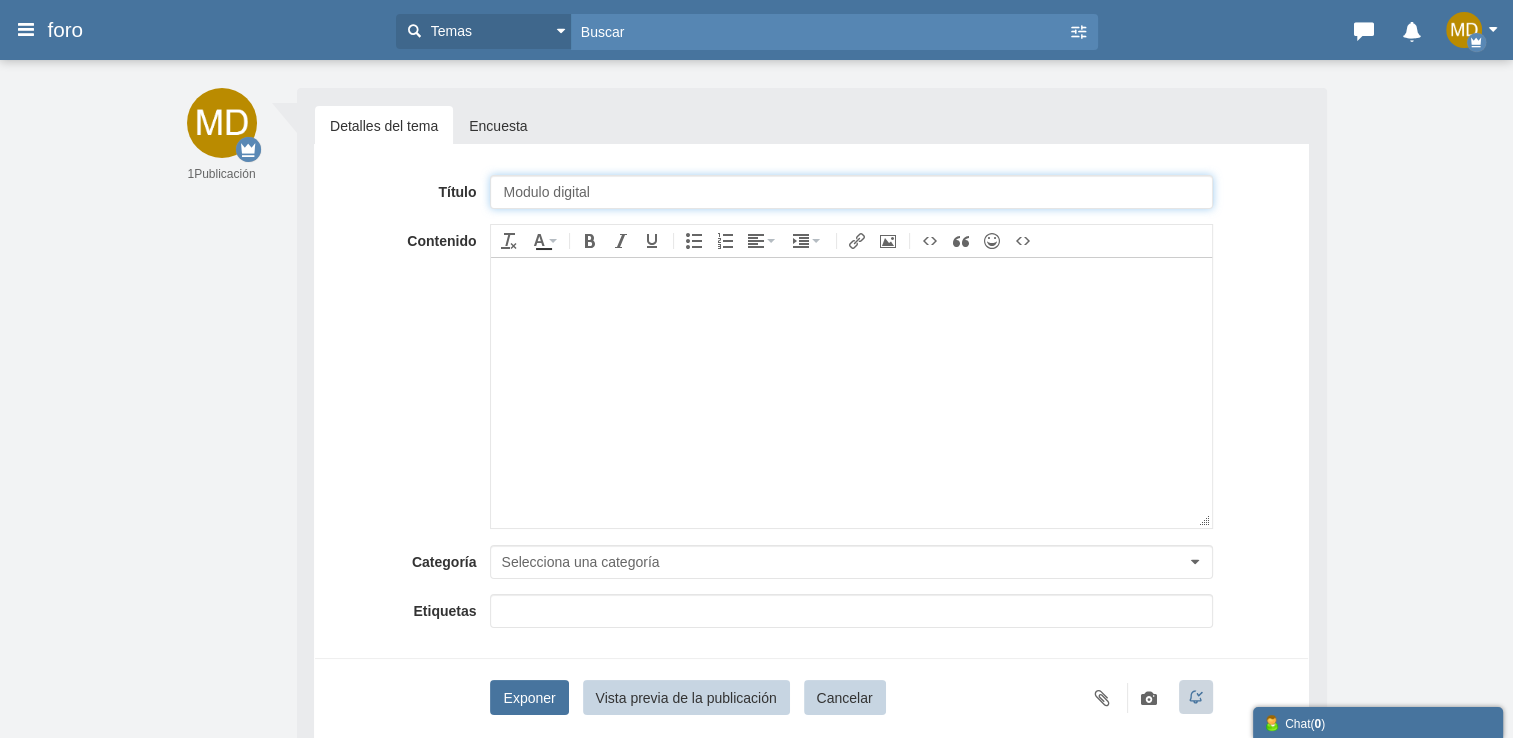 type on "Modulo digital" 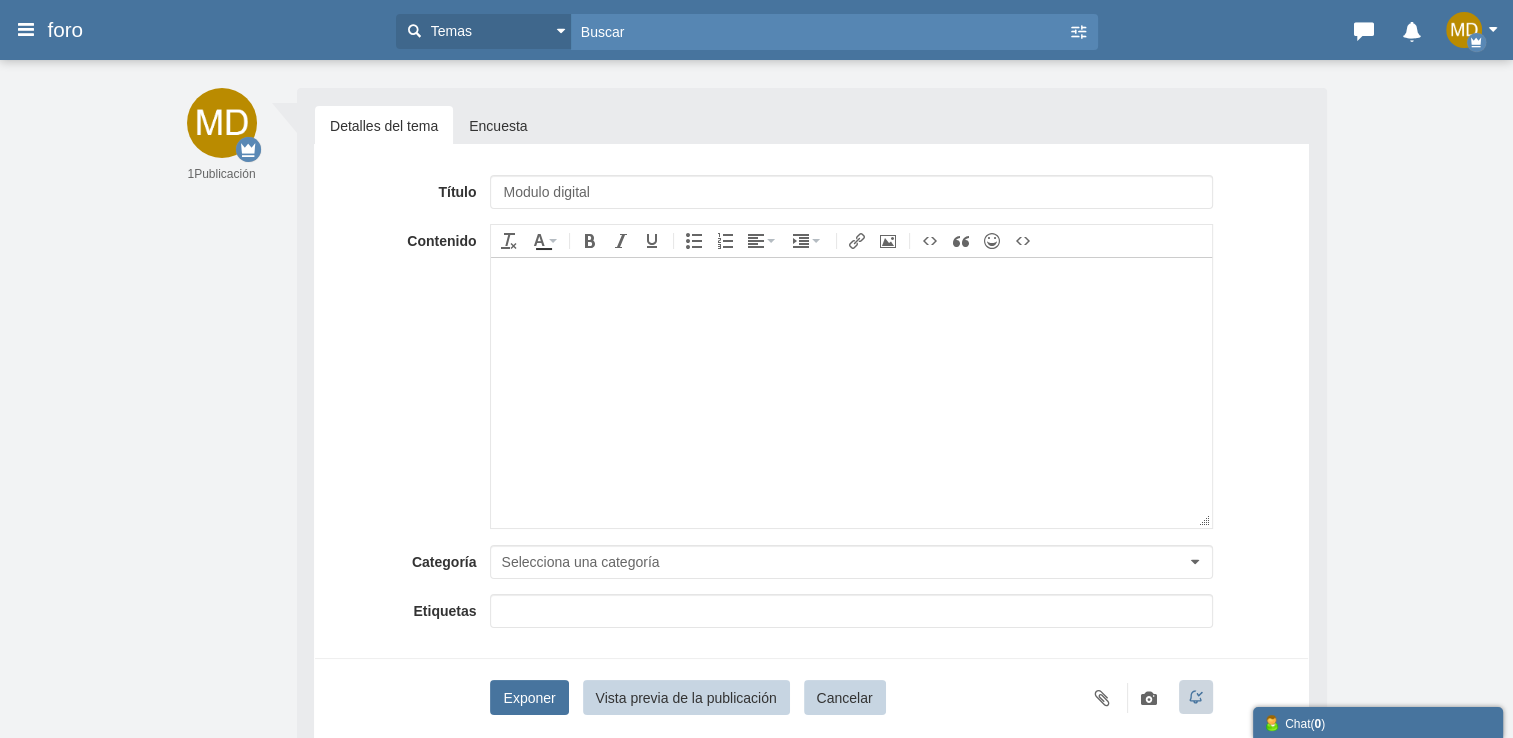 click at bounding box center [851, 392] 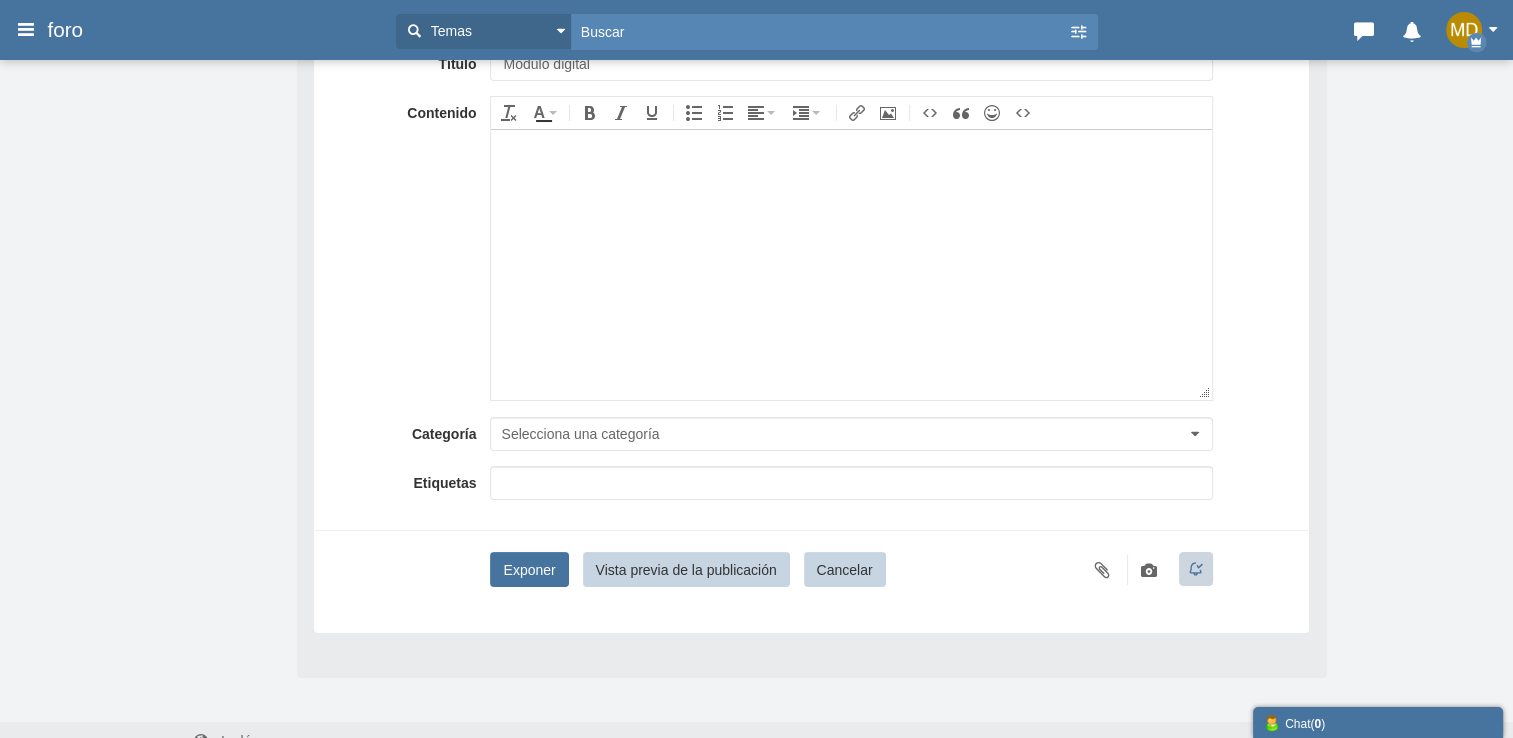 scroll, scrollTop: 155, scrollLeft: 0, axis: vertical 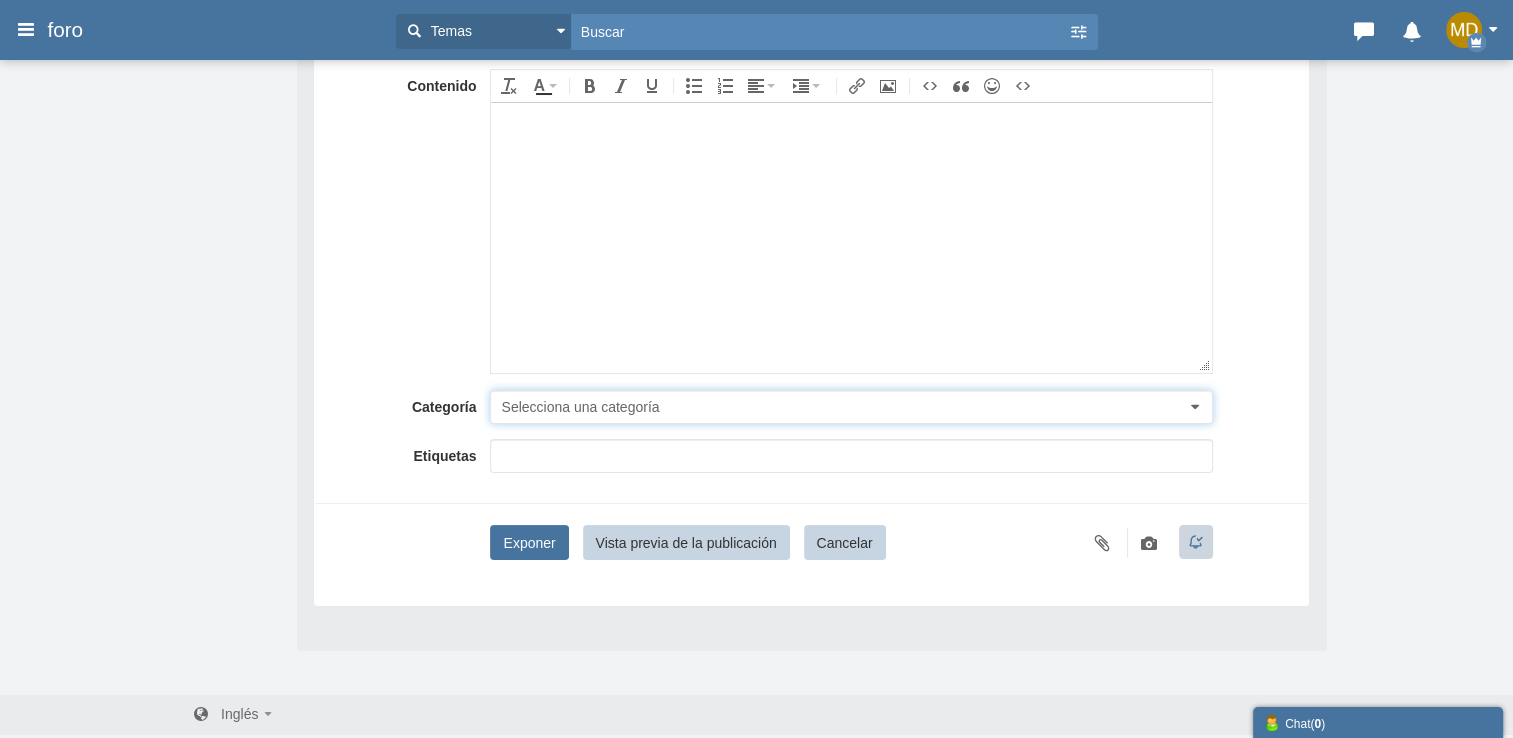 click on "Selecciona una categoría" at bounding box center [851, 407] 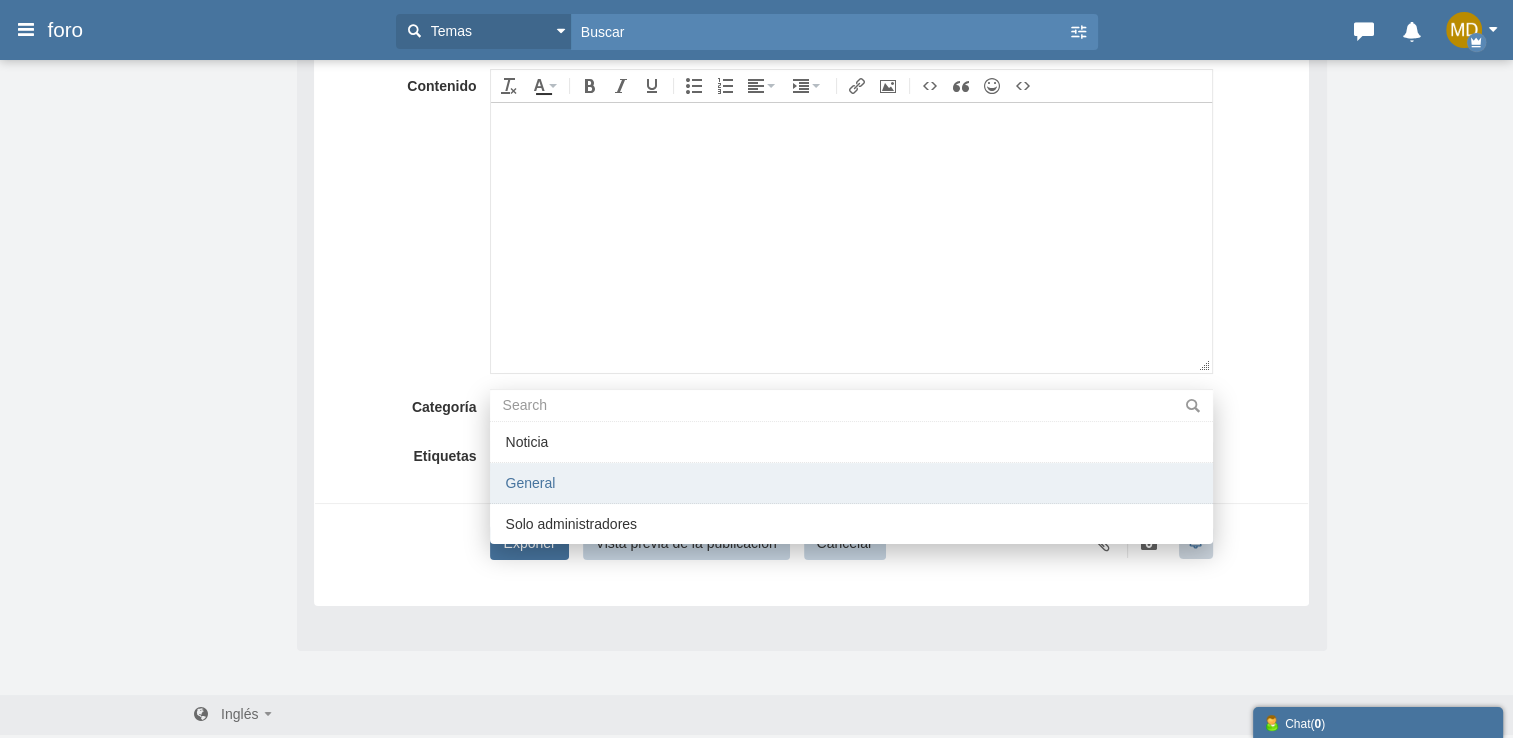 click on "General" at bounding box center [530, 483] 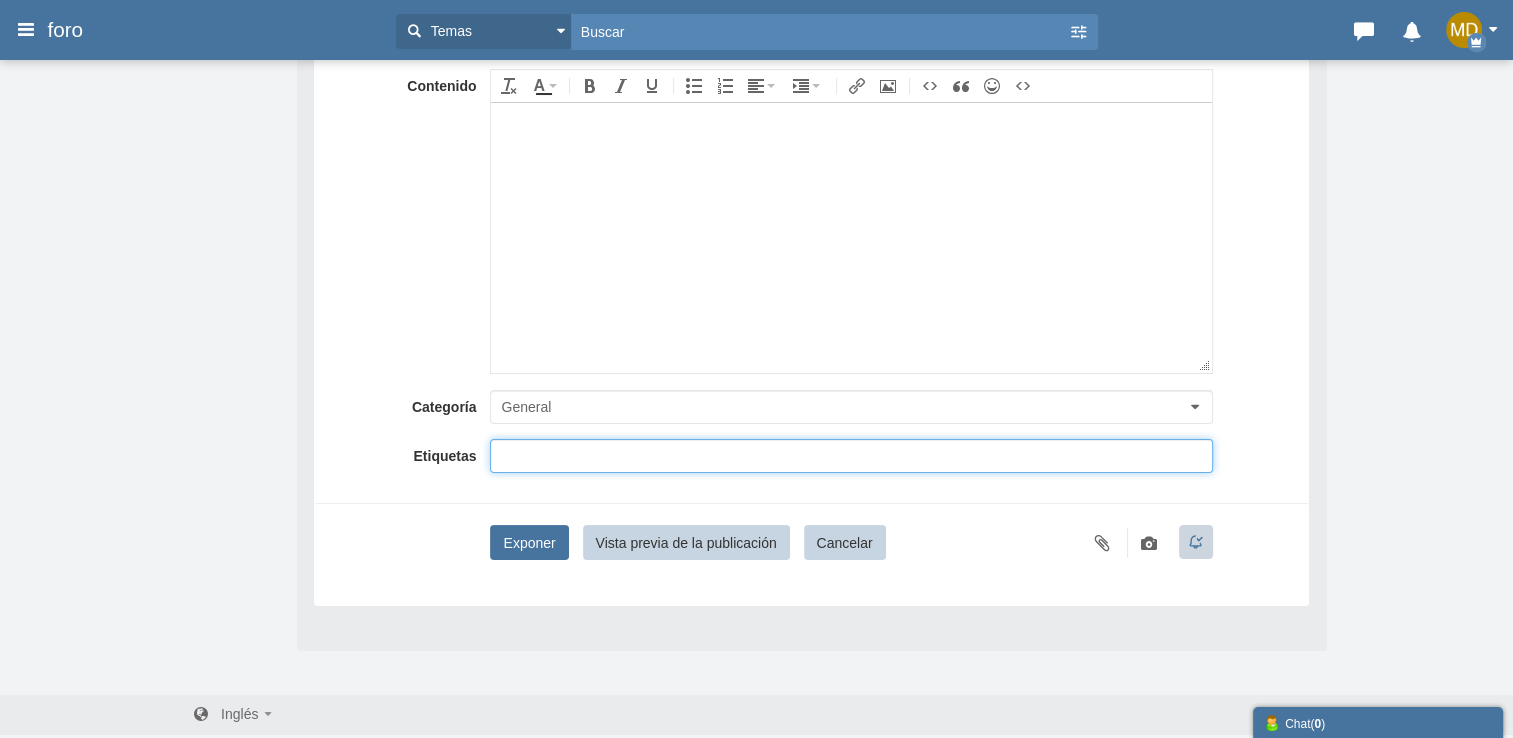 click at bounding box center (851, 456) 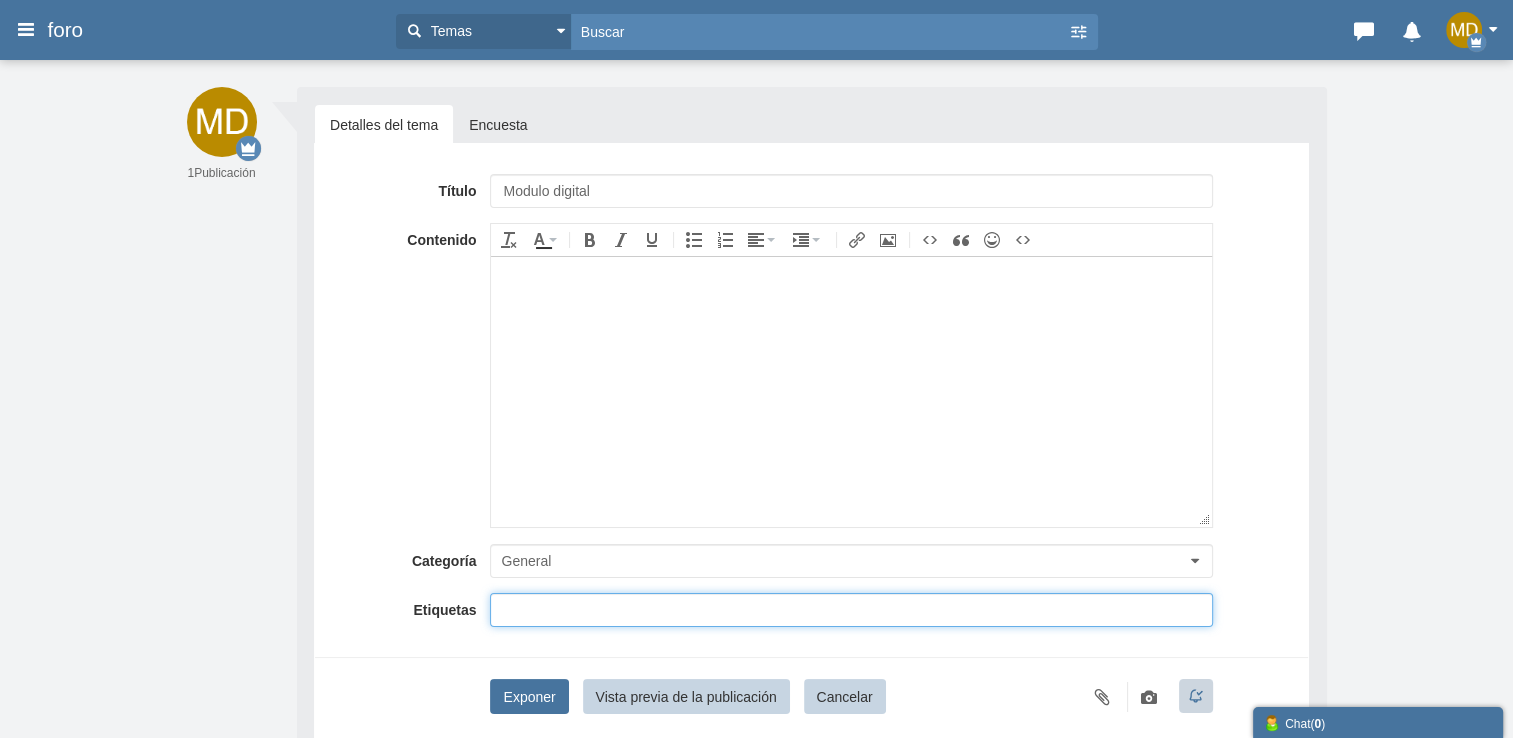scroll, scrollTop: 0, scrollLeft: 0, axis: both 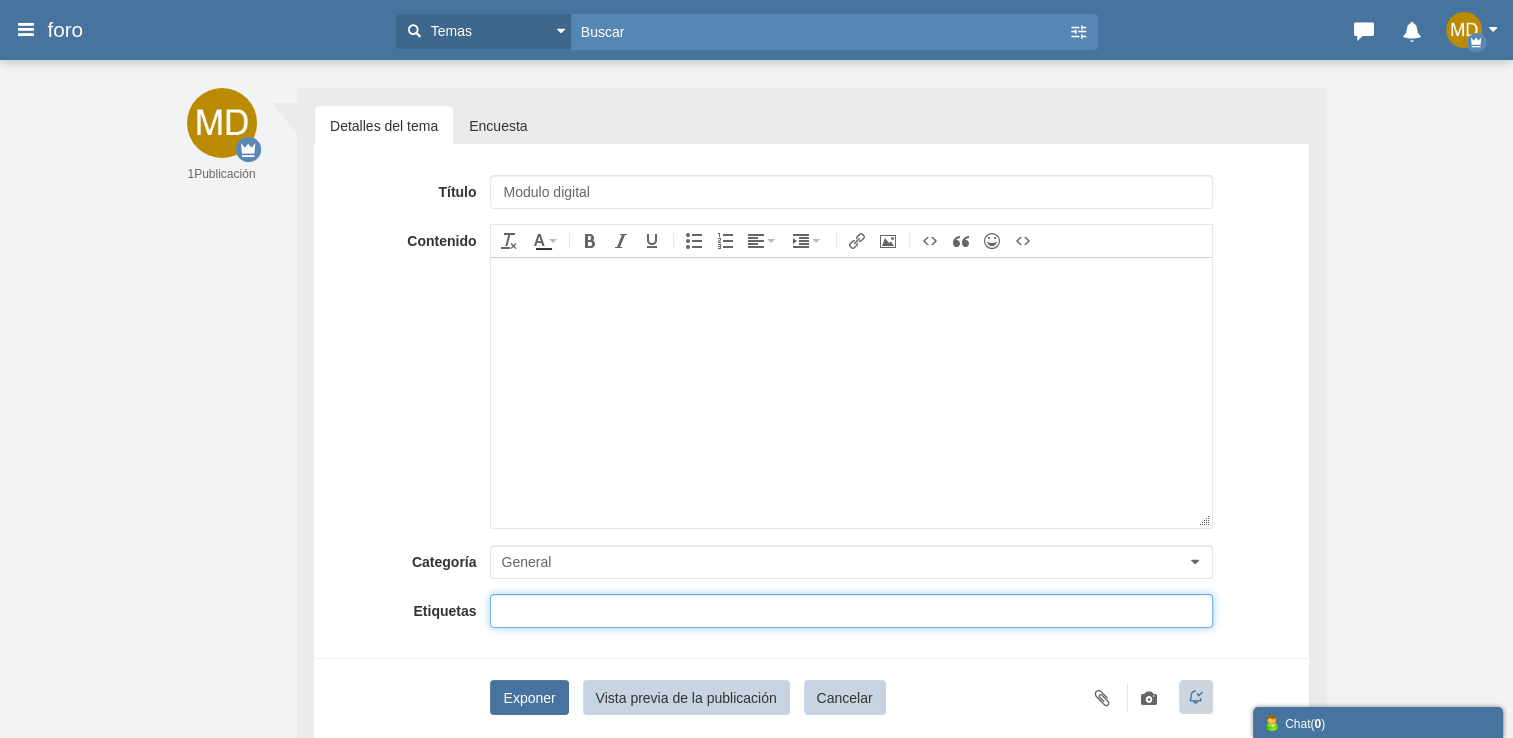 click at bounding box center (851, 392) 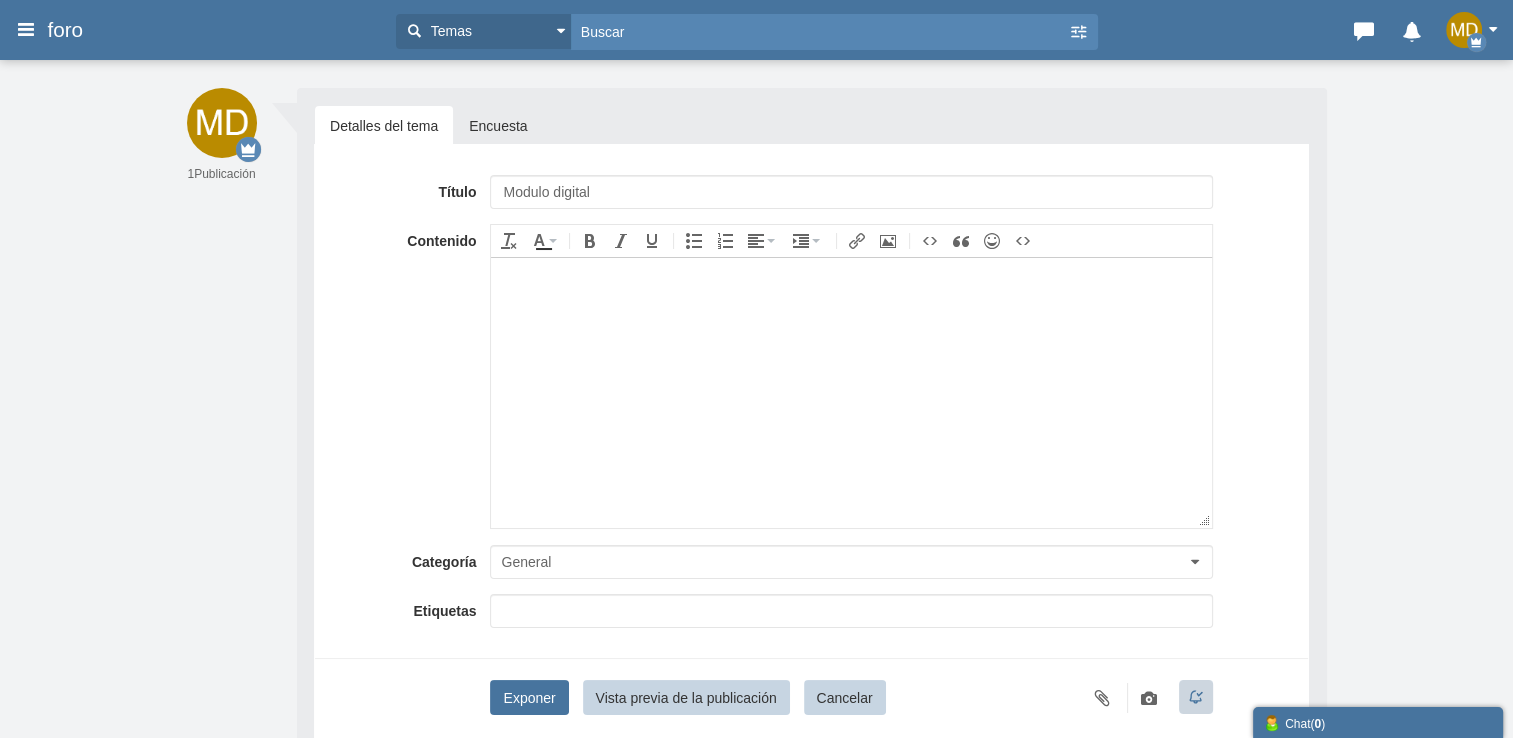 click at bounding box center [851, 392] 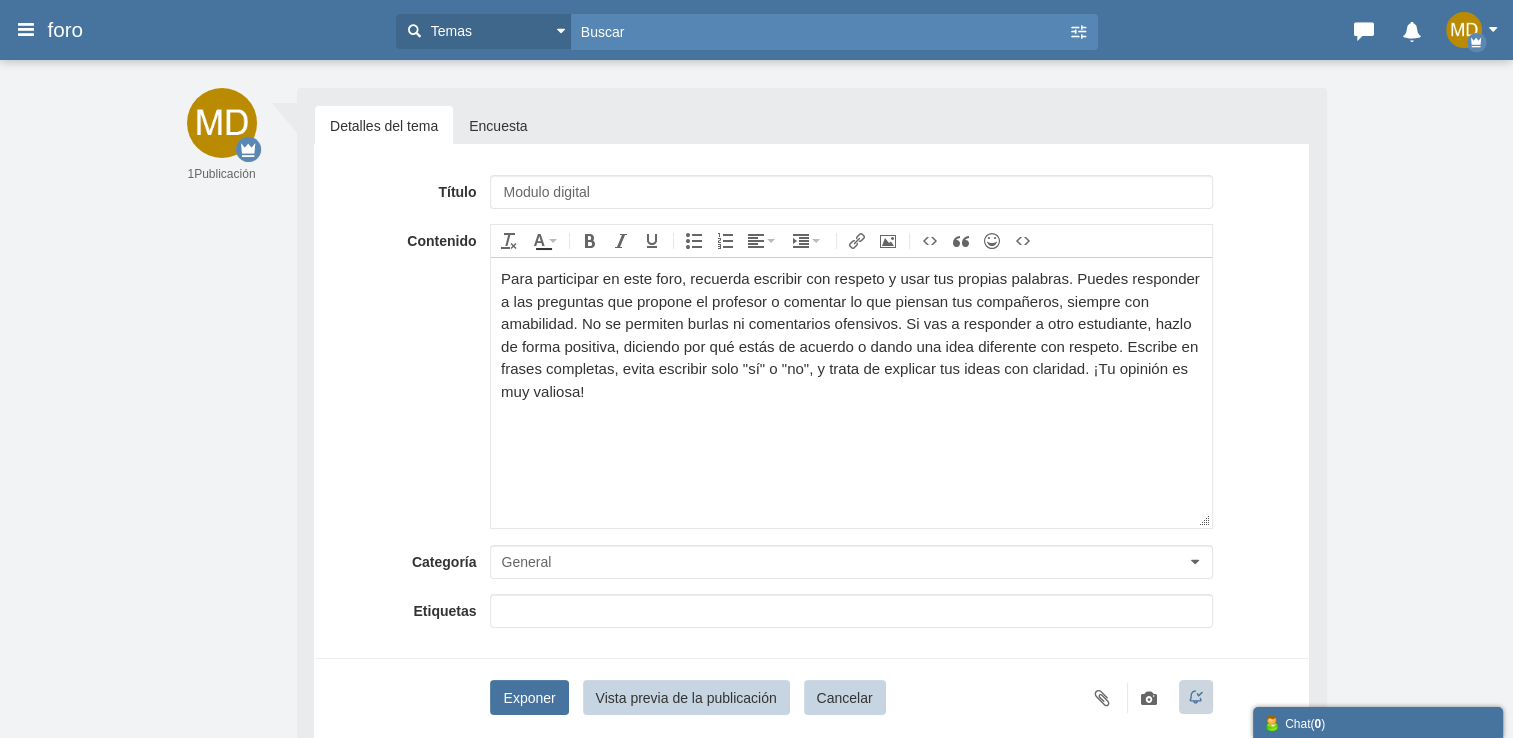 click on "Para participar en este foro, recuerda escribir con respeto y usar tus propias palabras. Puedes responder a las preguntas que propone el profesor o comentar lo que piensan tus compañeros, siempre con amabilidad. No se permiten burlas ni comentarios ofensivos. Si vas a responder a otro estudiante, hazlo de forma positiva, diciendo por qué estás de acuerdo o dando una idea diferente con respeto. Escribe en frases completas, evita escribir solo "sí" o "no", y trata de explicar tus ideas con claridad. ¡Tu opinión es muy valiosa!" at bounding box center [851, 392] 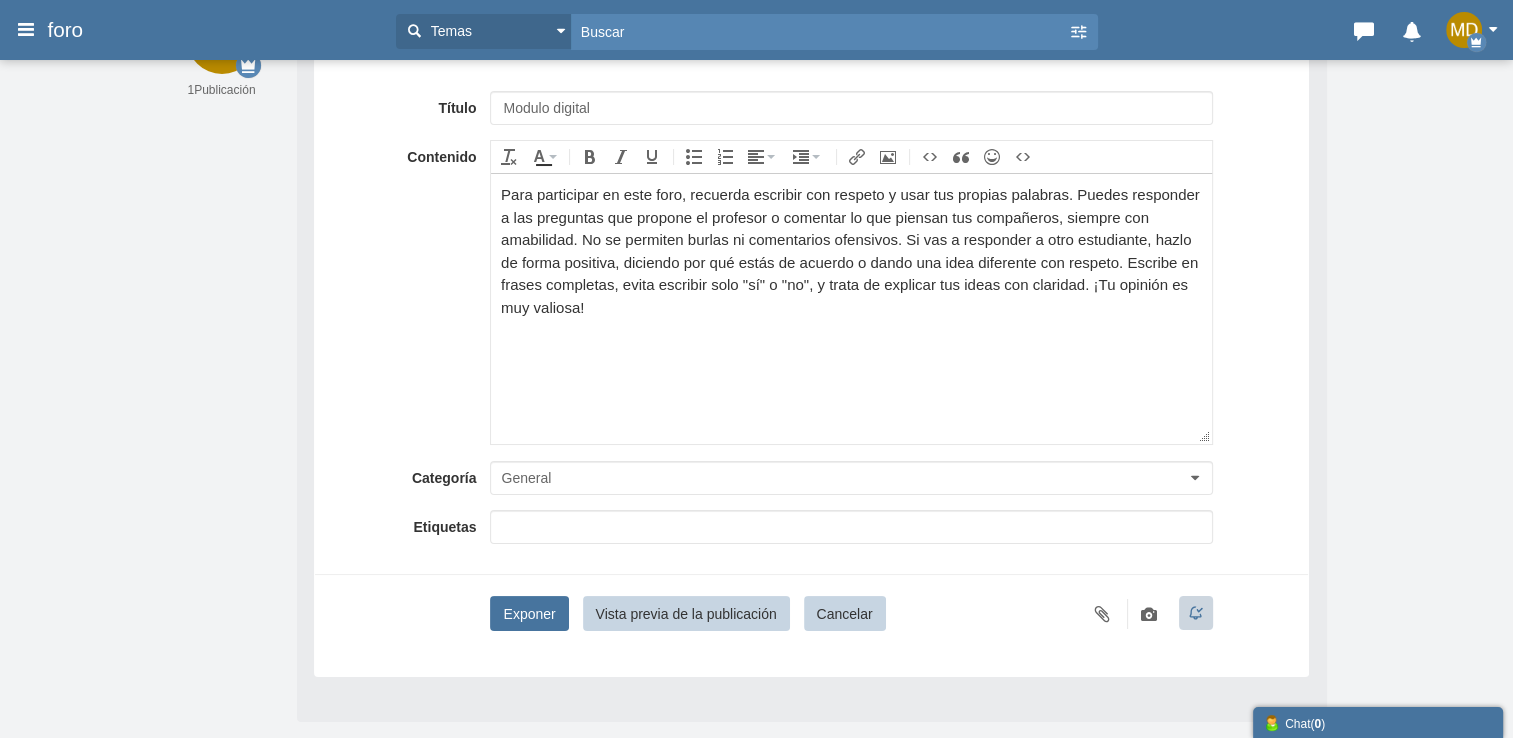 scroll, scrollTop: 155, scrollLeft: 0, axis: vertical 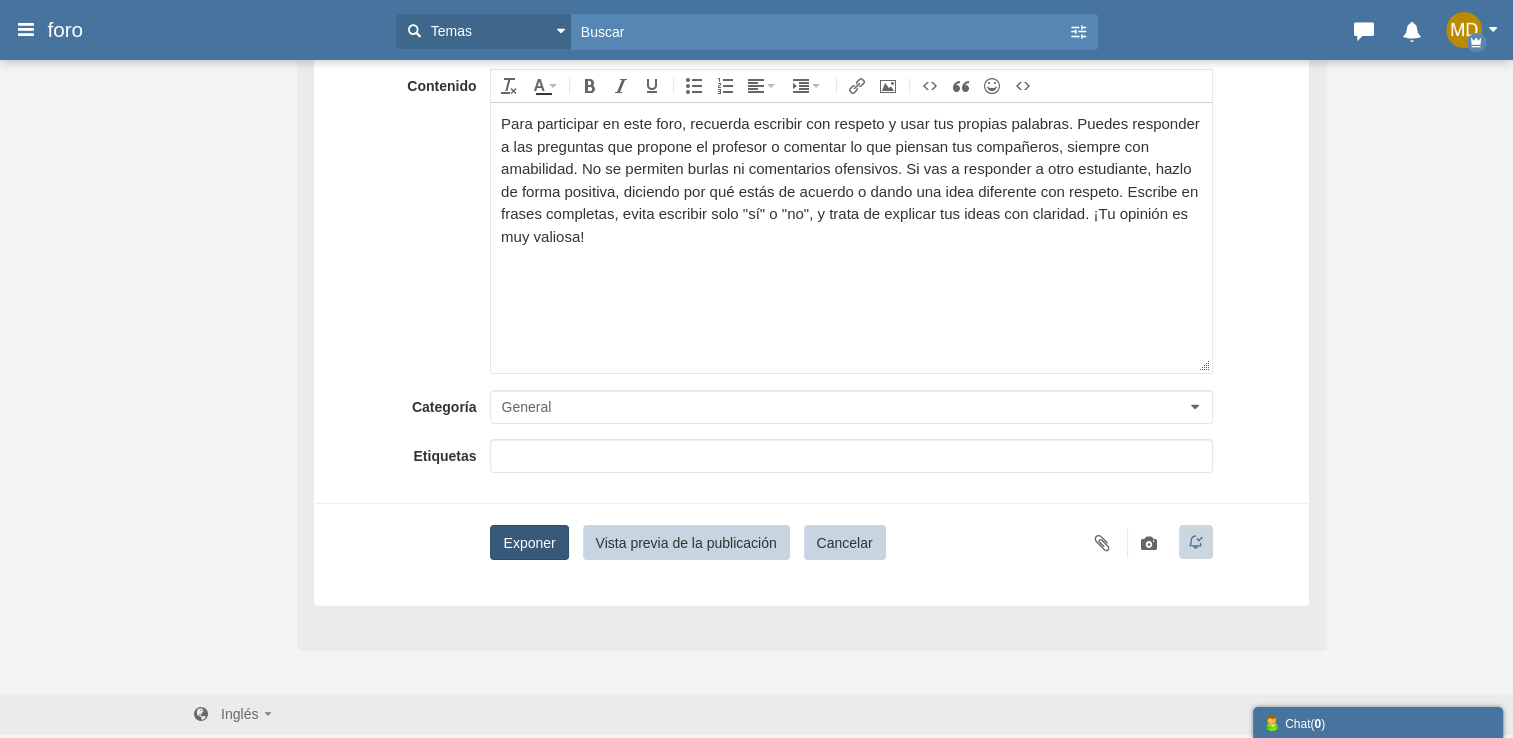 click on "Exponer" at bounding box center [529, 542] 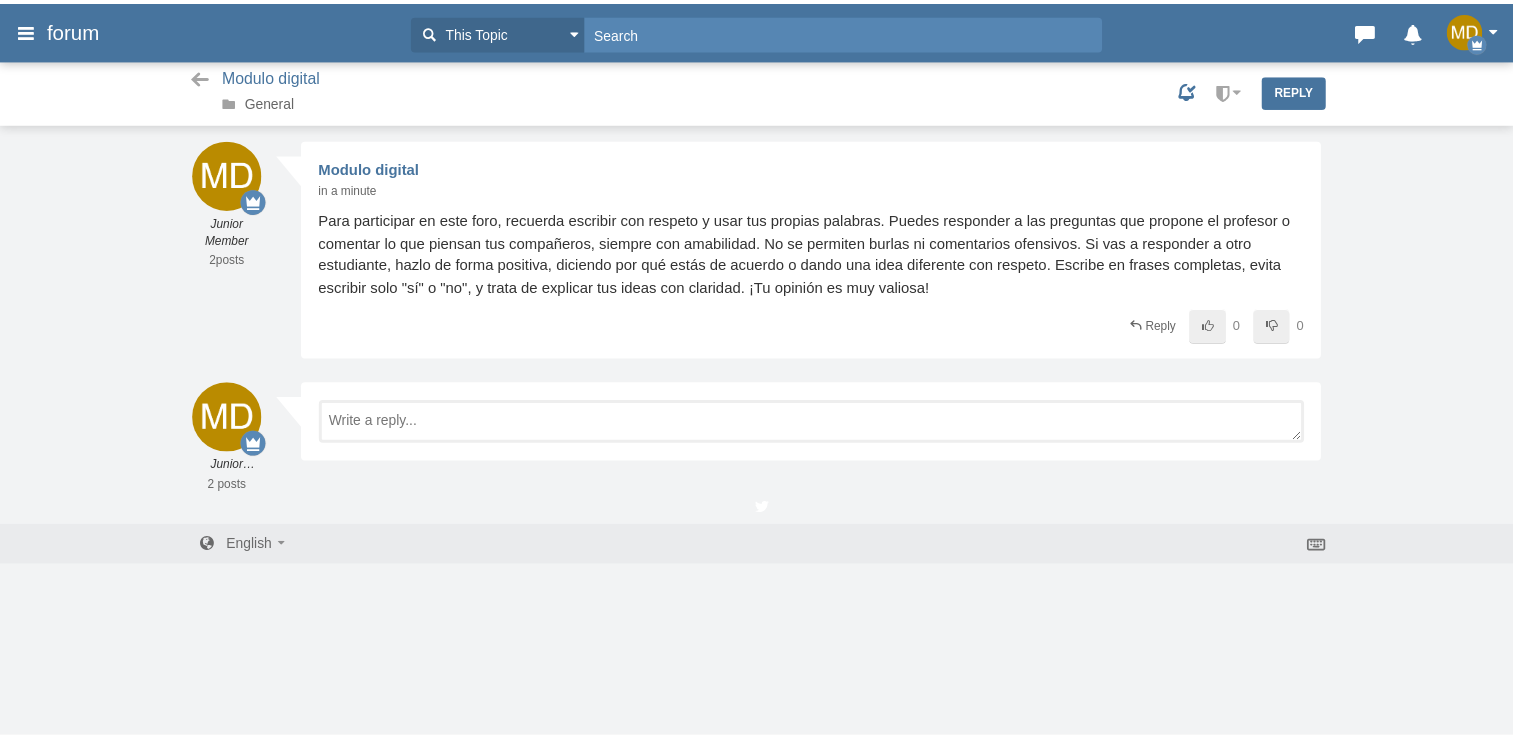 scroll, scrollTop: 0, scrollLeft: 0, axis: both 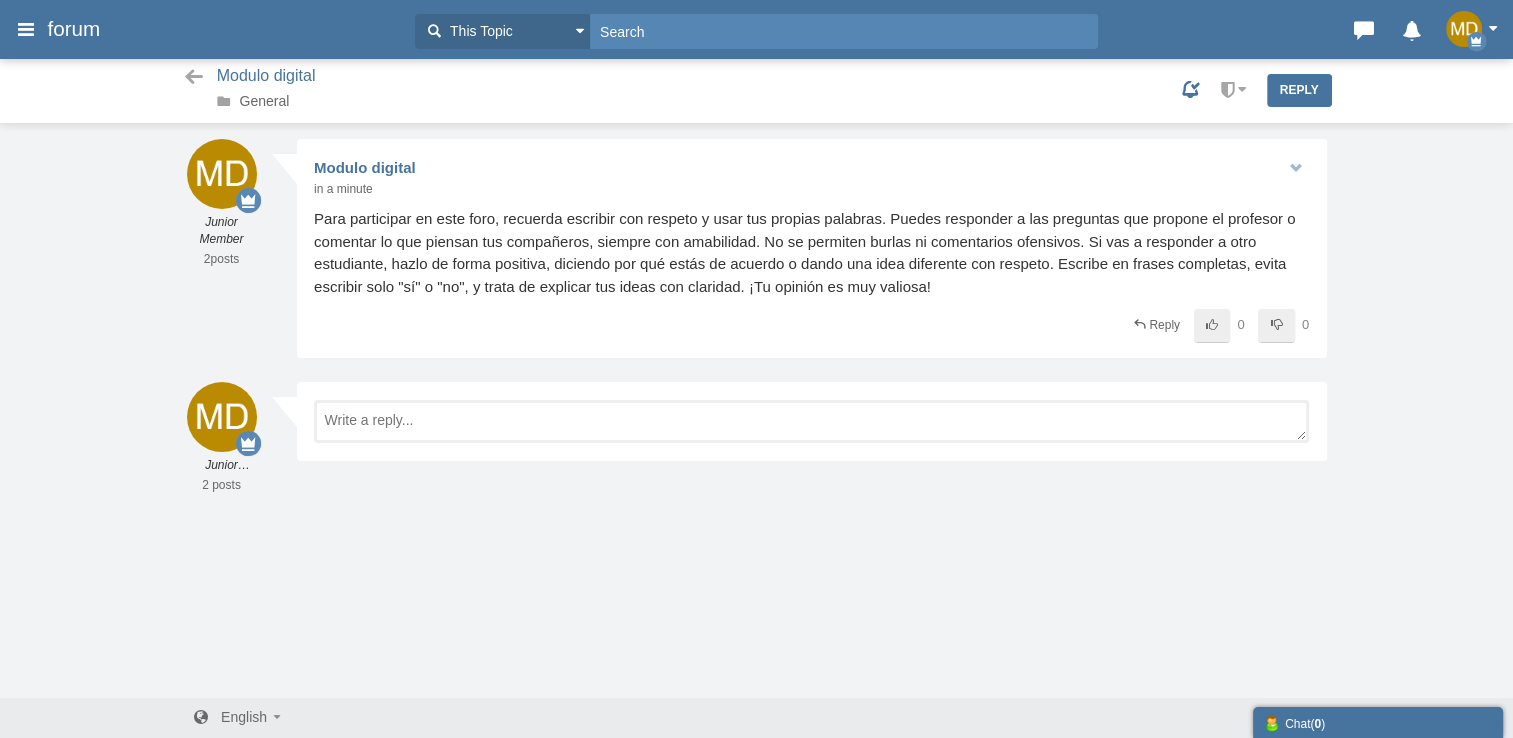 click on "Para participar en este foro, recuerda escribir con respeto y usar tus propias palabras. Puedes responder a las preguntas que propone el profesor o comentar lo que piensan tus compañeros, siempre con amabilidad. No se permiten burlas ni comentarios ofensivos. Si vas a responder a otro estudiante, hazlo de forma positiva, diciendo por qué estás de acuerdo o dando una idea diferente con respeto. Escribe en frases completas, evita escribir solo "sí" o "no", y trata de explicar tus ideas con claridad. ¡Tu opinión es muy valiosa!" at bounding box center (811, 253) 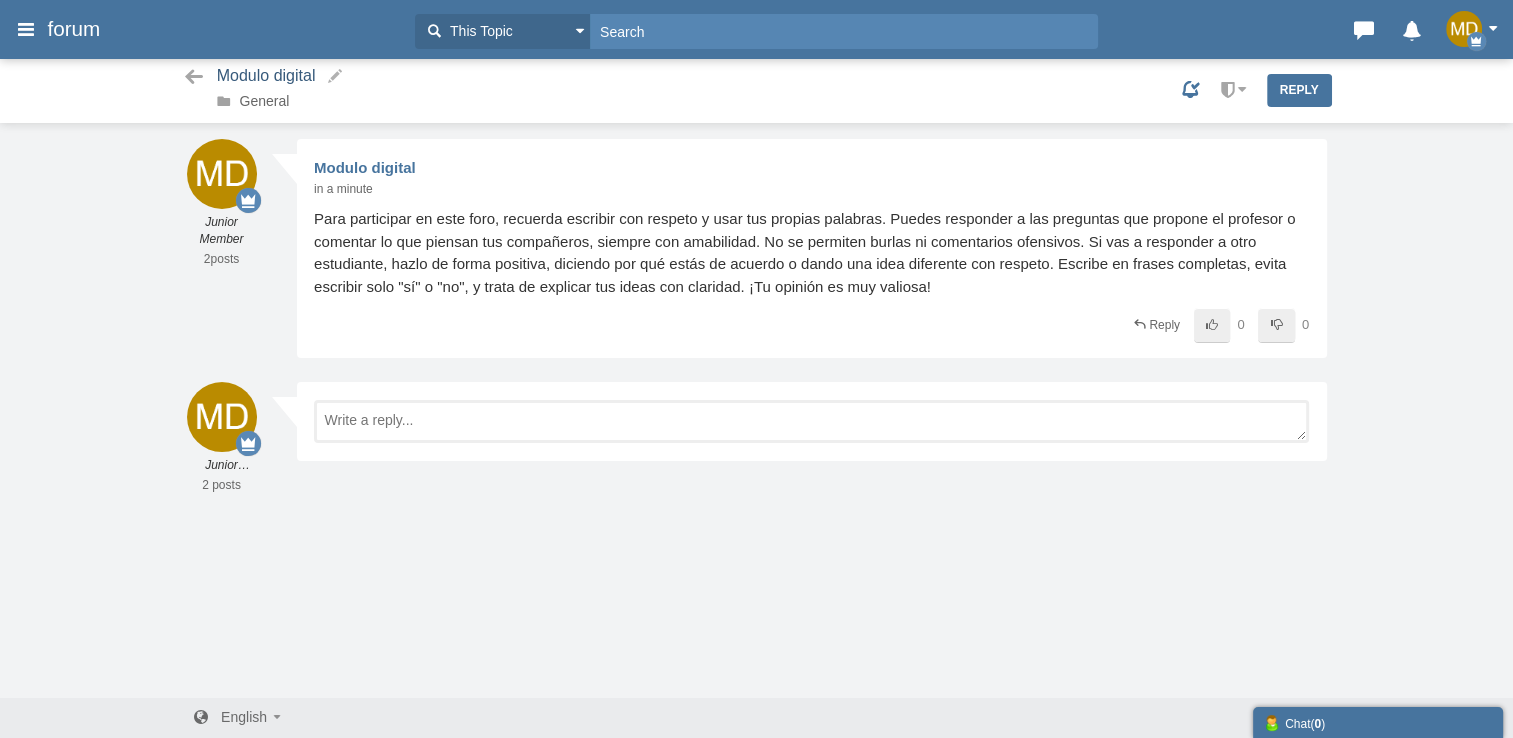 click on "Modulo digital" at bounding box center [266, 75] 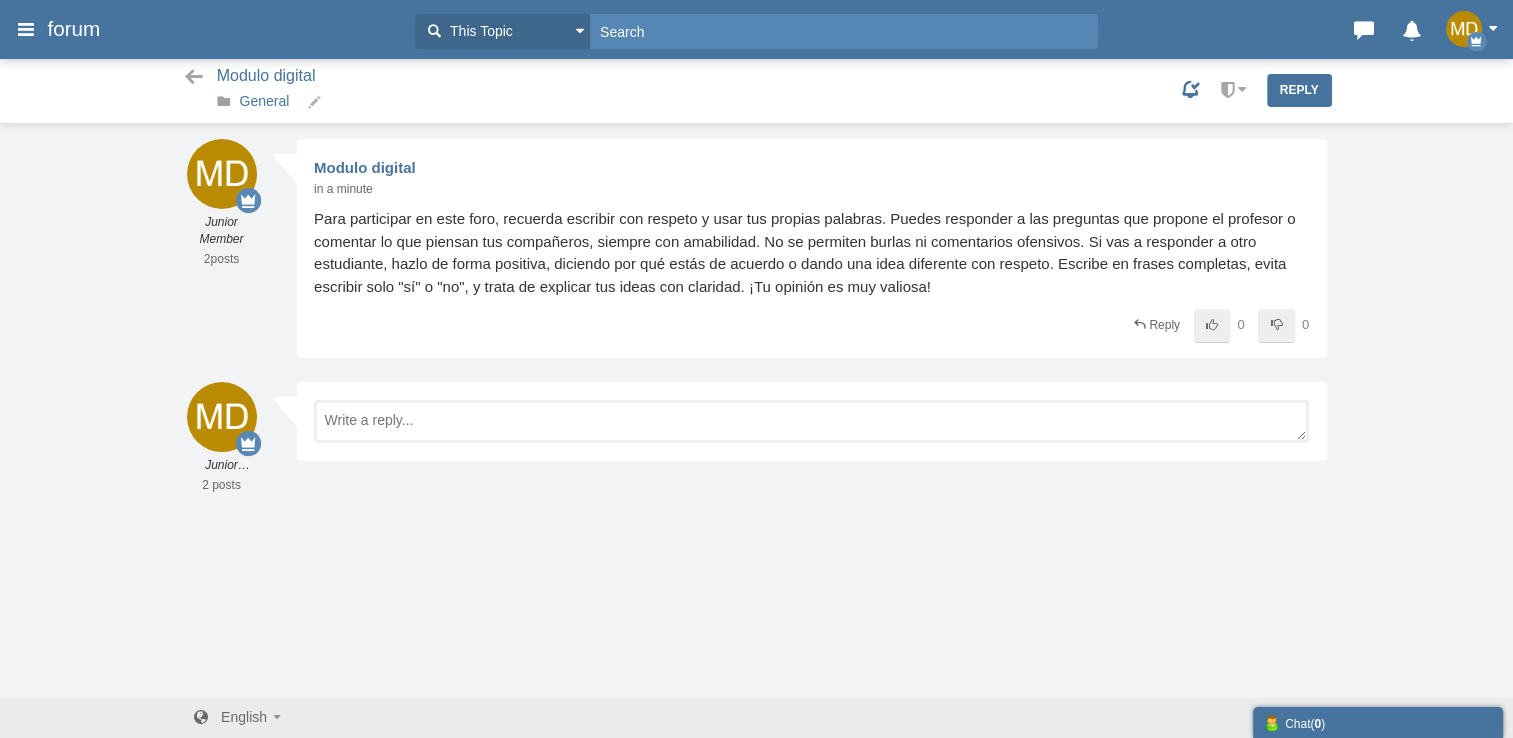 click on "General" at bounding box center [265, 101] 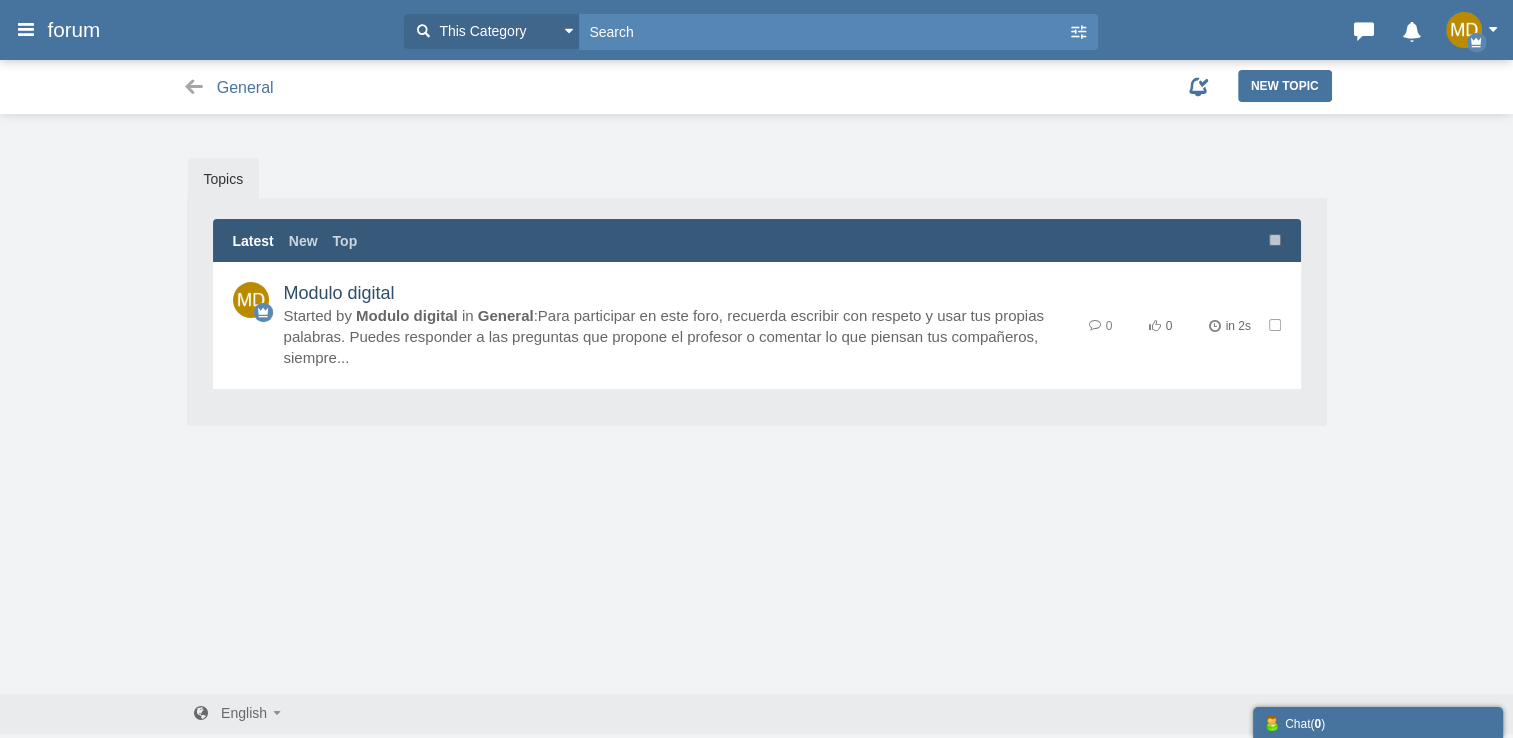 scroll, scrollTop: 5, scrollLeft: 0, axis: vertical 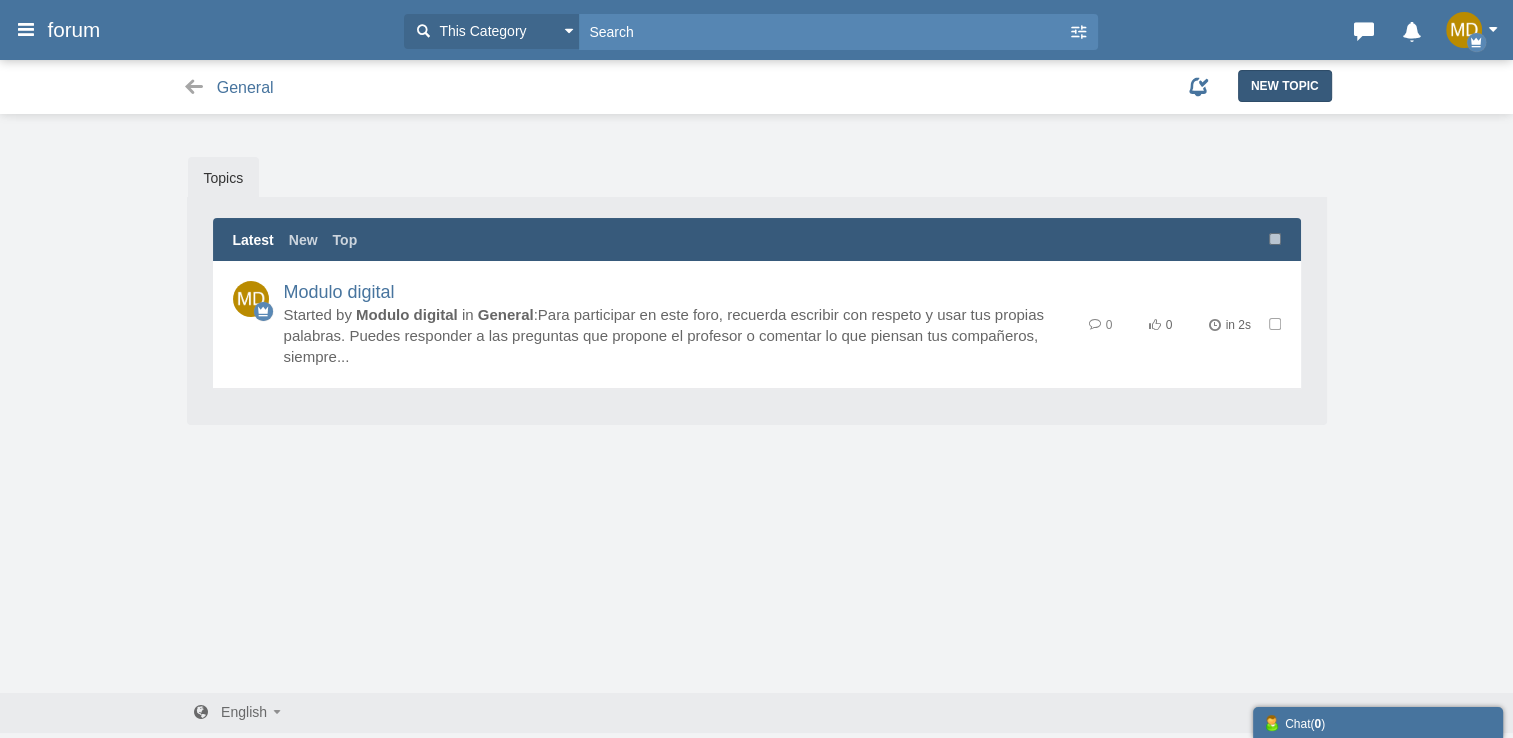 click on "New Topic" at bounding box center (1285, 86) 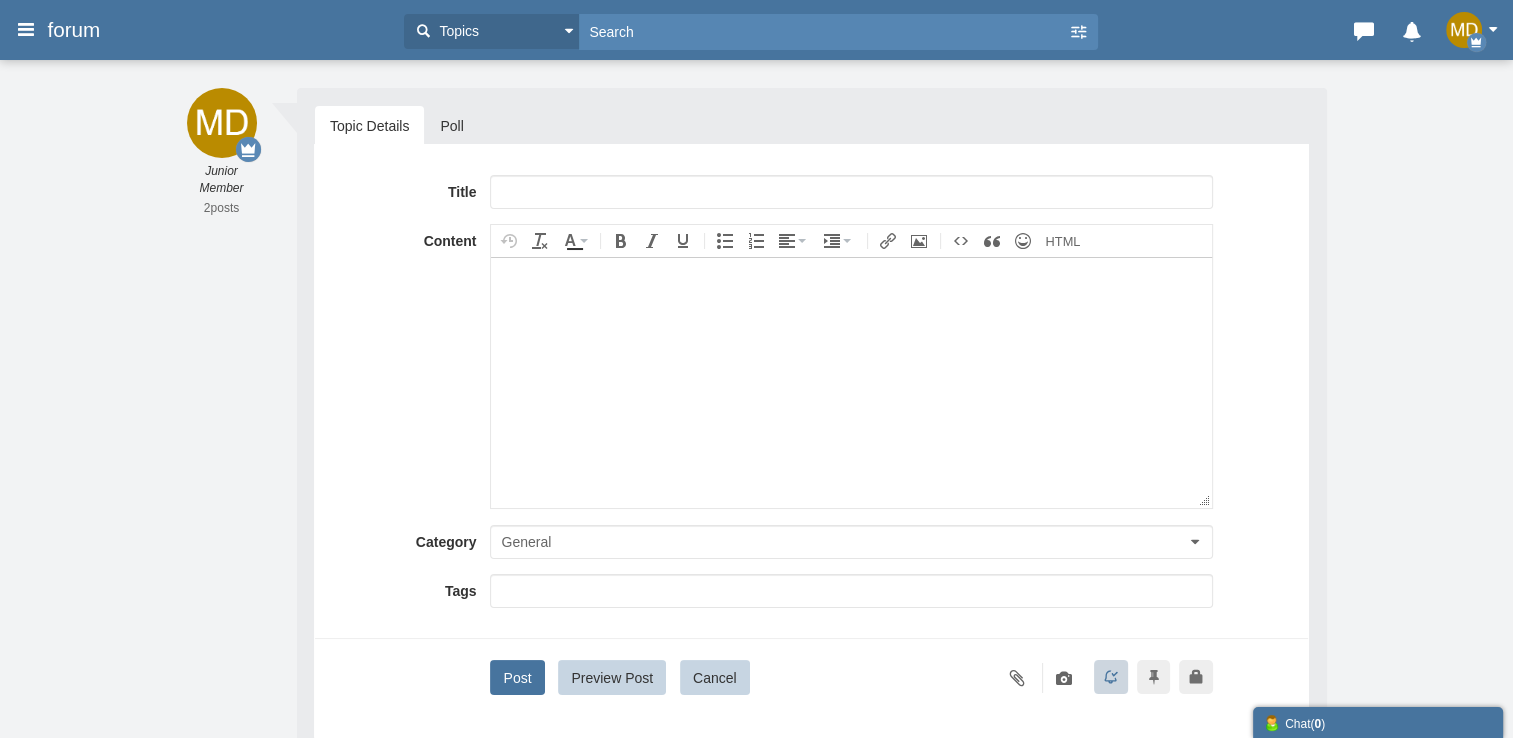 scroll, scrollTop: 0, scrollLeft: 0, axis: both 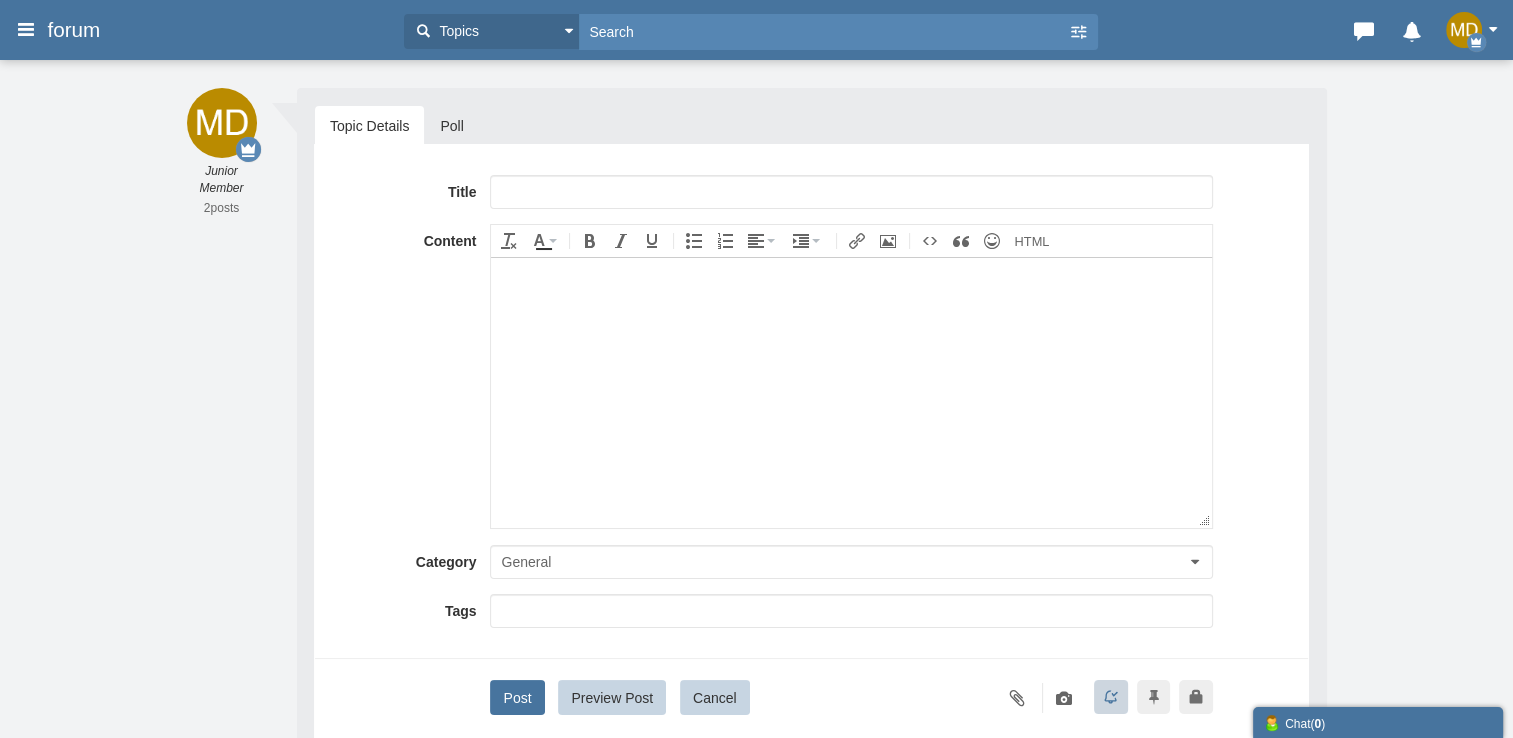 click at bounding box center [851, 392] 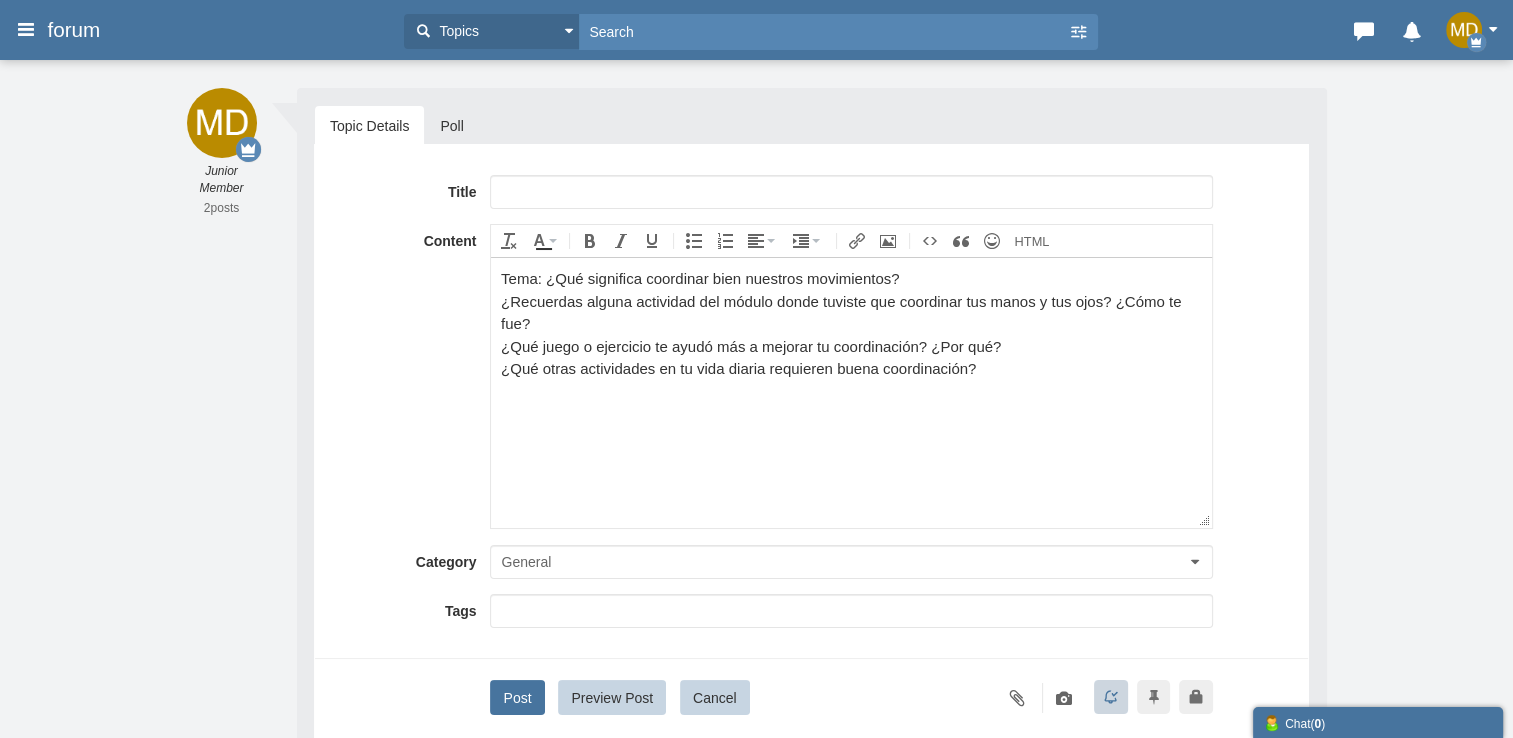 drag, startPoint x: 919, startPoint y: 284, endPoint x: 908, endPoint y: 282, distance: 11.18034 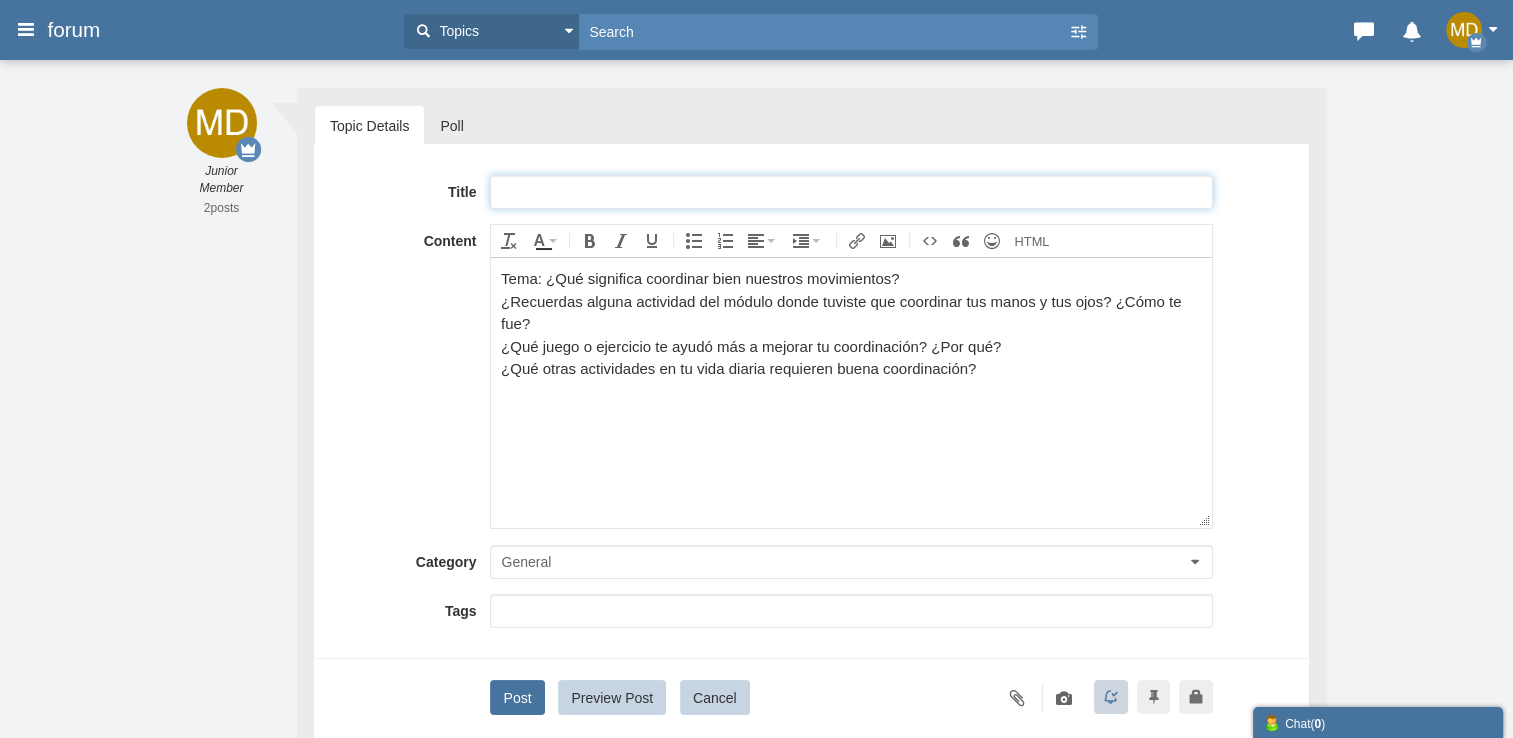 click at bounding box center [851, 192] 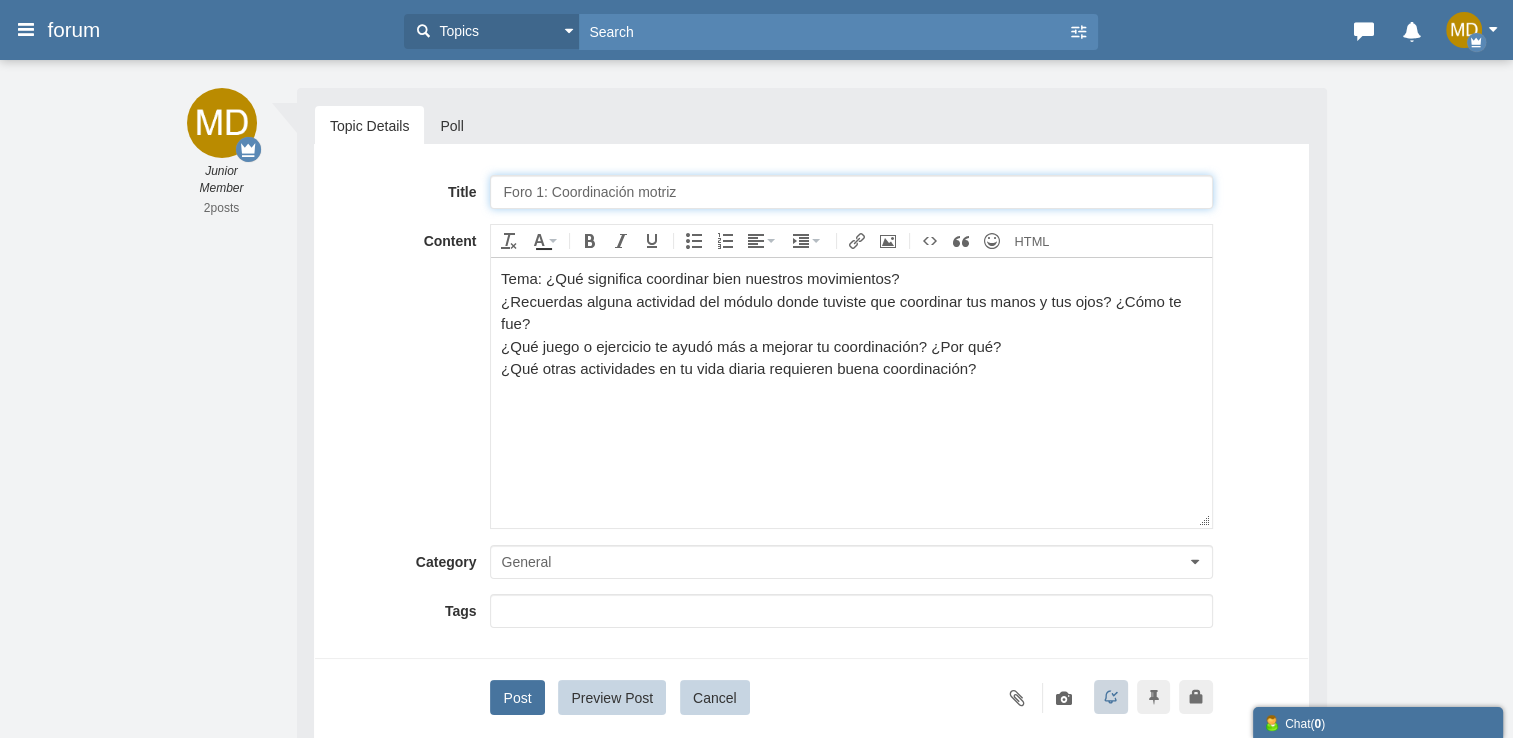 scroll, scrollTop: 155, scrollLeft: 0, axis: vertical 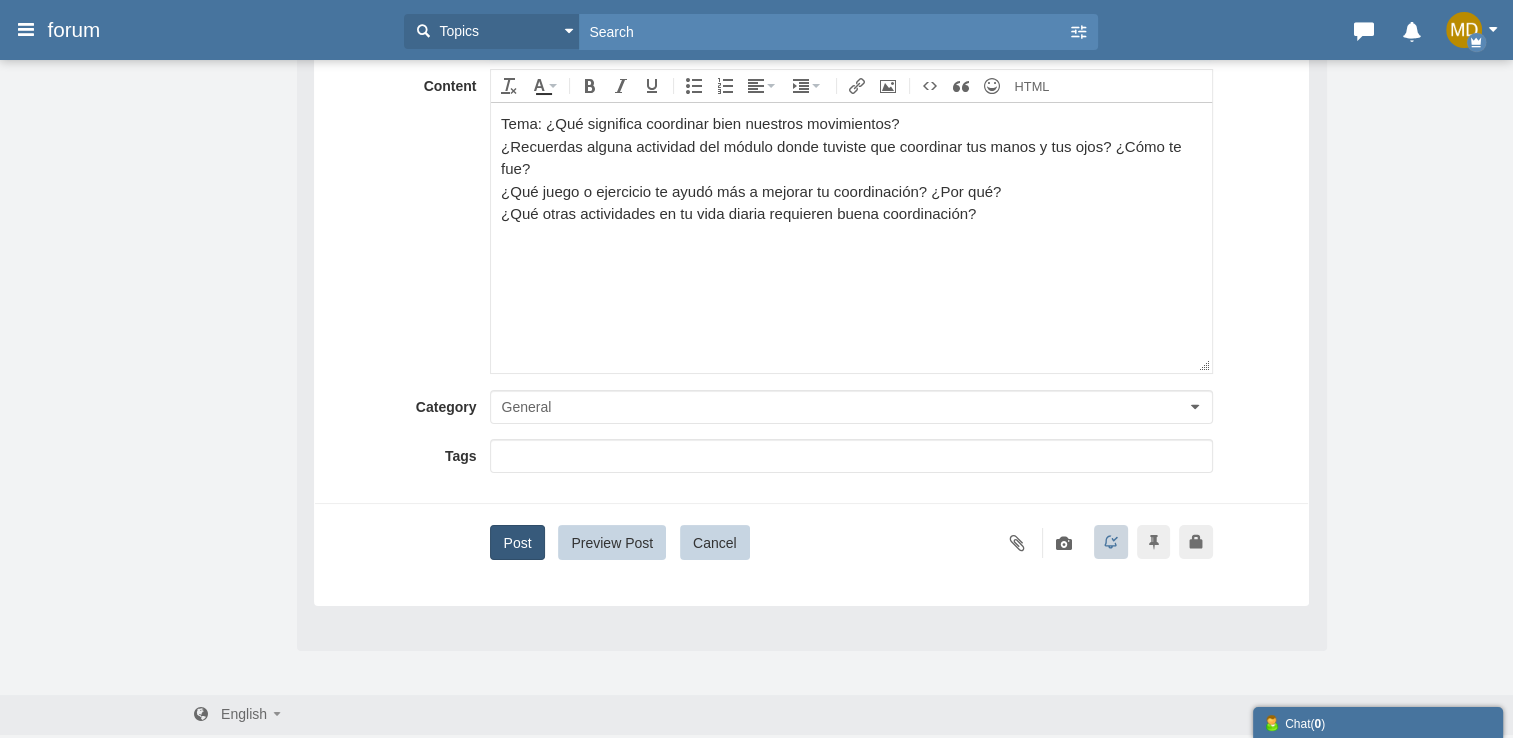type on "Foro 1: Coordinación motriz" 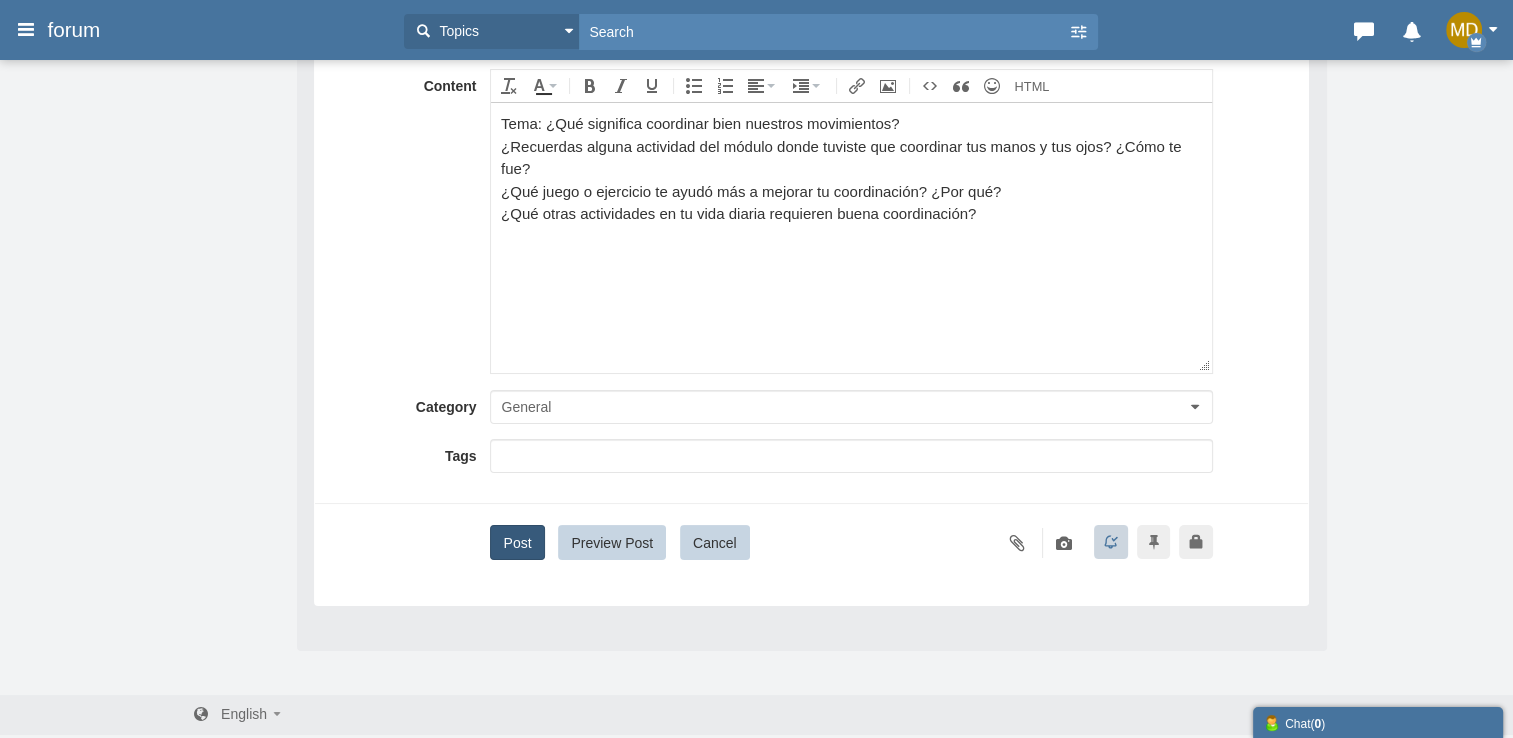 click on "Post" at bounding box center [517, 542] 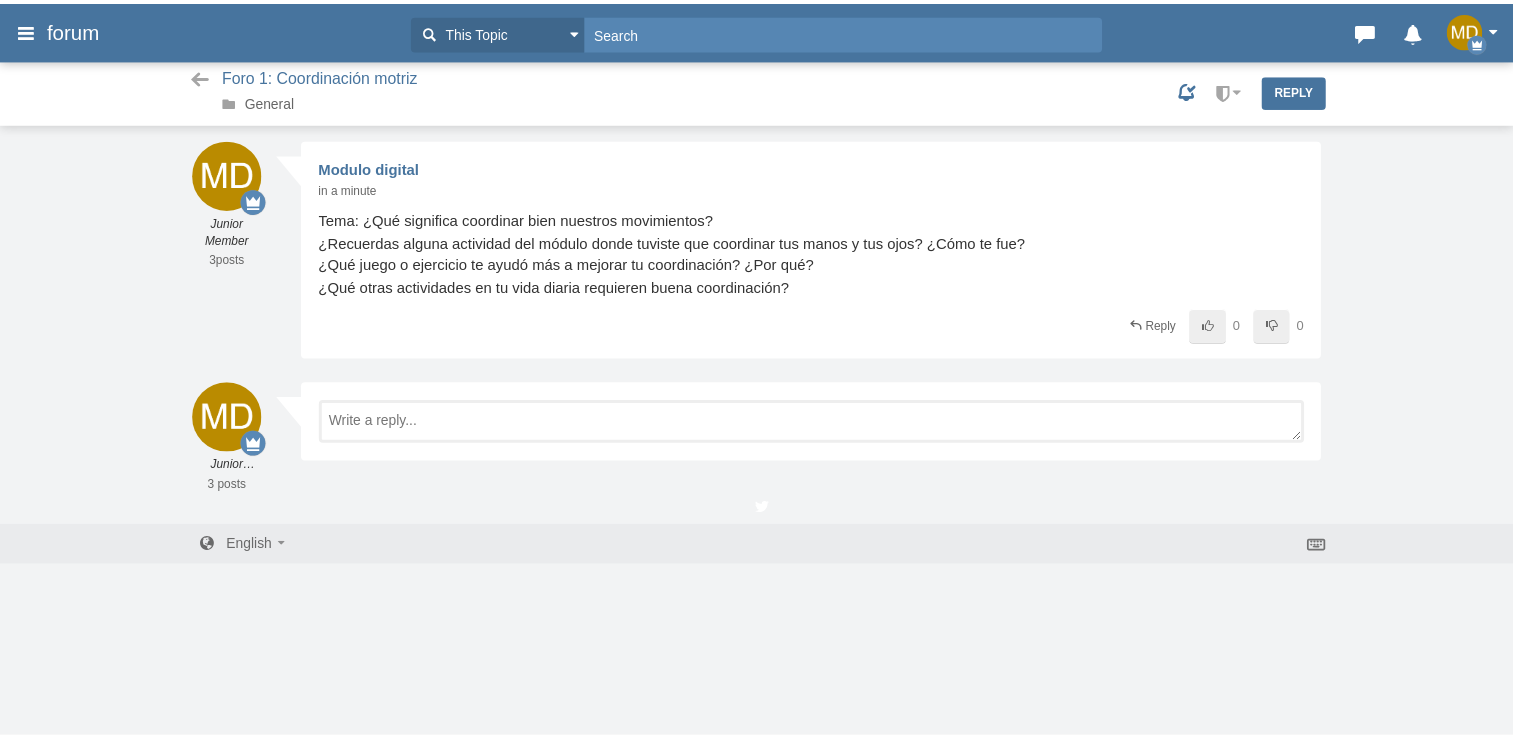 scroll, scrollTop: 0, scrollLeft: 0, axis: both 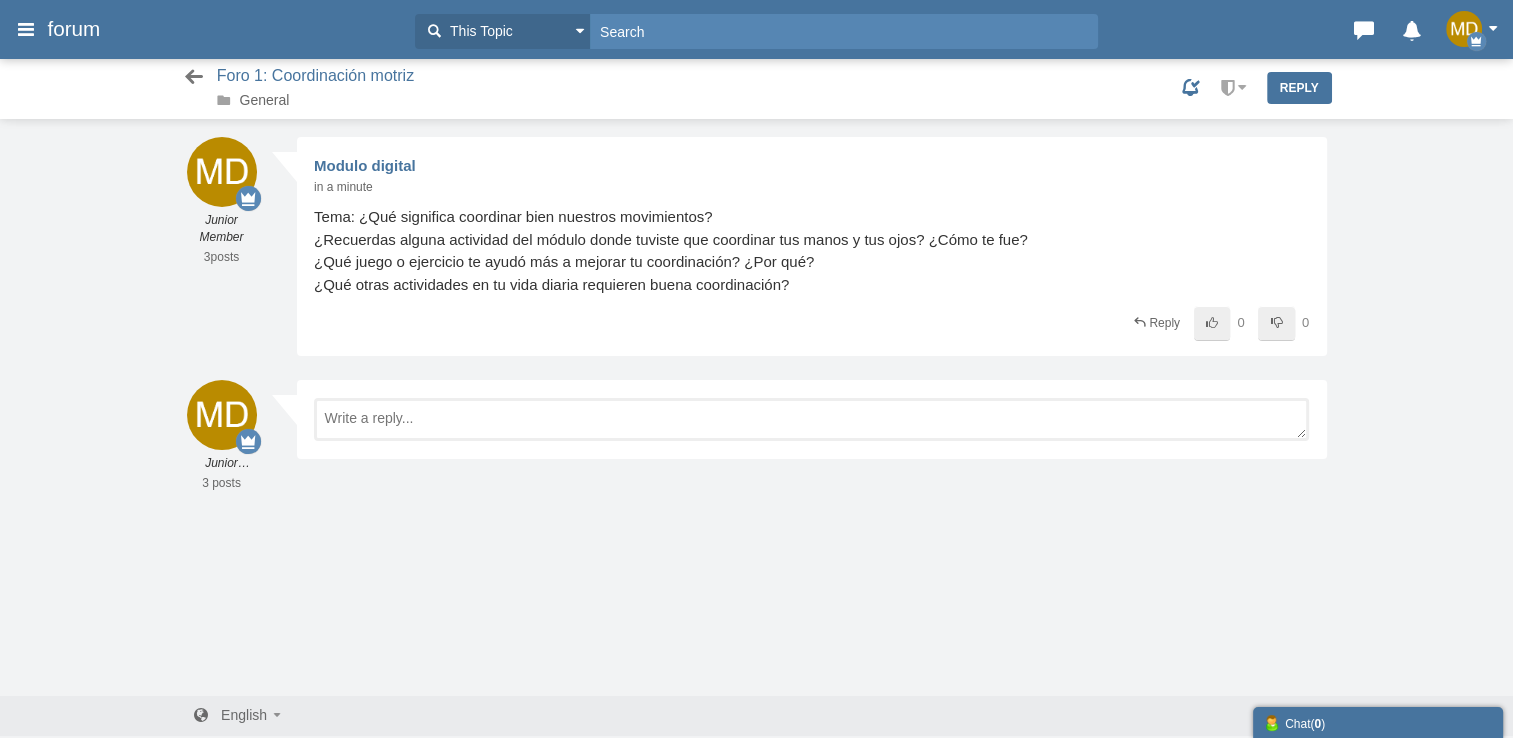 click at bounding box center [194, 77] 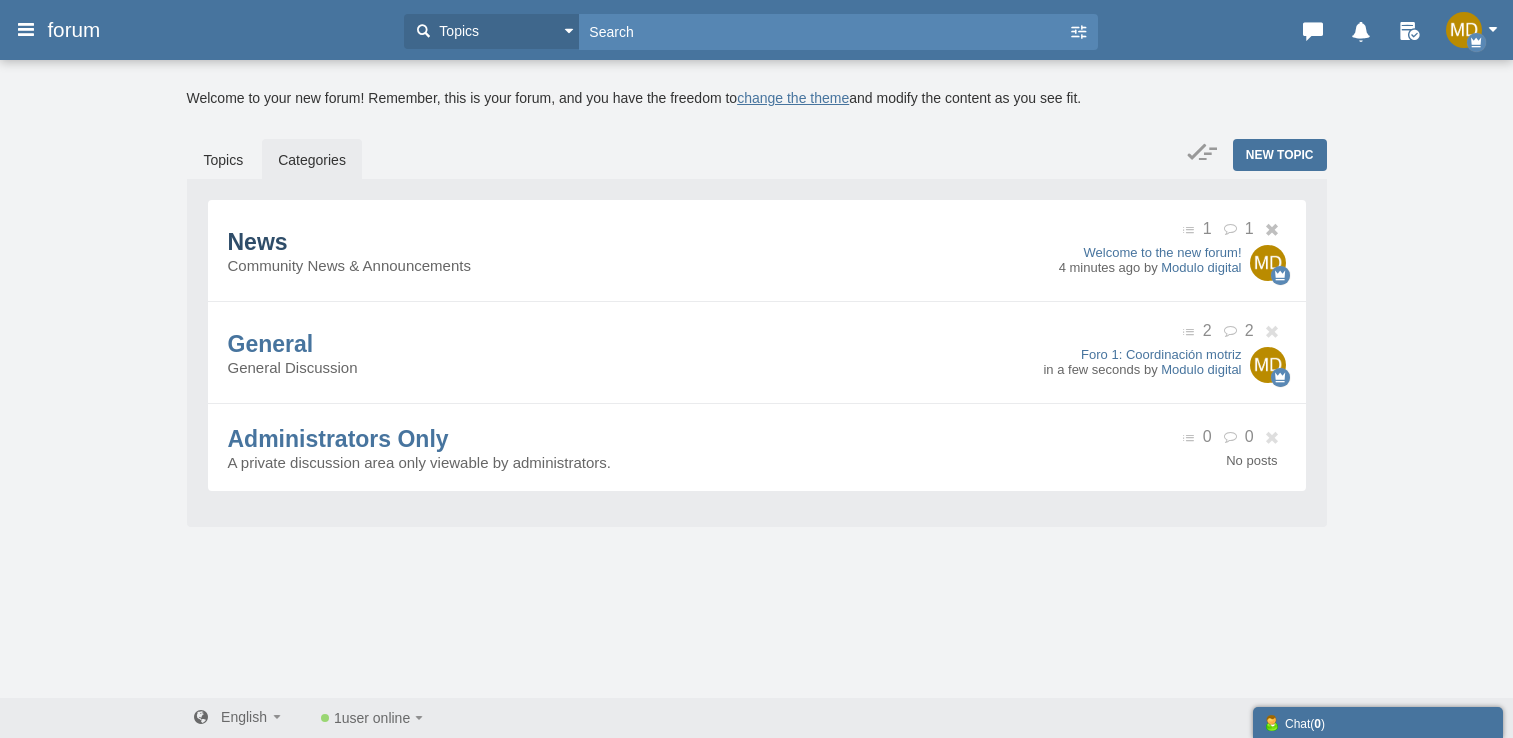 scroll, scrollTop: 0, scrollLeft: 0, axis: both 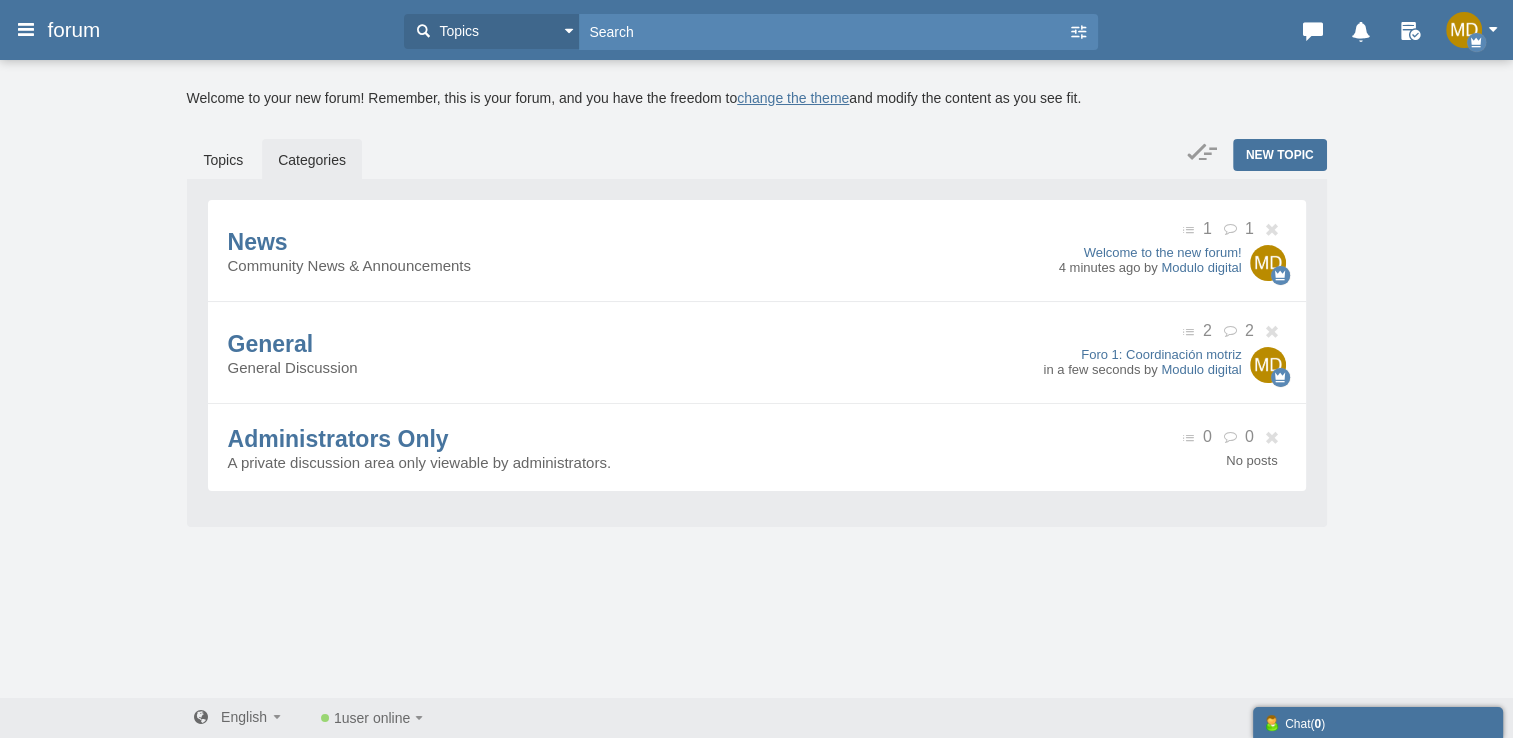 click on "Categories" at bounding box center (312, 160) 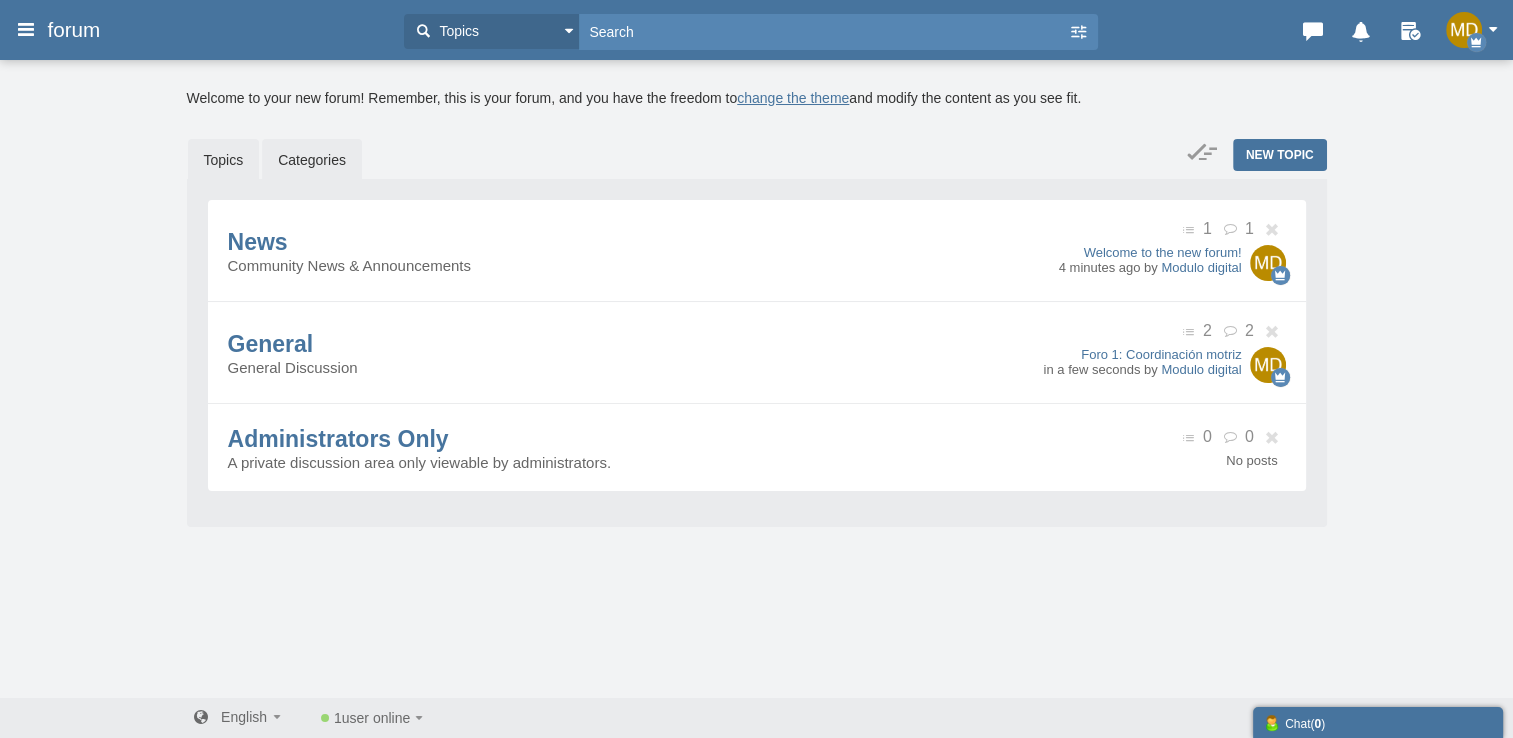 click on "Topics" at bounding box center (224, 160) 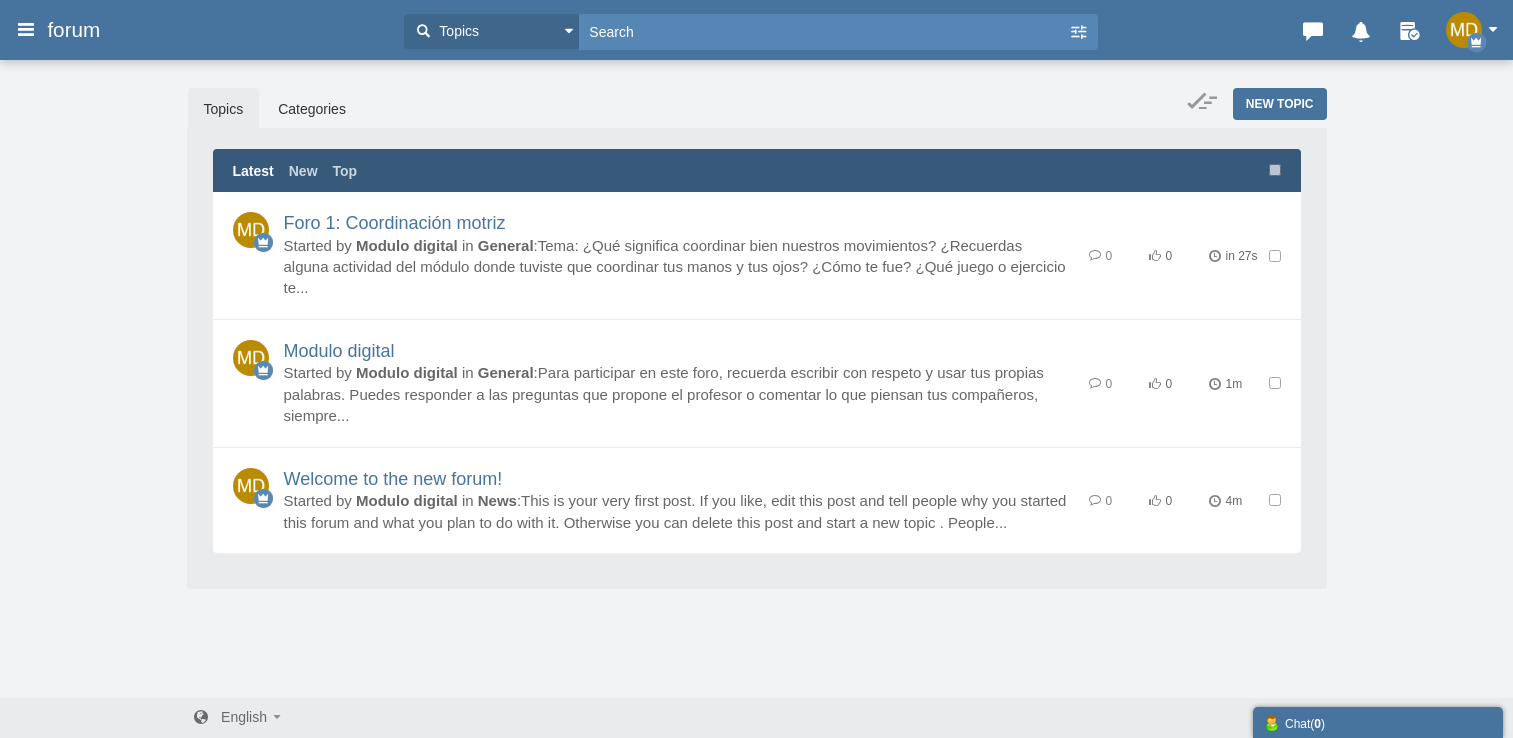 scroll, scrollTop: 0, scrollLeft: 0, axis: both 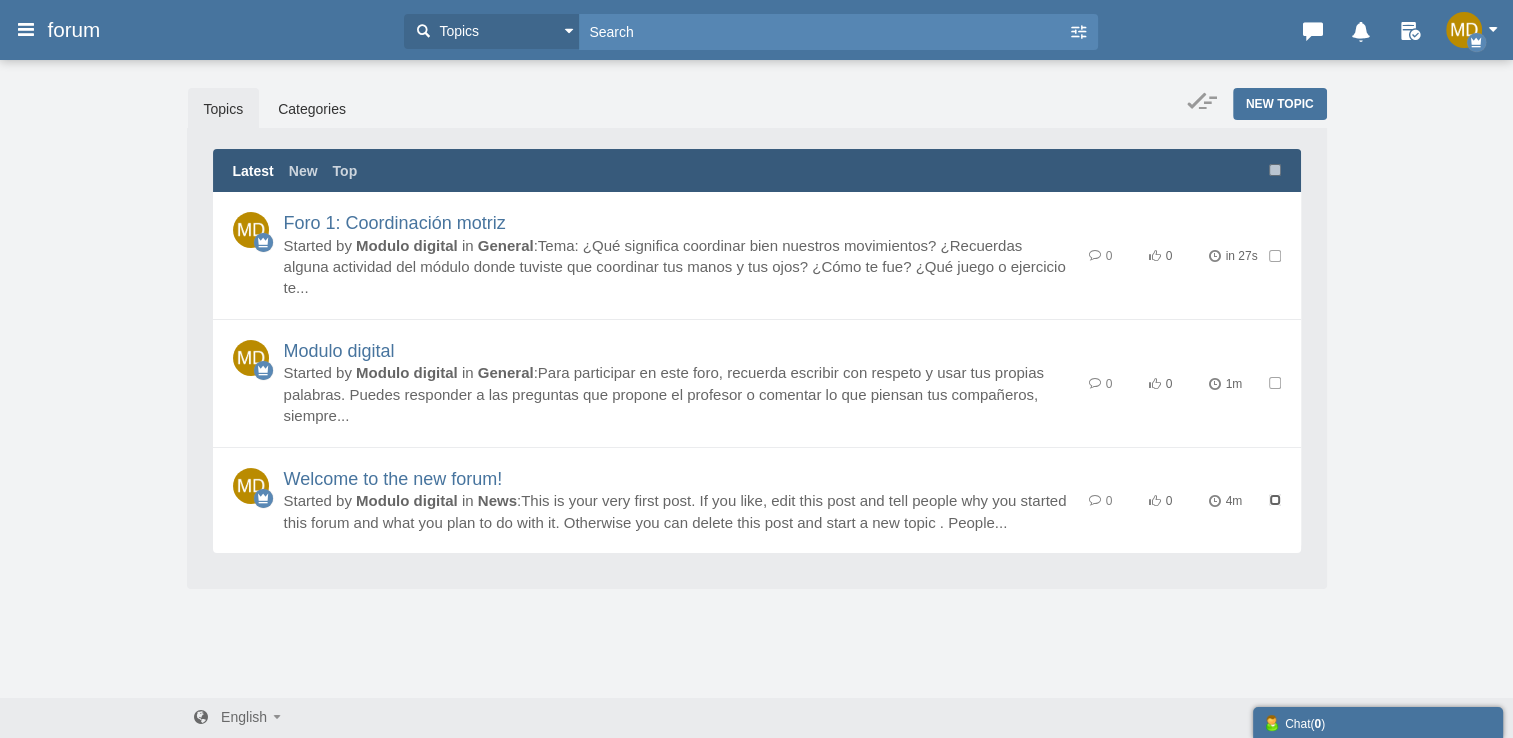 click at bounding box center (1275, 500) 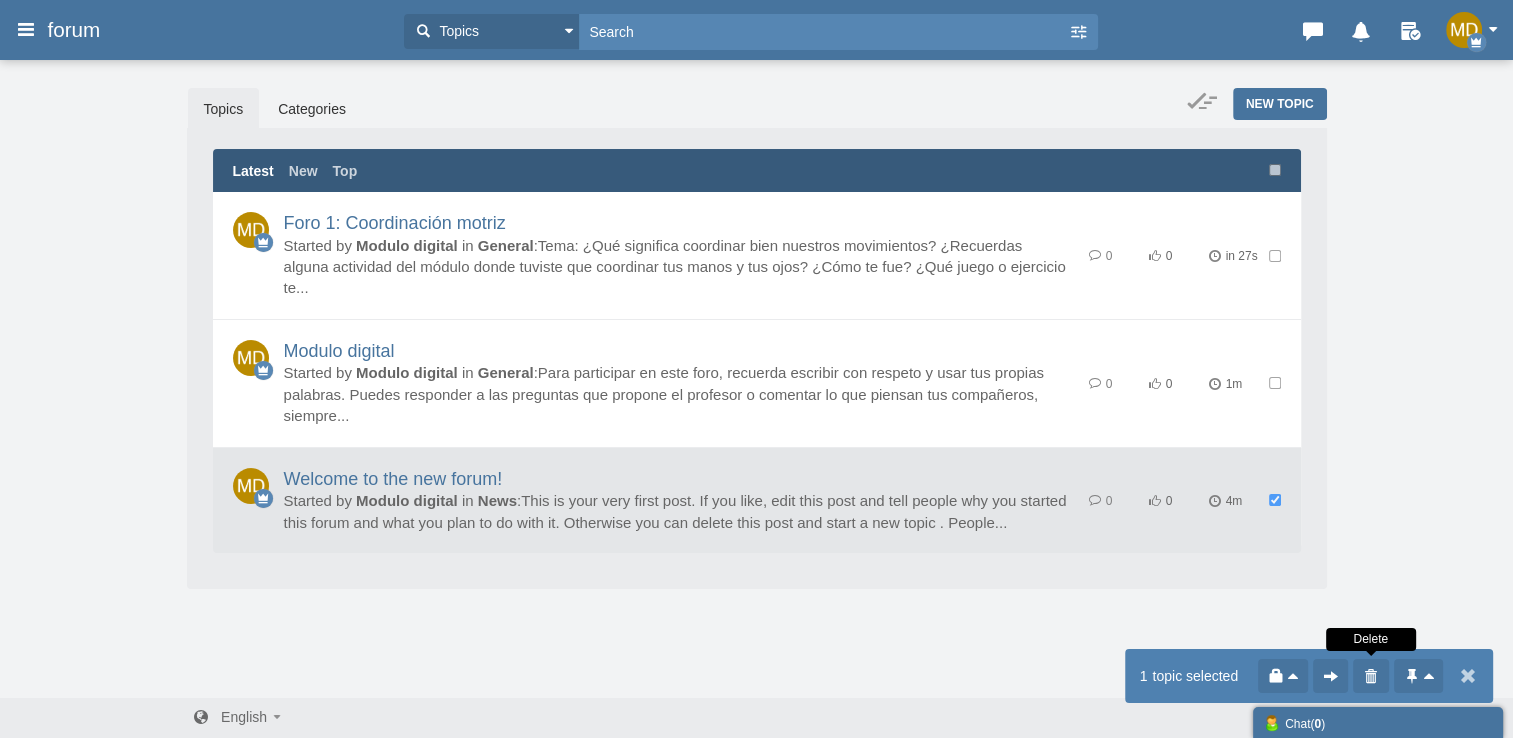 click at bounding box center [1371, 676] 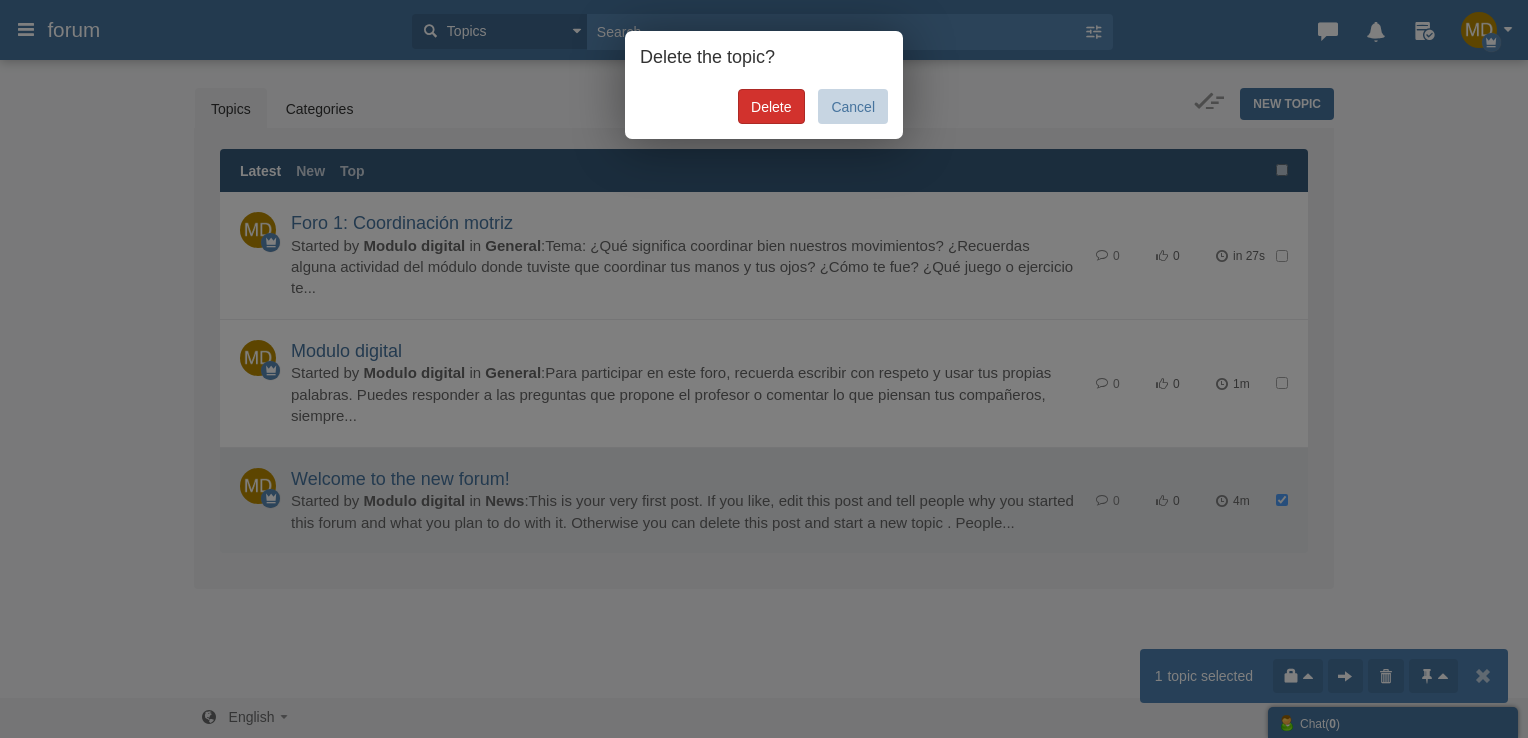 click on "Delete" at bounding box center (771, 106) 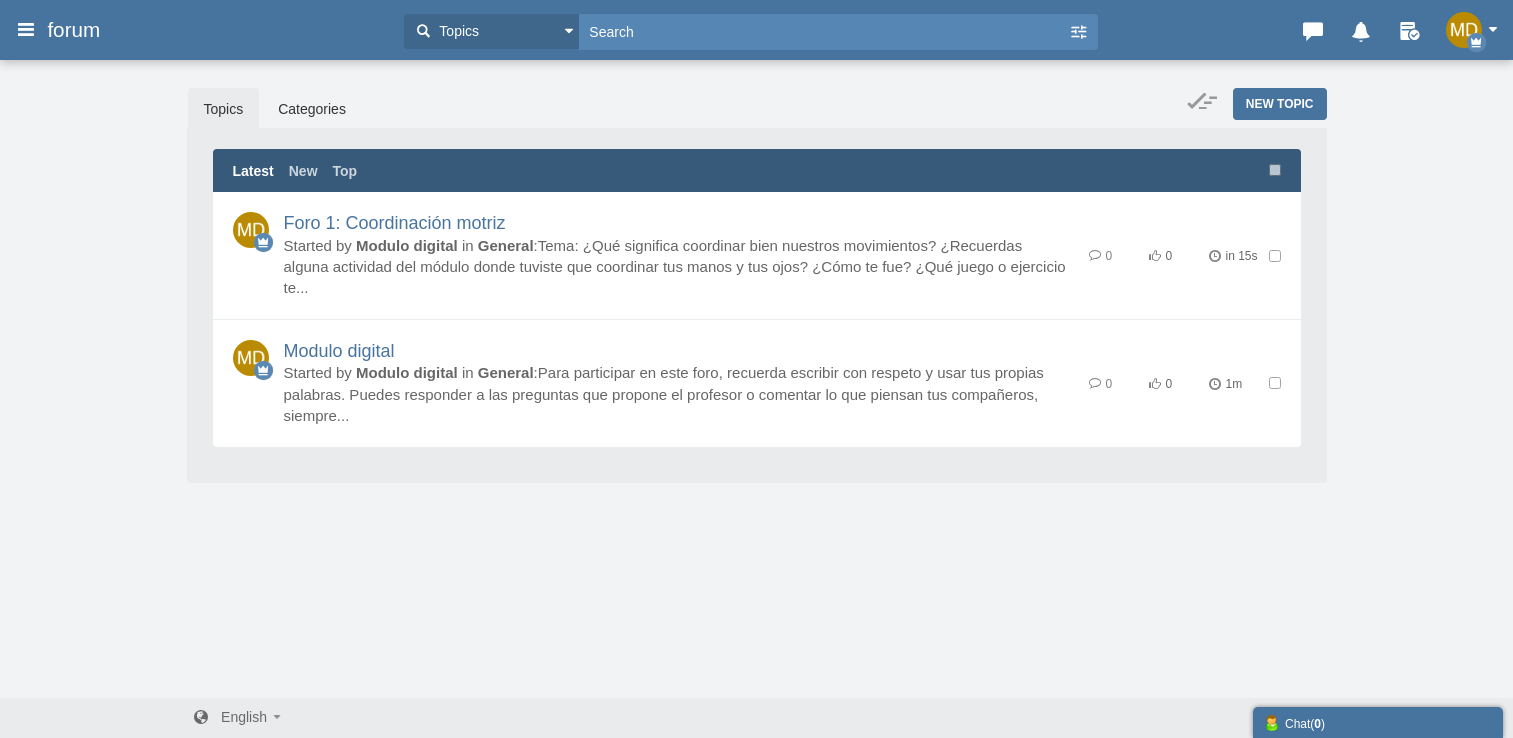 scroll, scrollTop: 0, scrollLeft: 0, axis: both 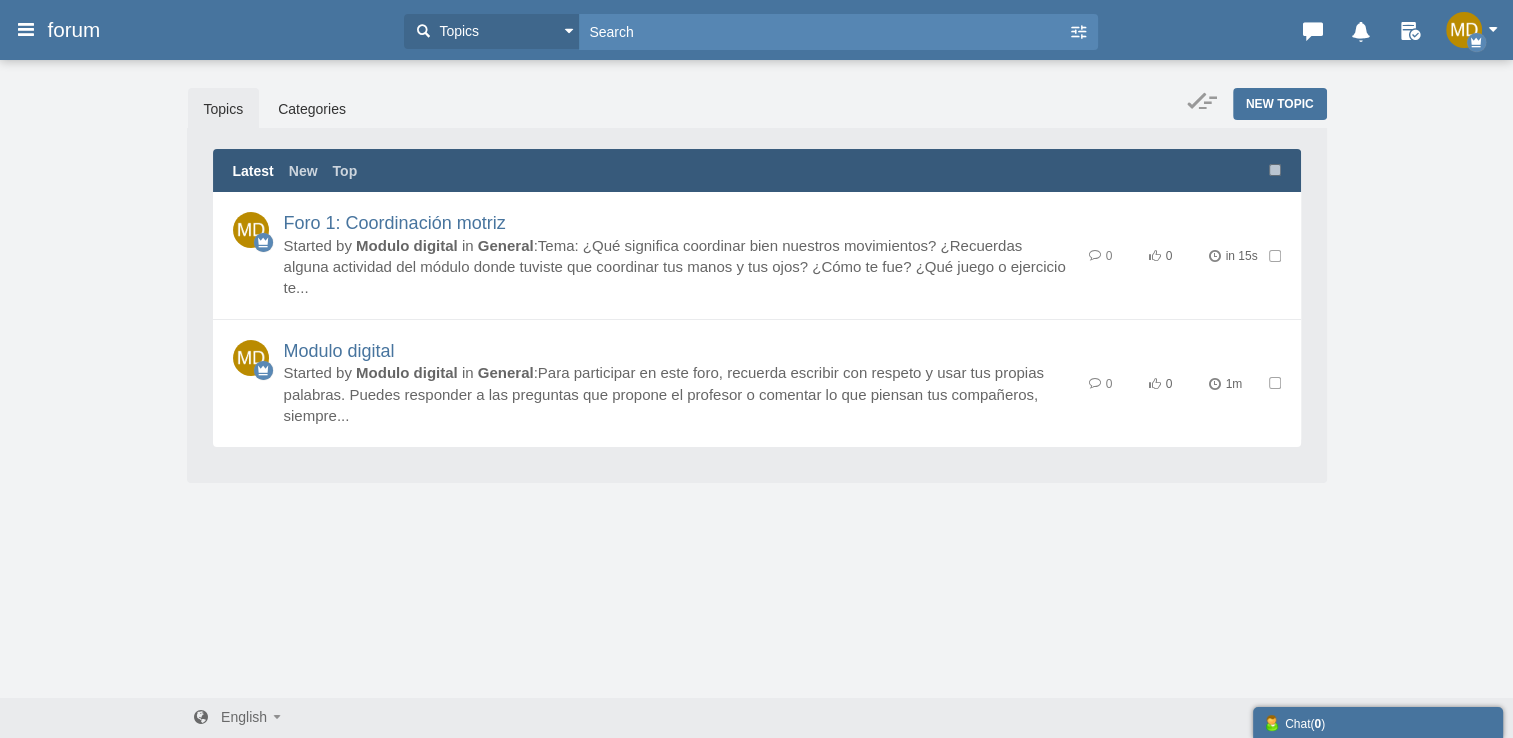 drag, startPoint x: 560, startPoint y: 546, endPoint x: 551, endPoint y: 552, distance: 10.816654 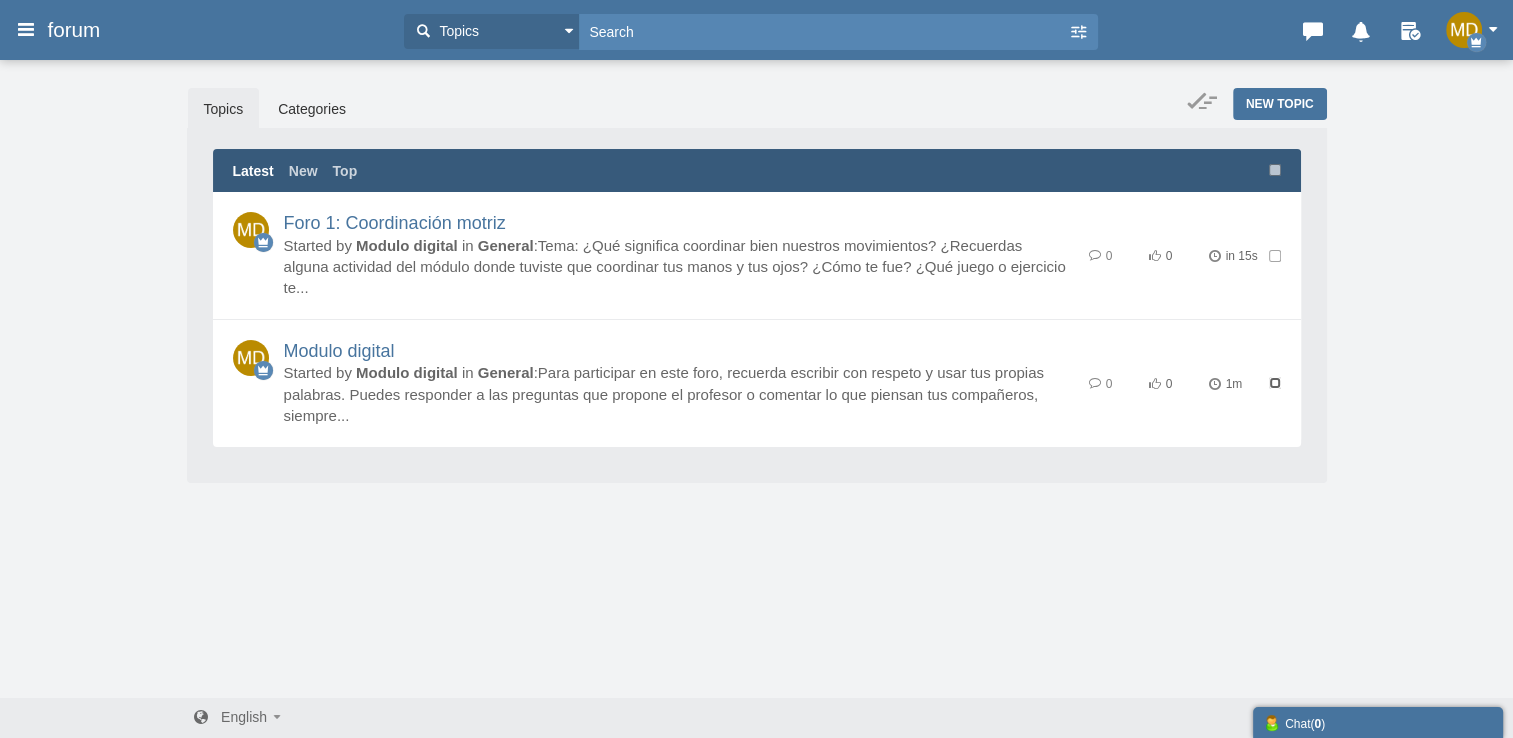 click at bounding box center [1275, 383] 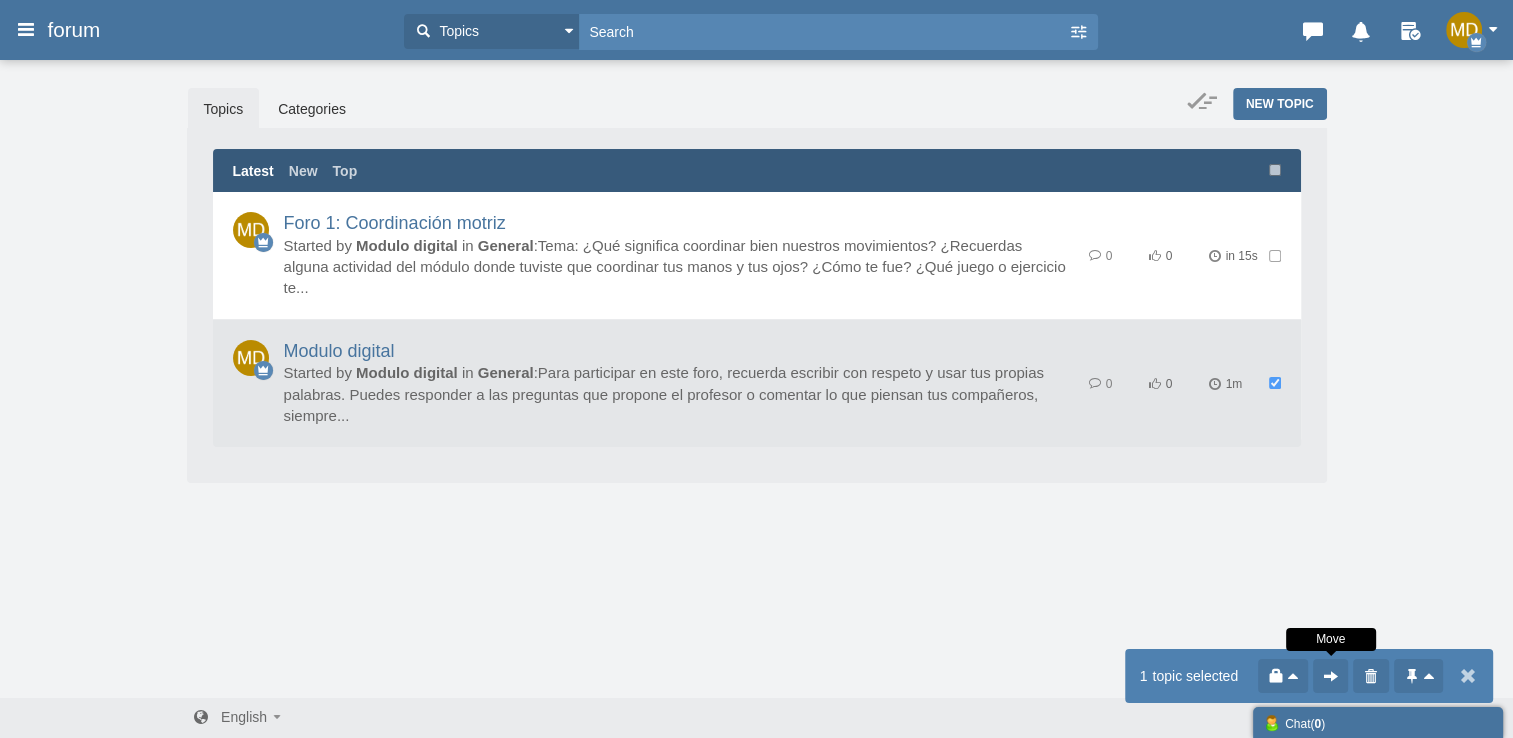 click at bounding box center [1331, 676] 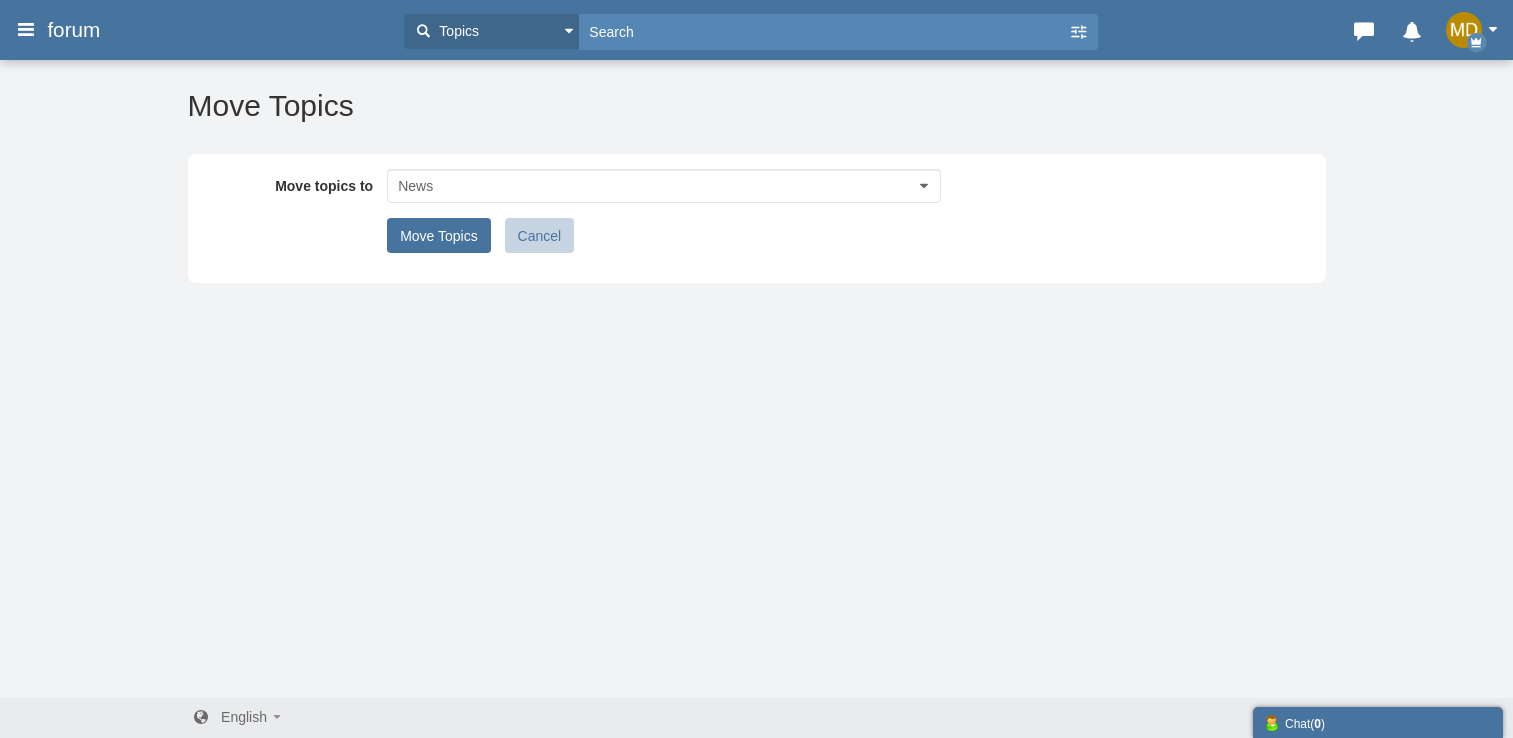 scroll, scrollTop: 0, scrollLeft: 0, axis: both 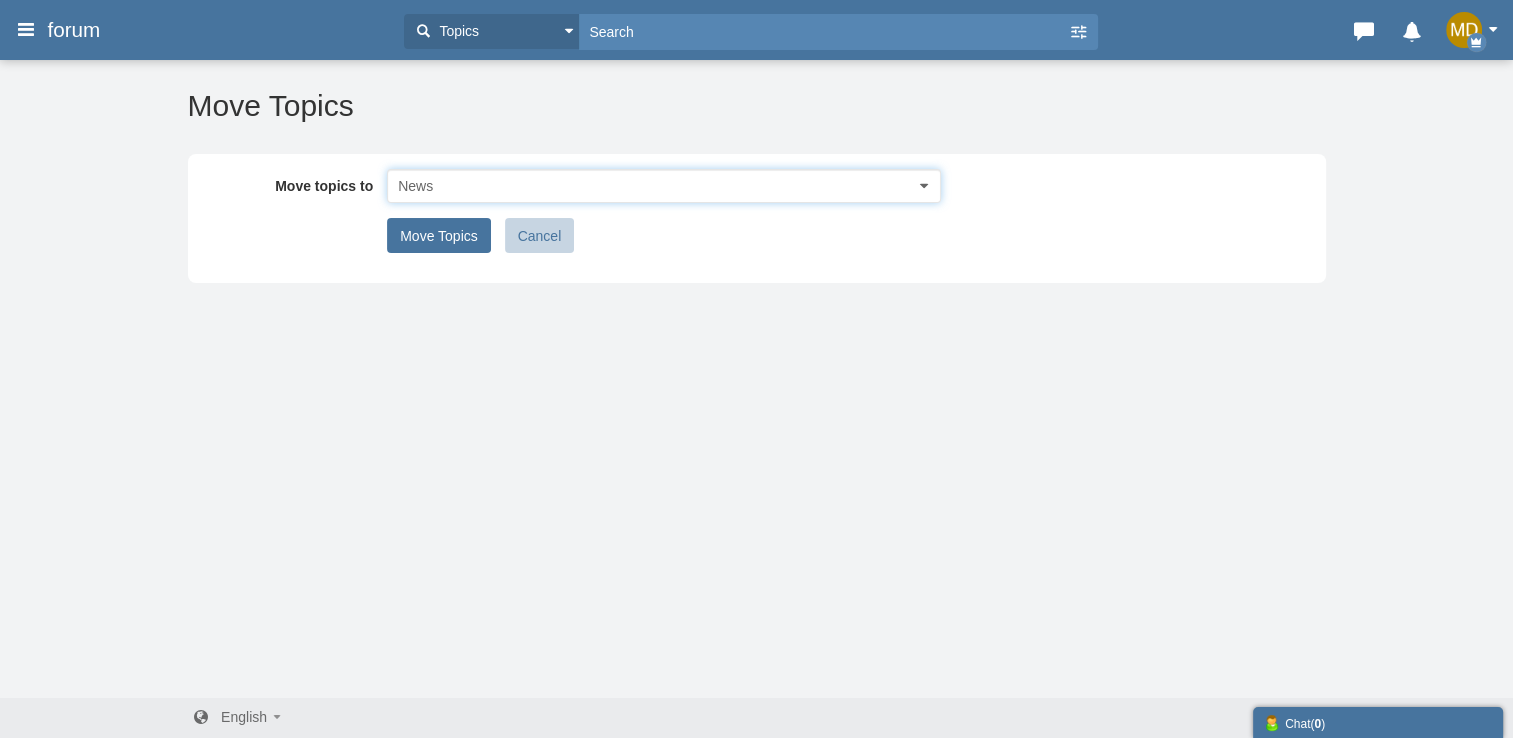 click on "News" at bounding box center [664, 186] 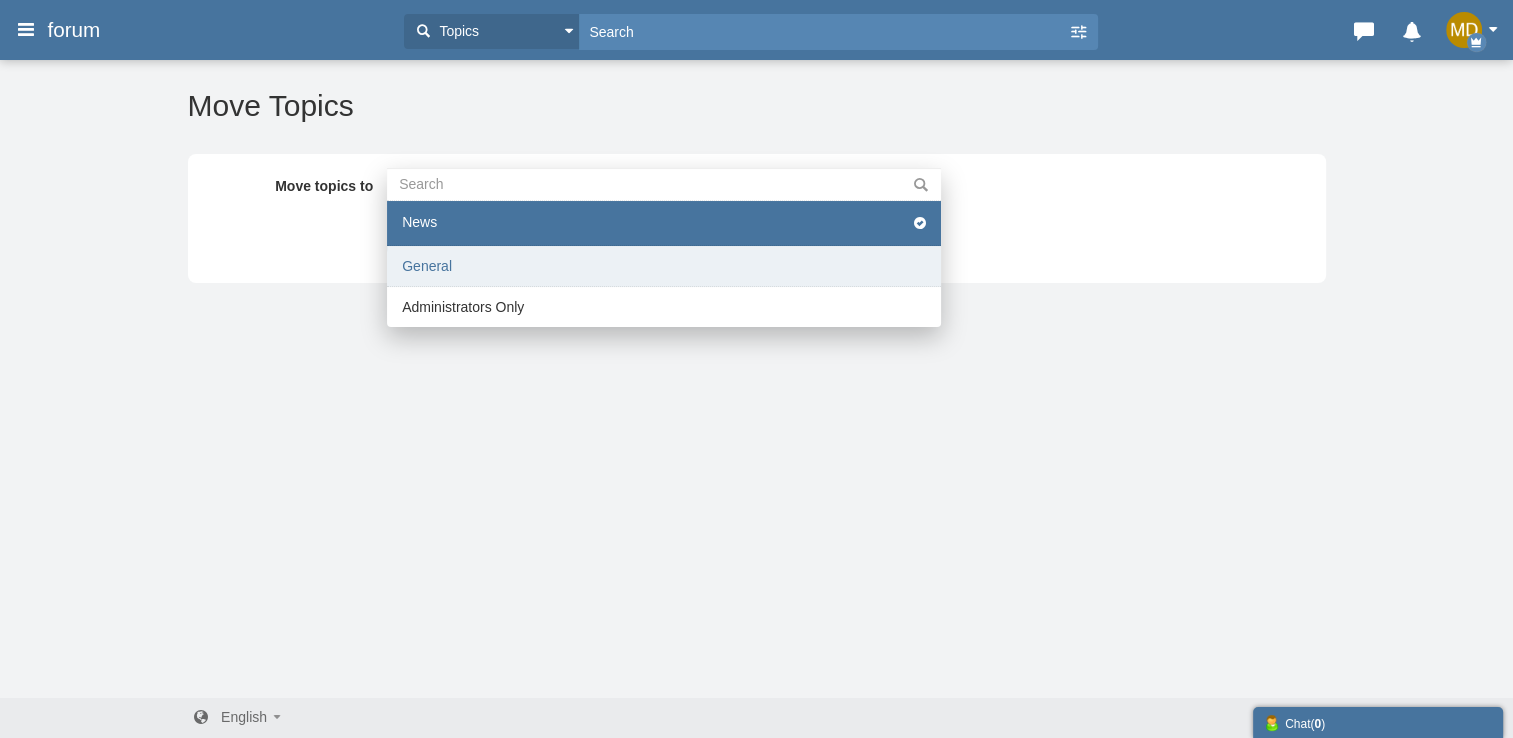 click on "General" at bounding box center (664, 266) 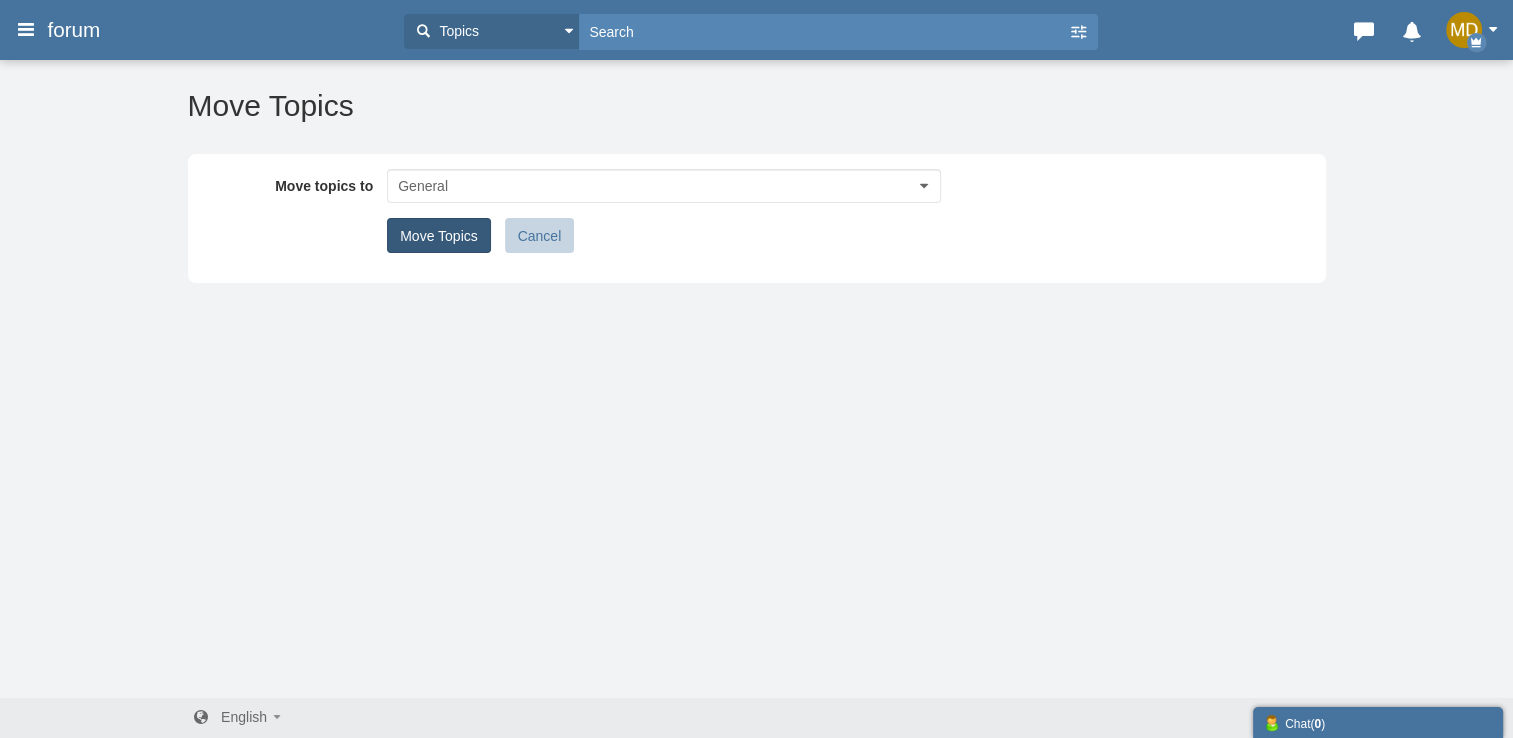 click on "Move Topics" at bounding box center [439, 235] 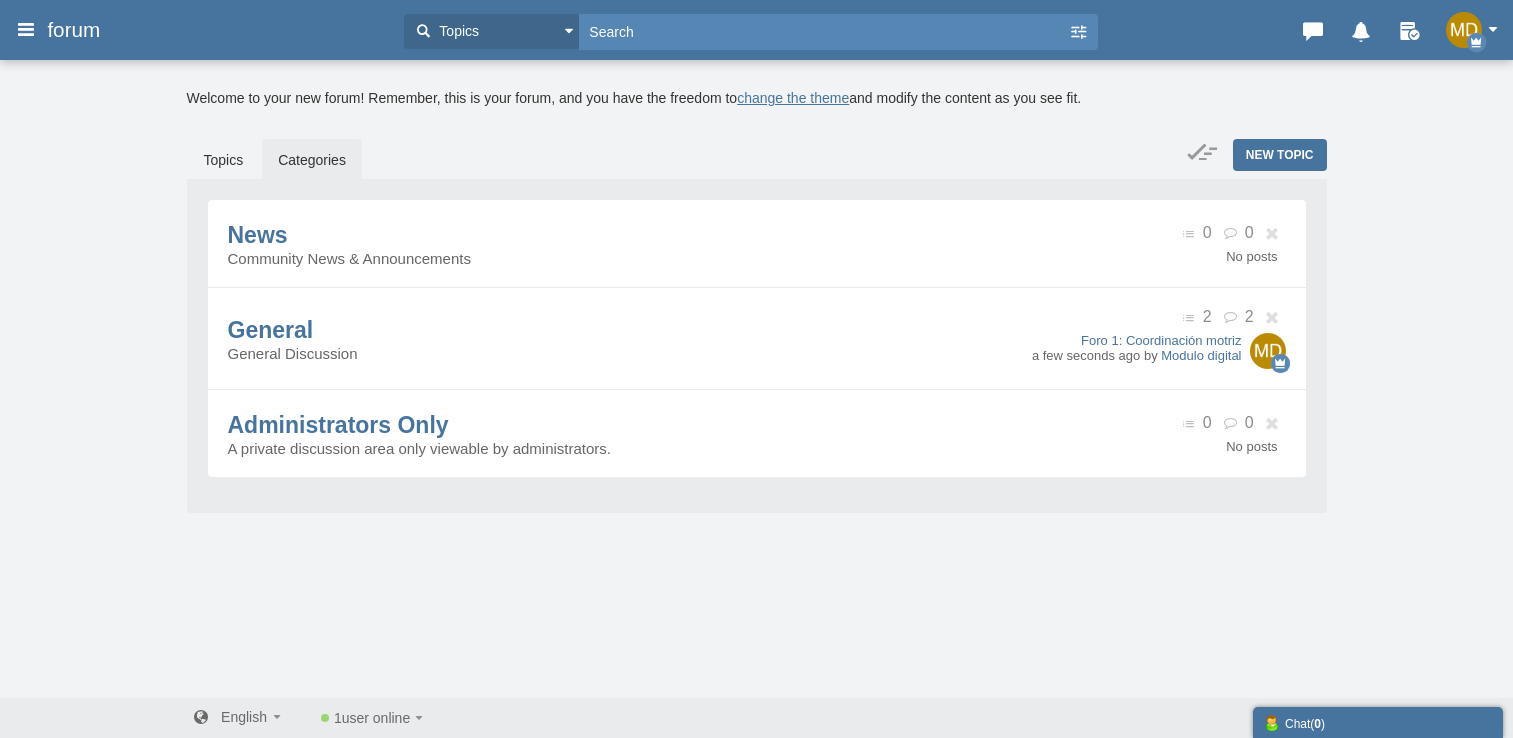 scroll, scrollTop: 0, scrollLeft: 0, axis: both 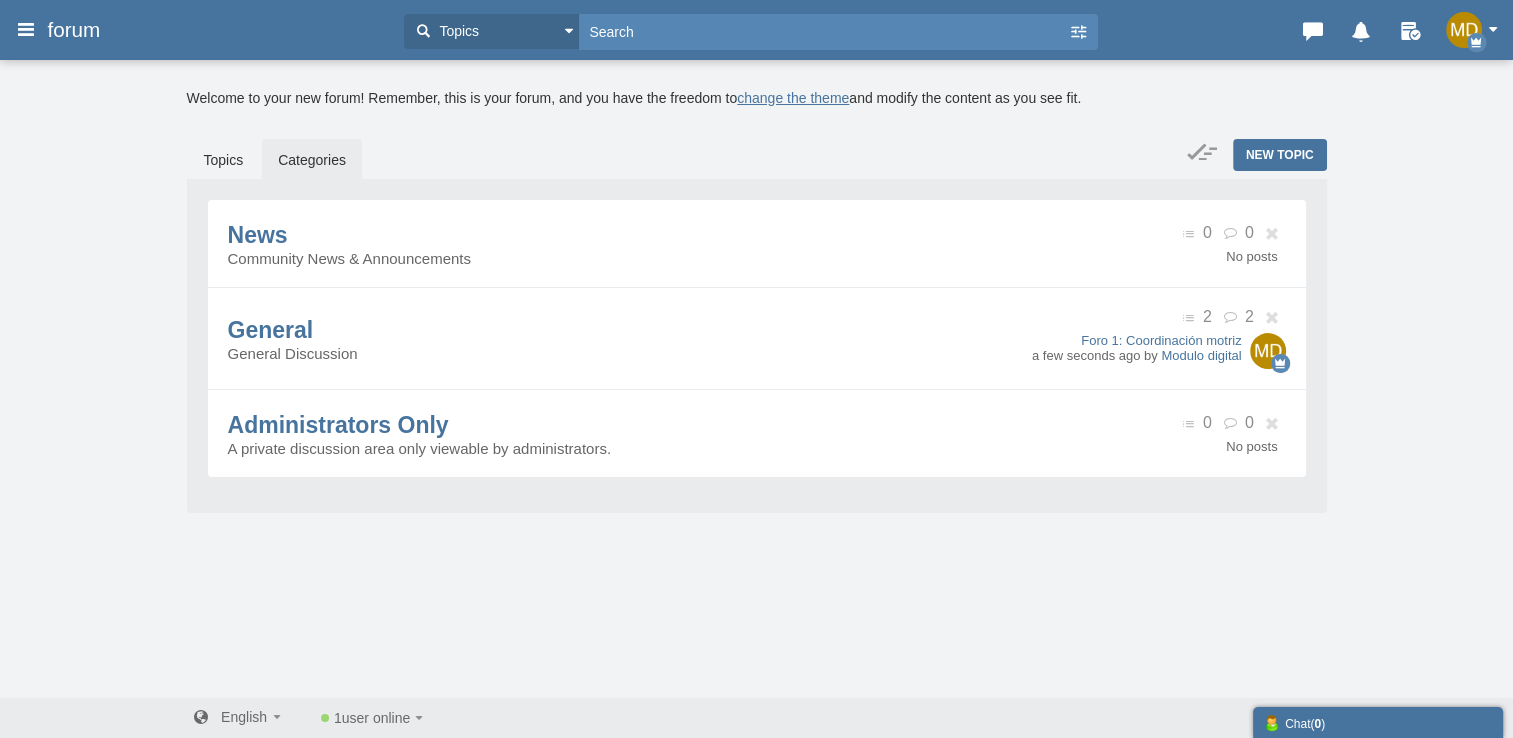 click on "Categories" at bounding box center [312, 160] 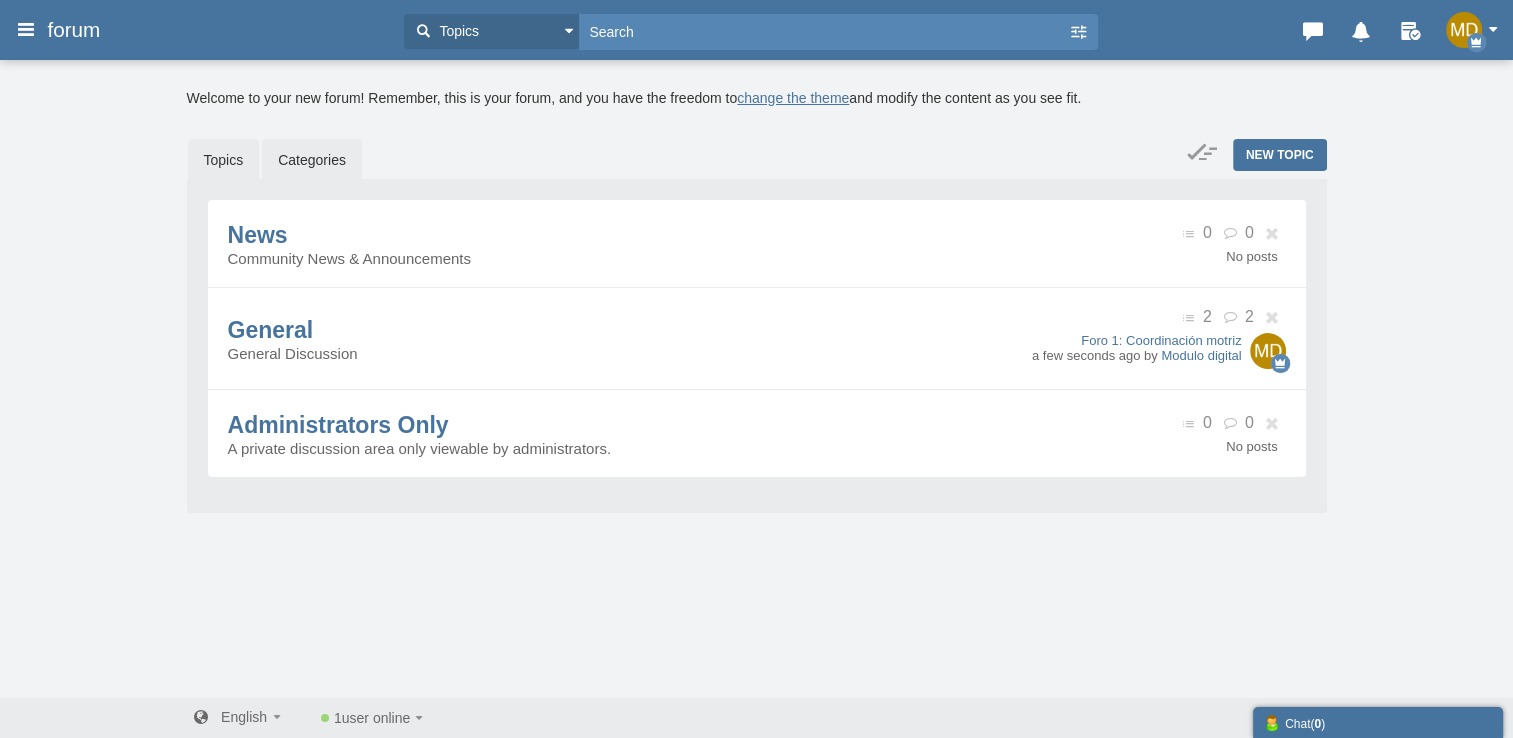 click on "Topics" at bounding box center (224, 160) 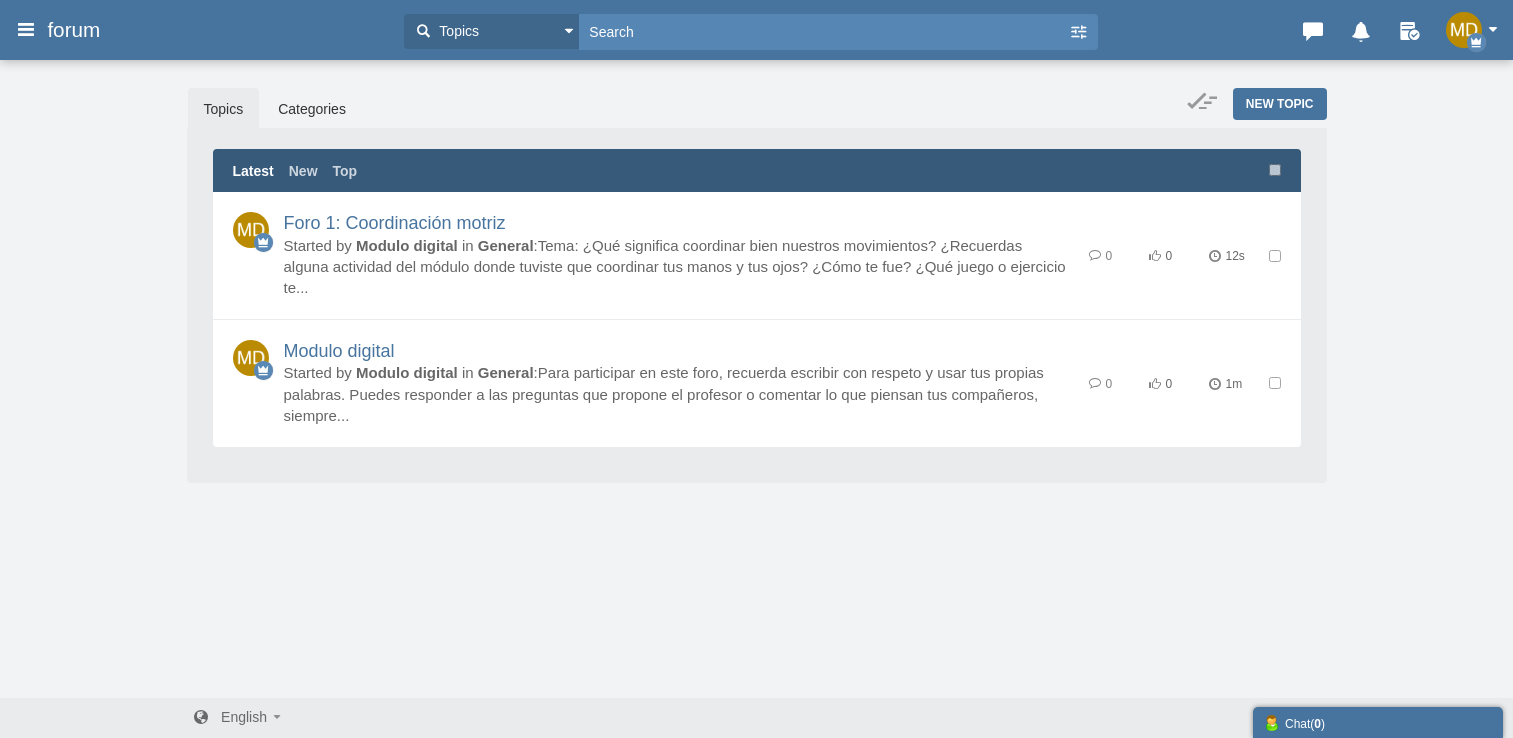 scroll, scrollTop: 0, scrollLeft: 0, axis: both 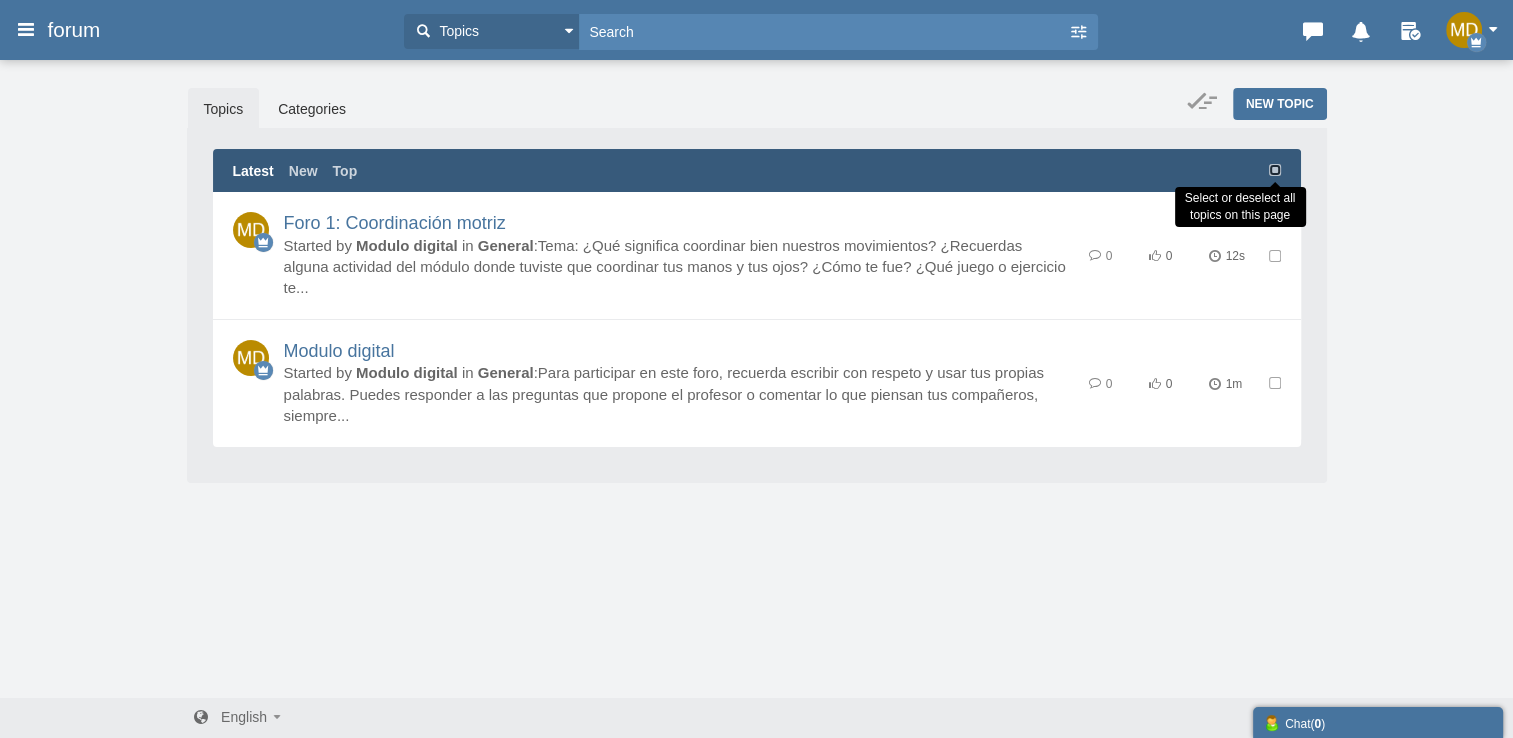 click at bounding box center [1275, 170] 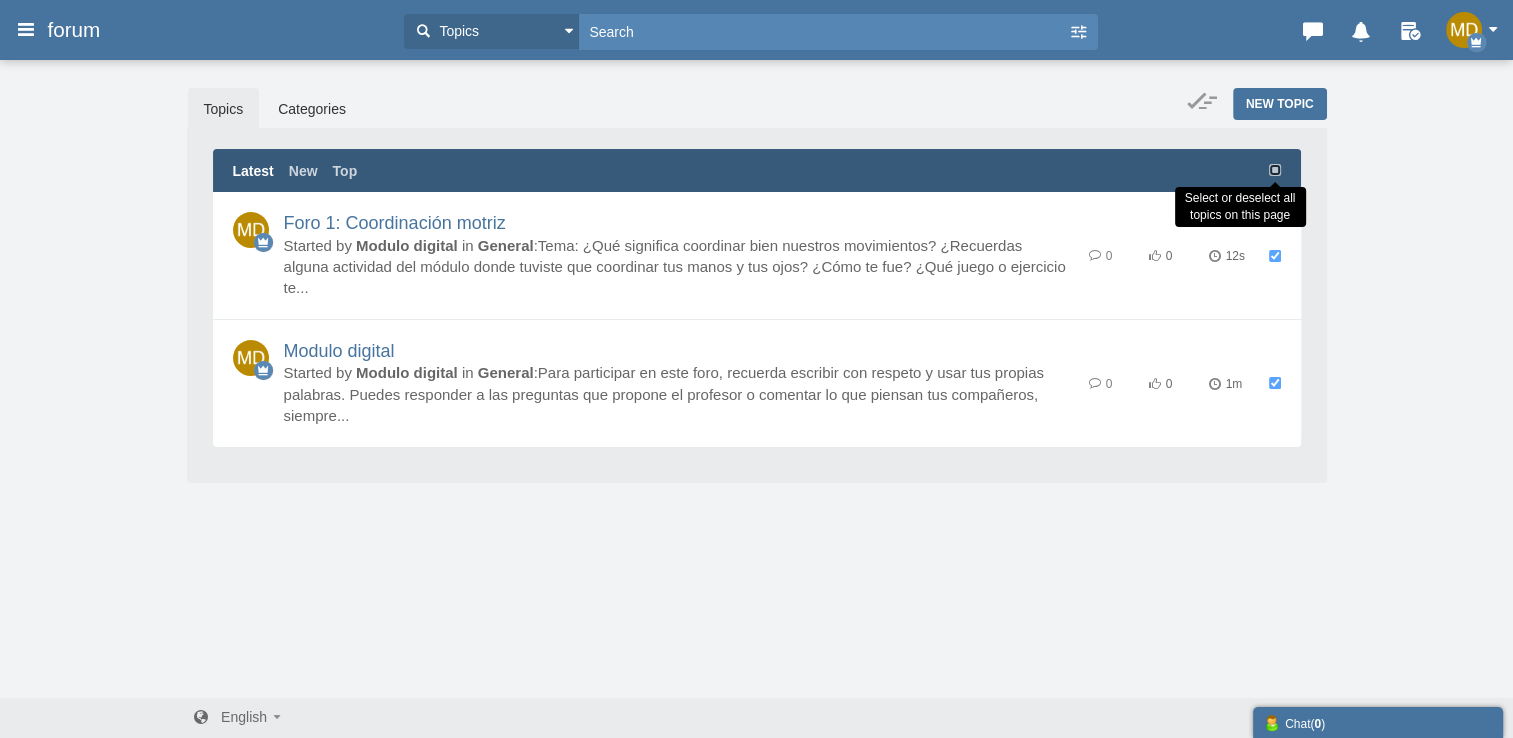 checkbox on "true" 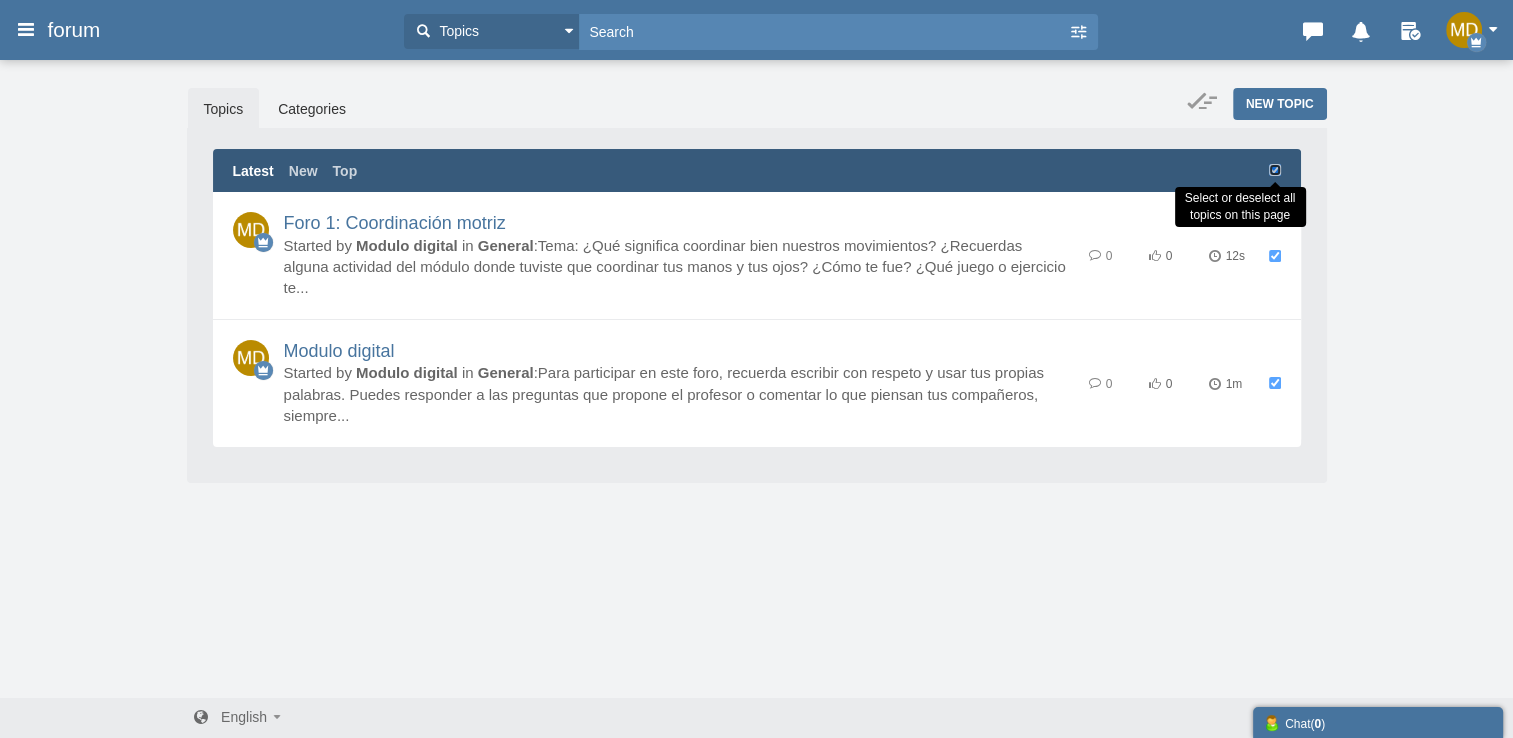 checkbox on "true" 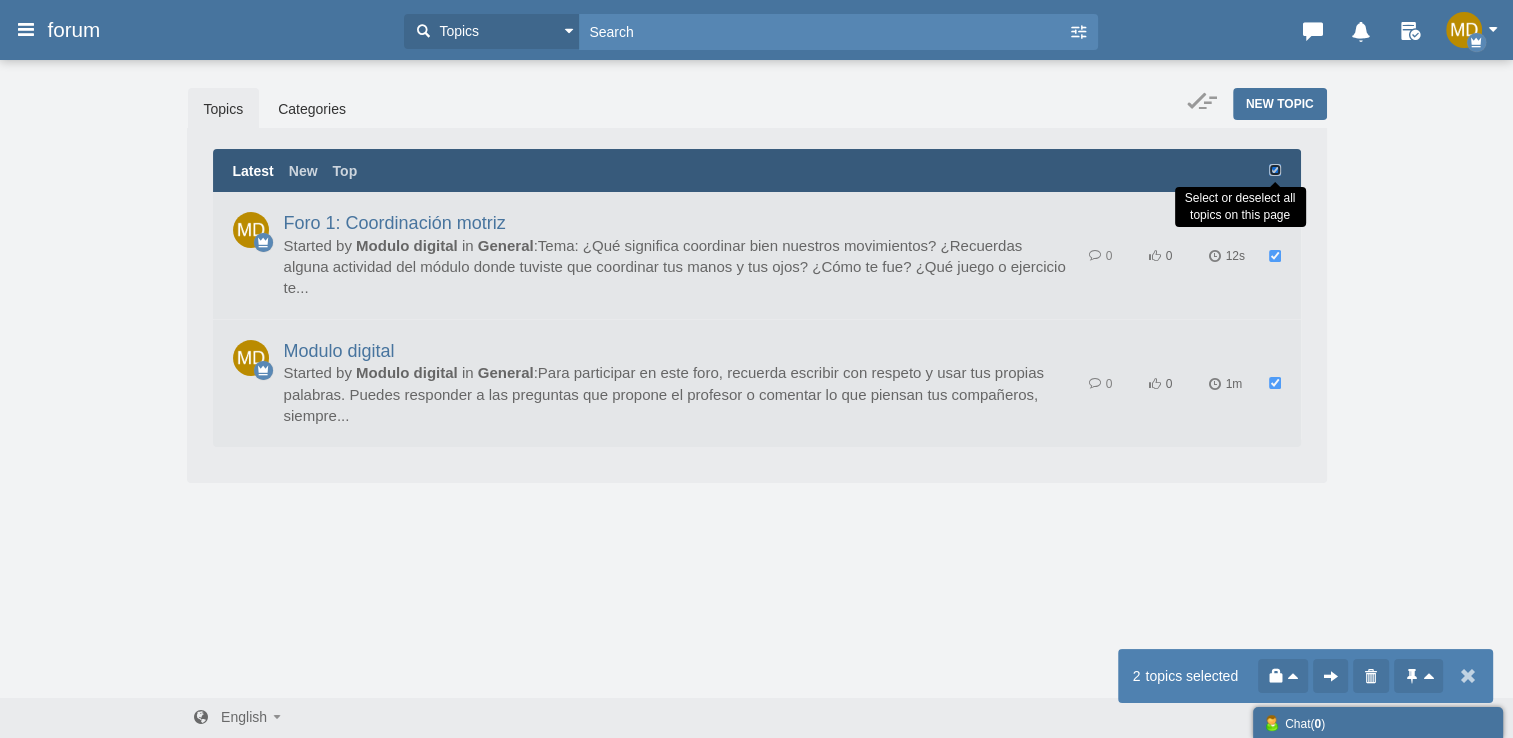click at bounding box center (1275, 170) 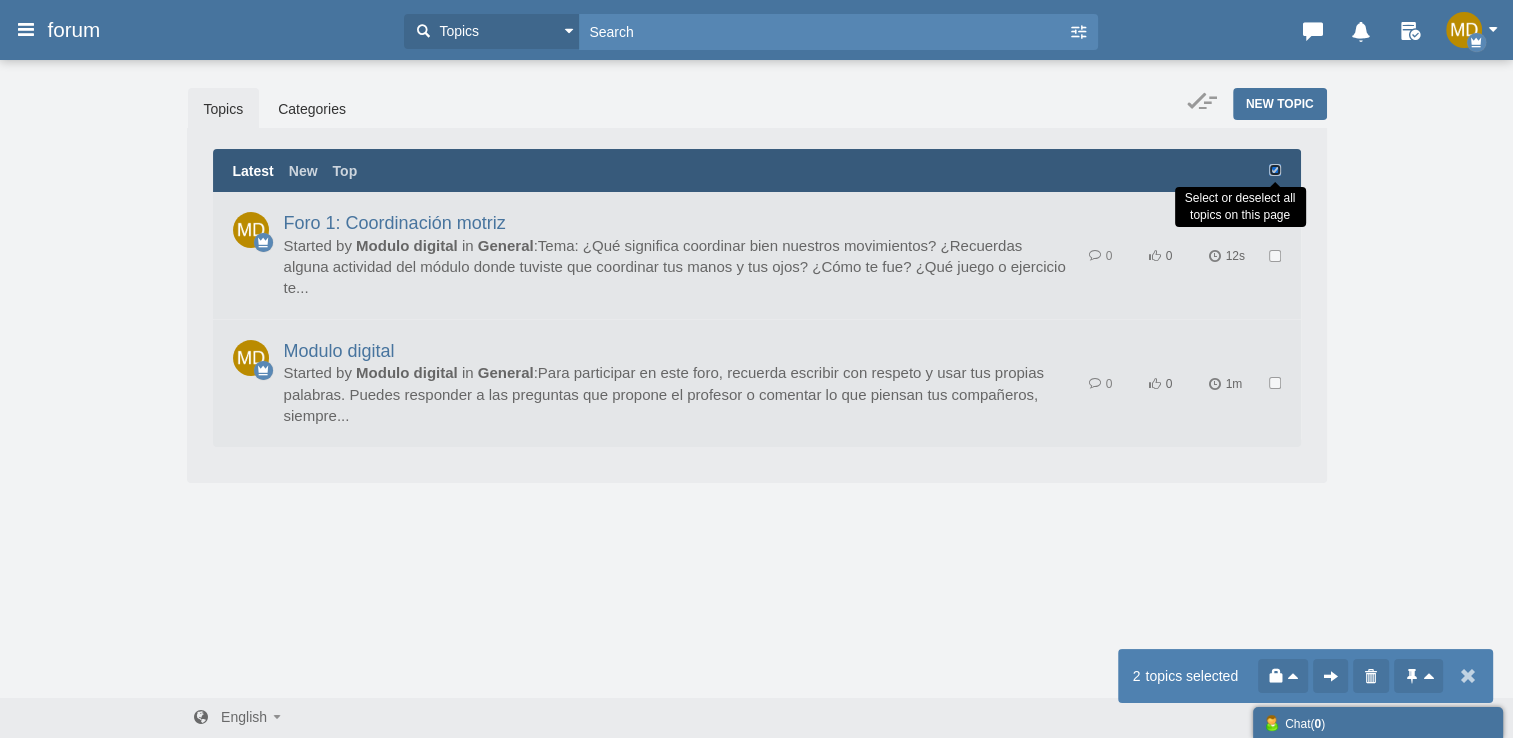 checkbox on "false" 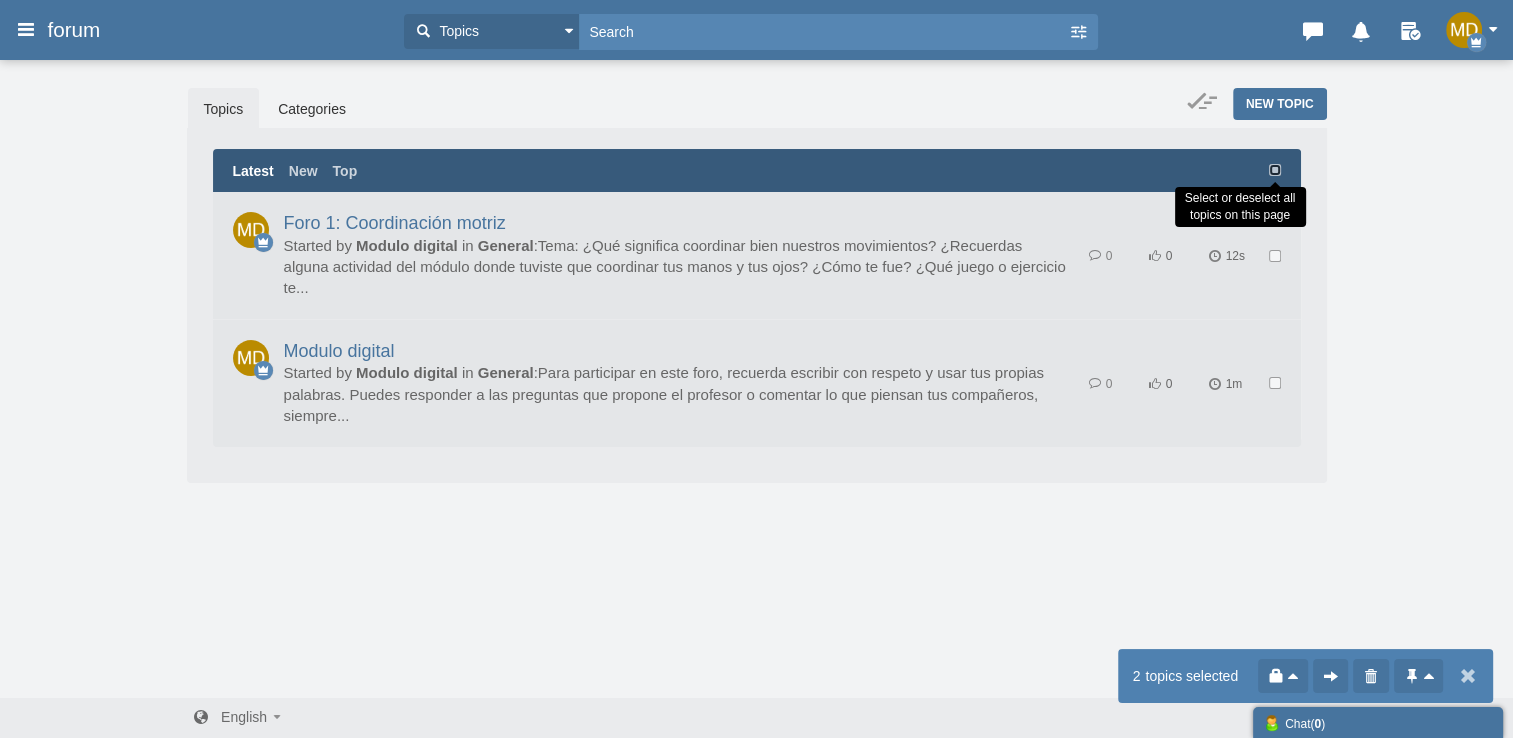 checkbox on "false" 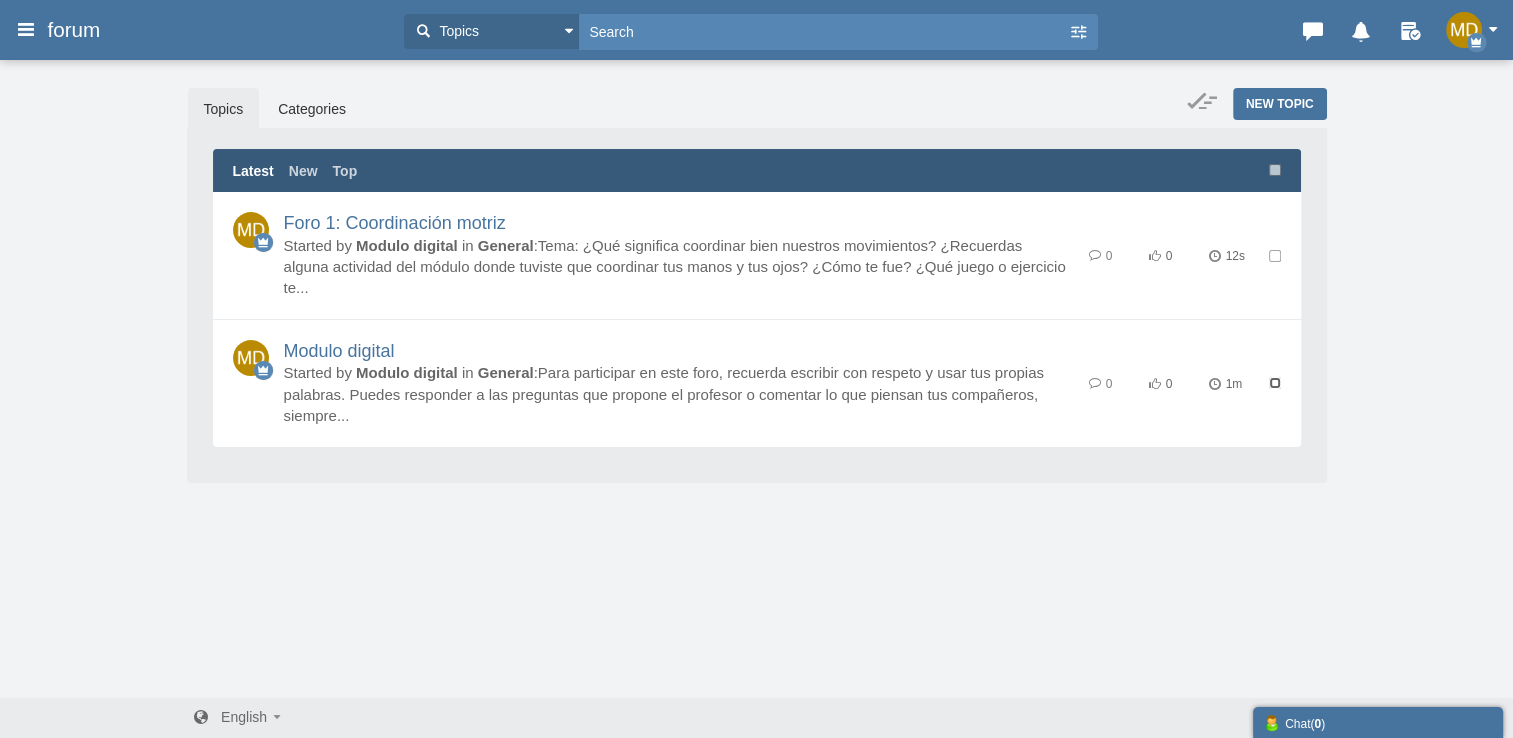click at bounding box center [1275, 383] 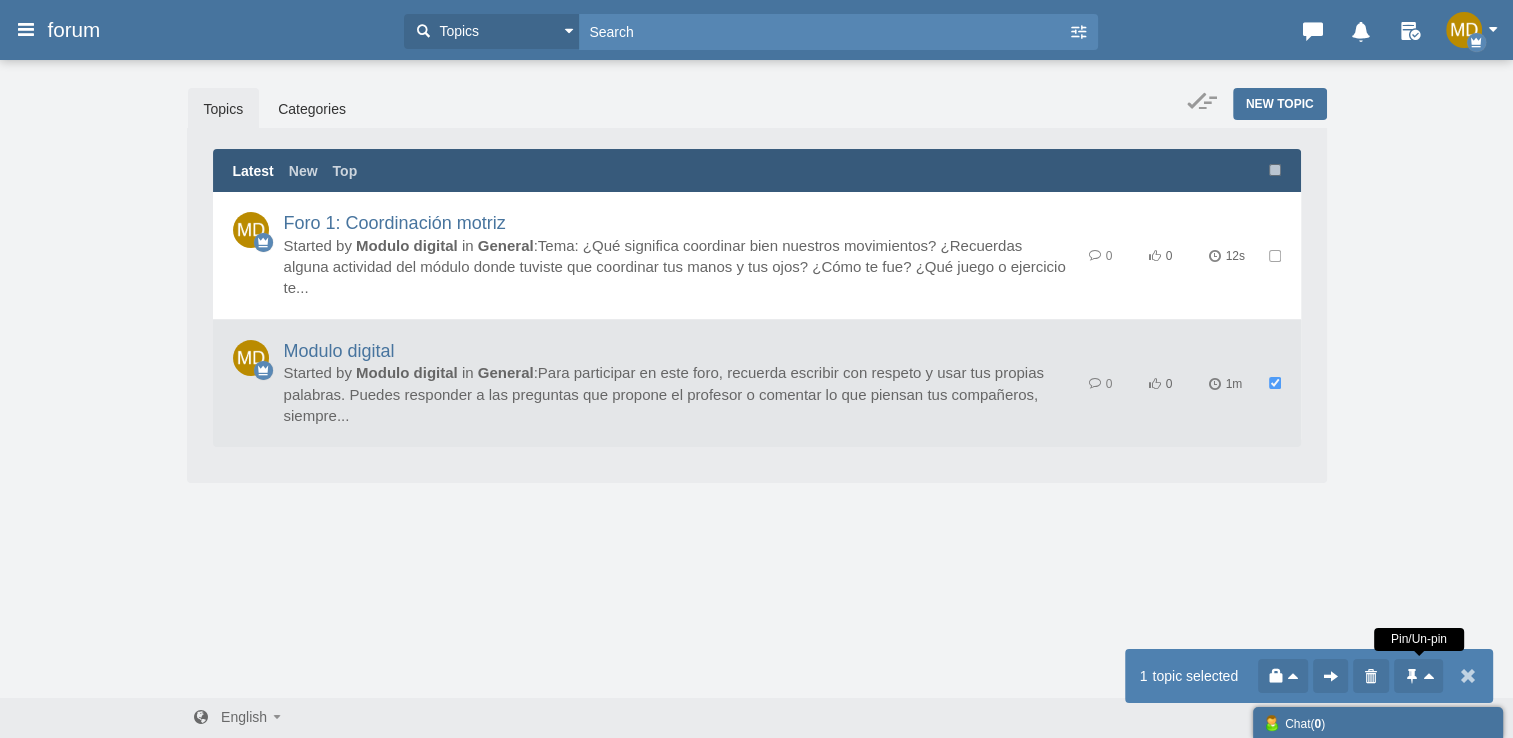 click at bounding box center [1428, 676] 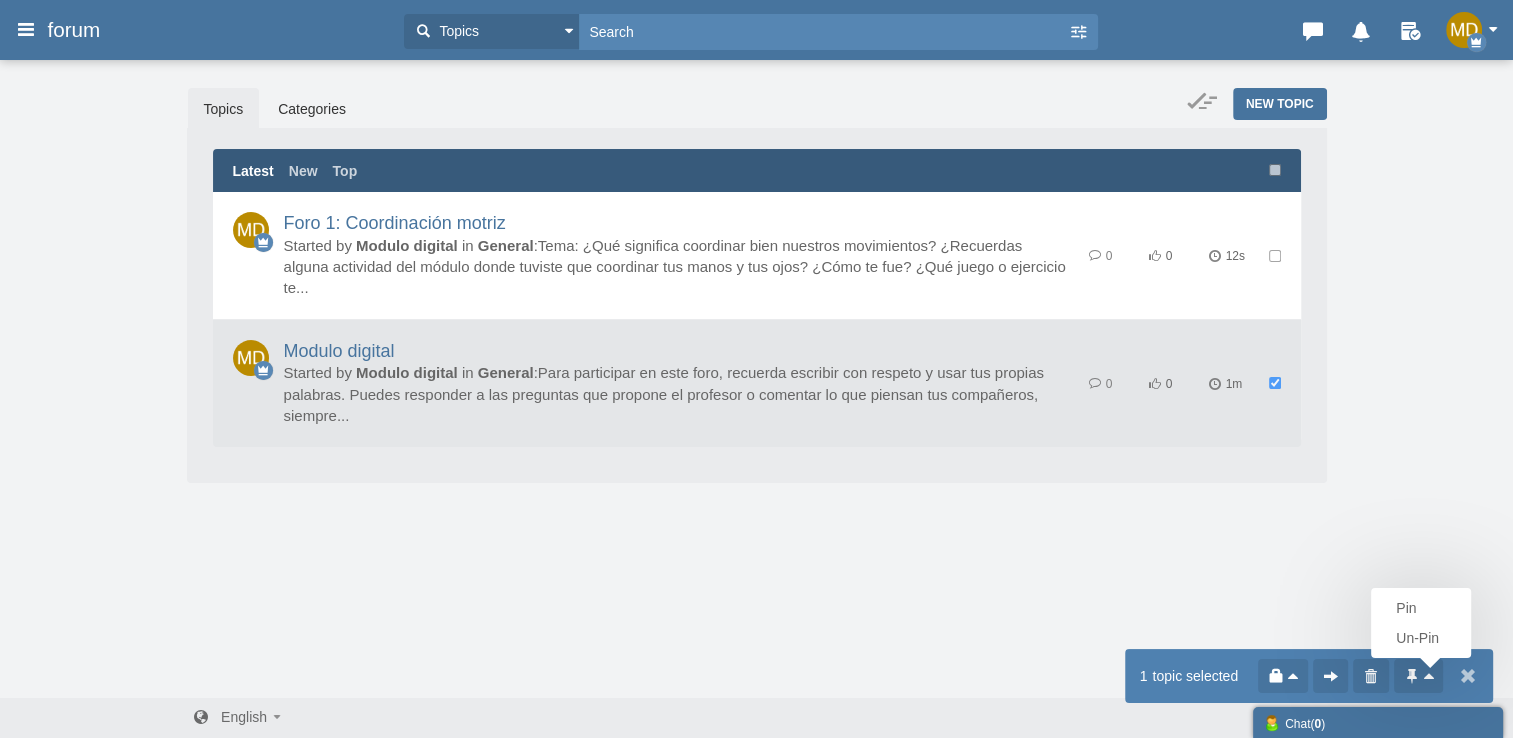 click on "Pin" at bounding box center (1421, 608) 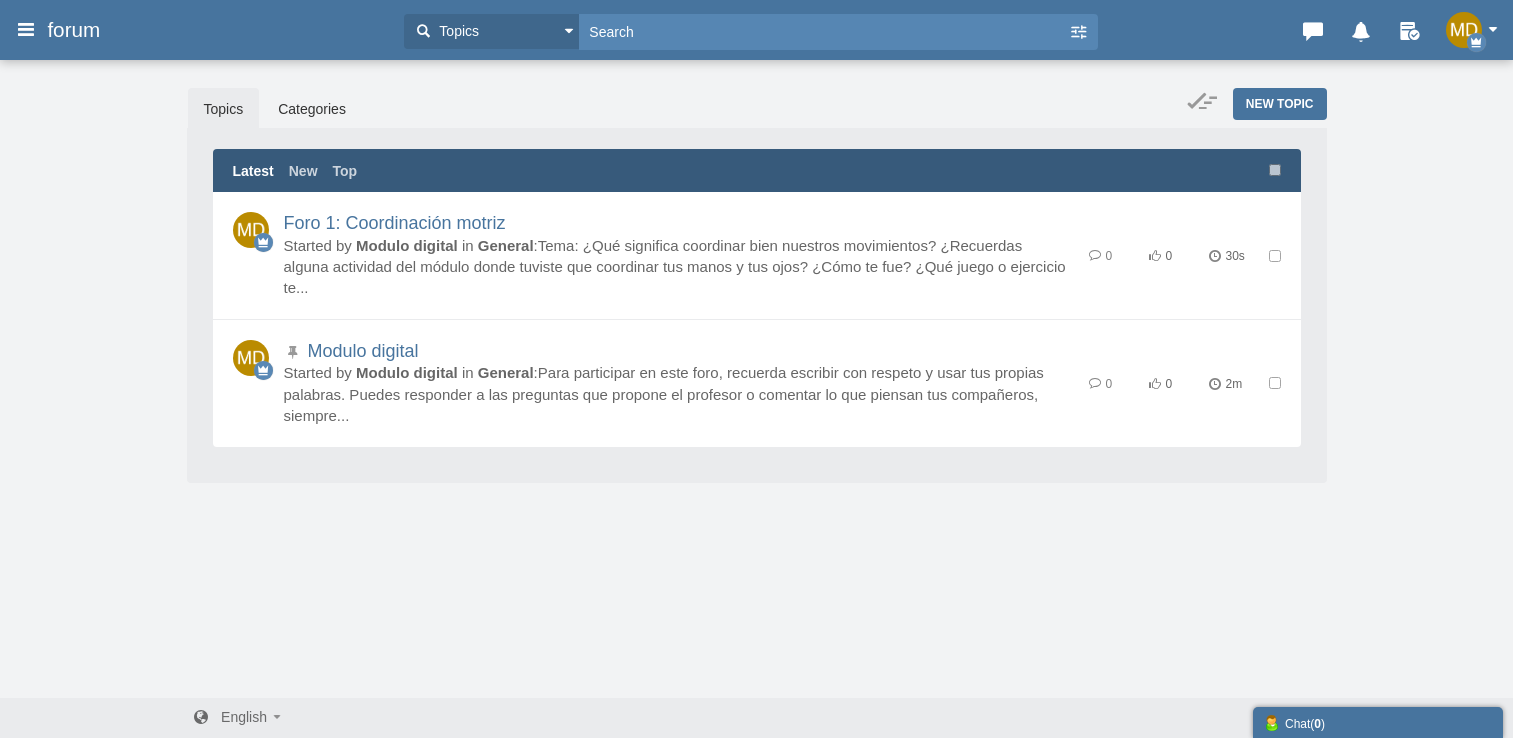 scroll, scrollTop: 0, scrollLeft: 0, axis: both 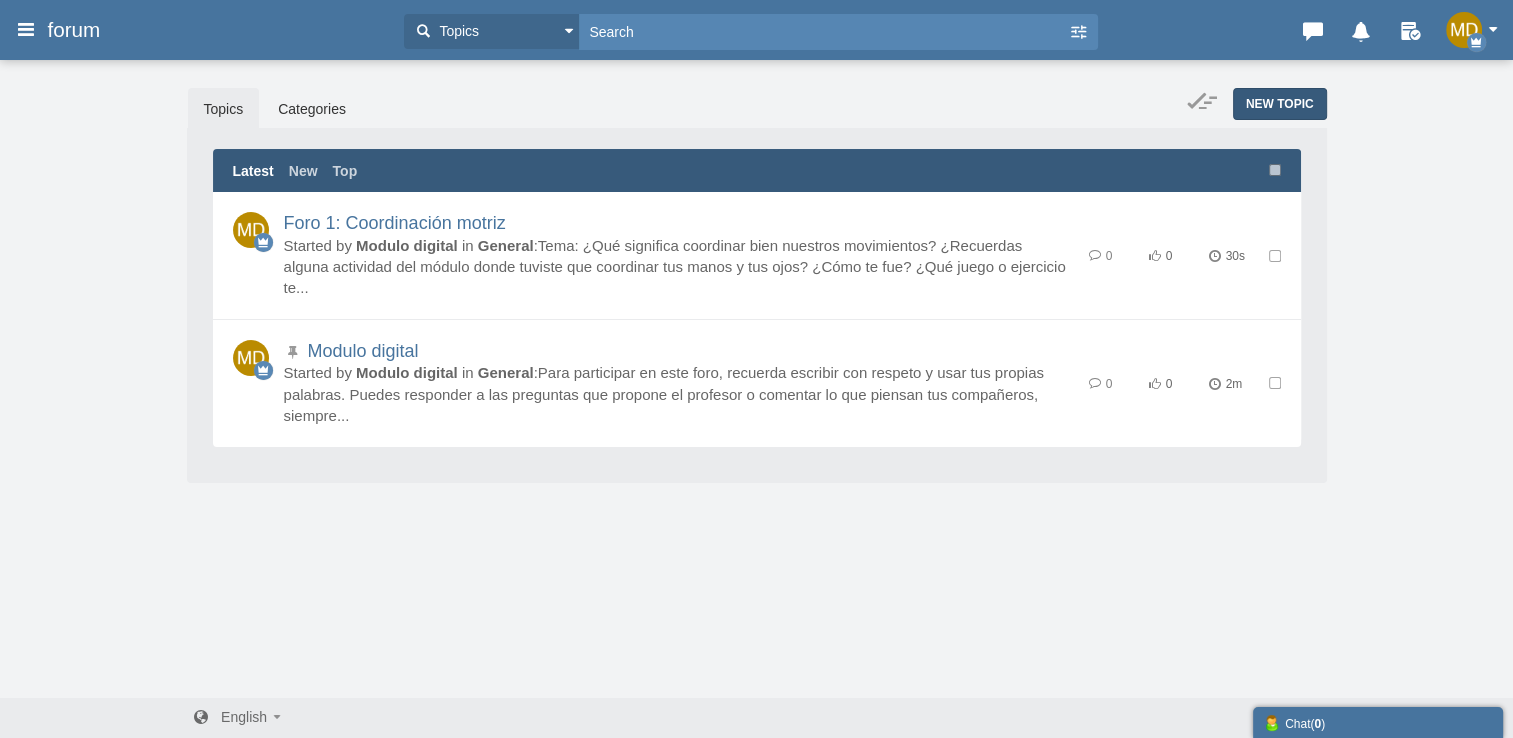 click on "New Topic" at bounding box center [1280, 104] 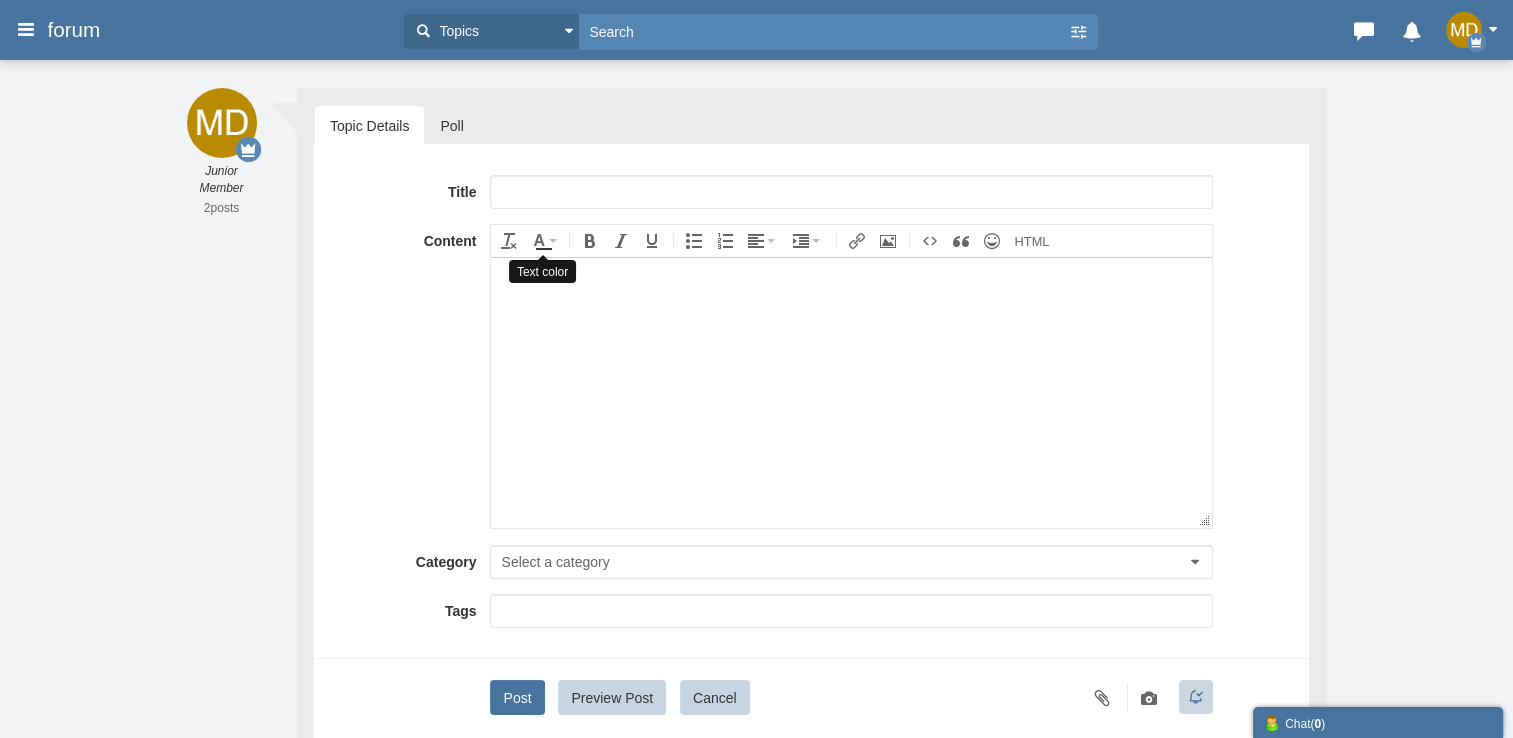 scroll, scrollTop: 0, scrollLeft: 0, axis: both 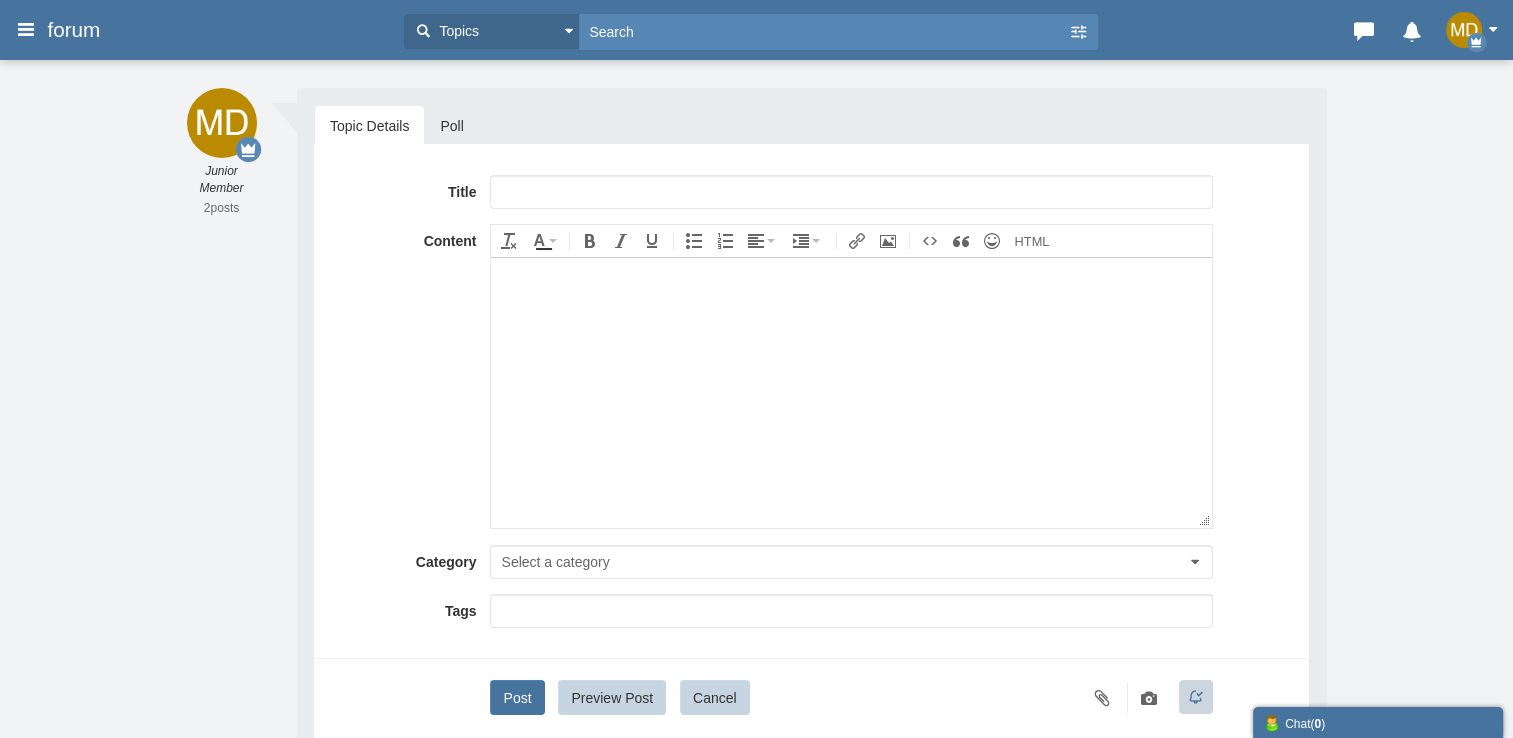 click at bounding box center (851, 392) 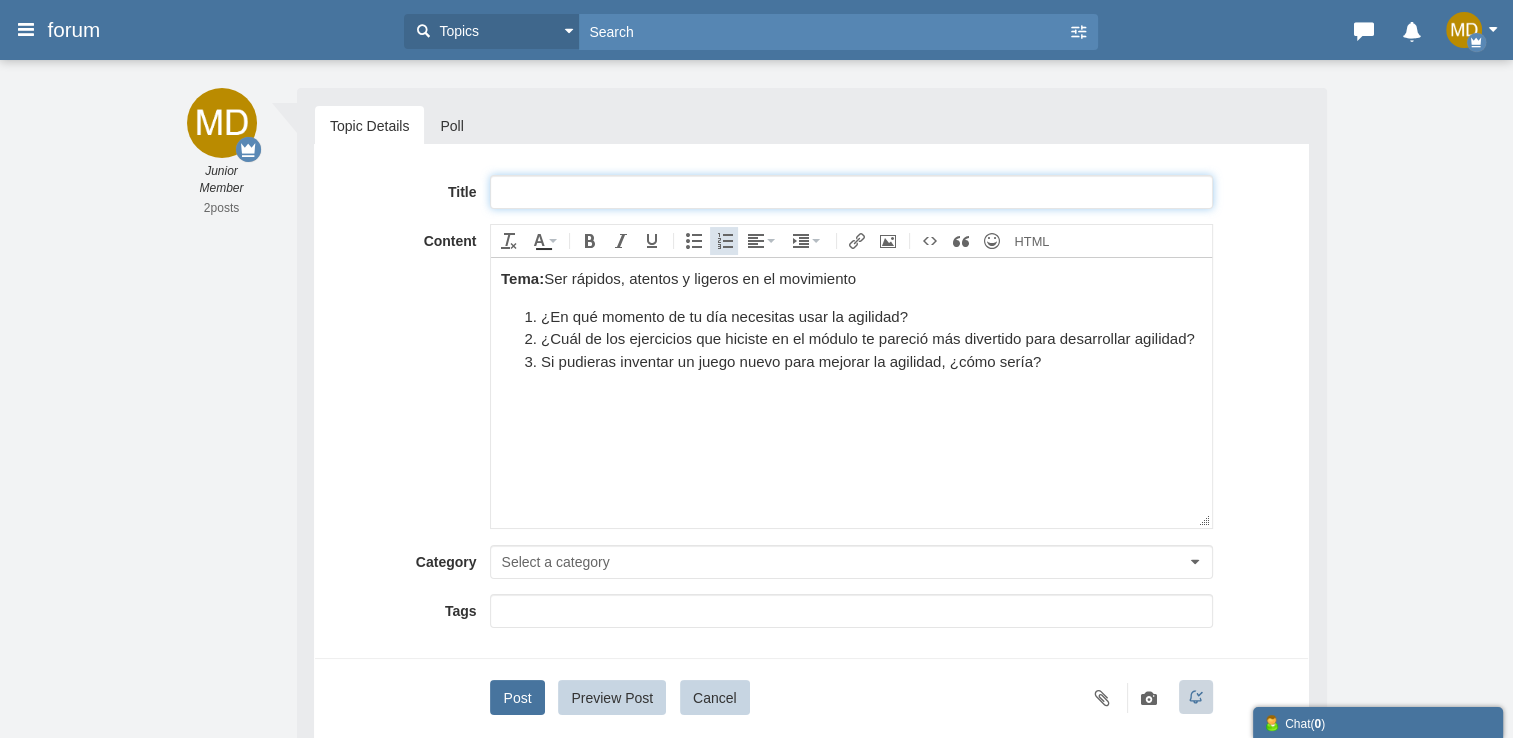 click at bounding box center (851, 192) 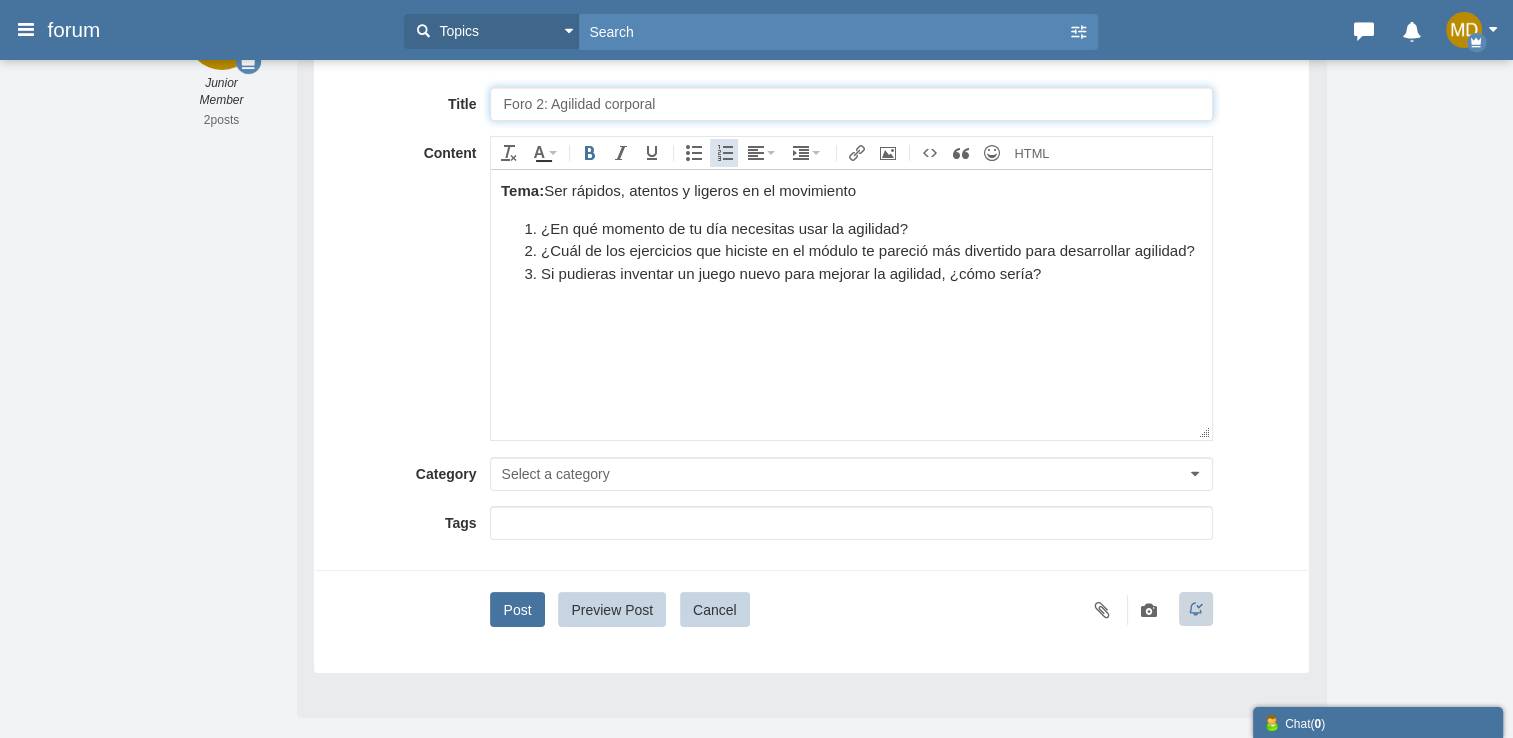 scroll, scrollTop: 155, scrollLeft: 0, axis: vertical 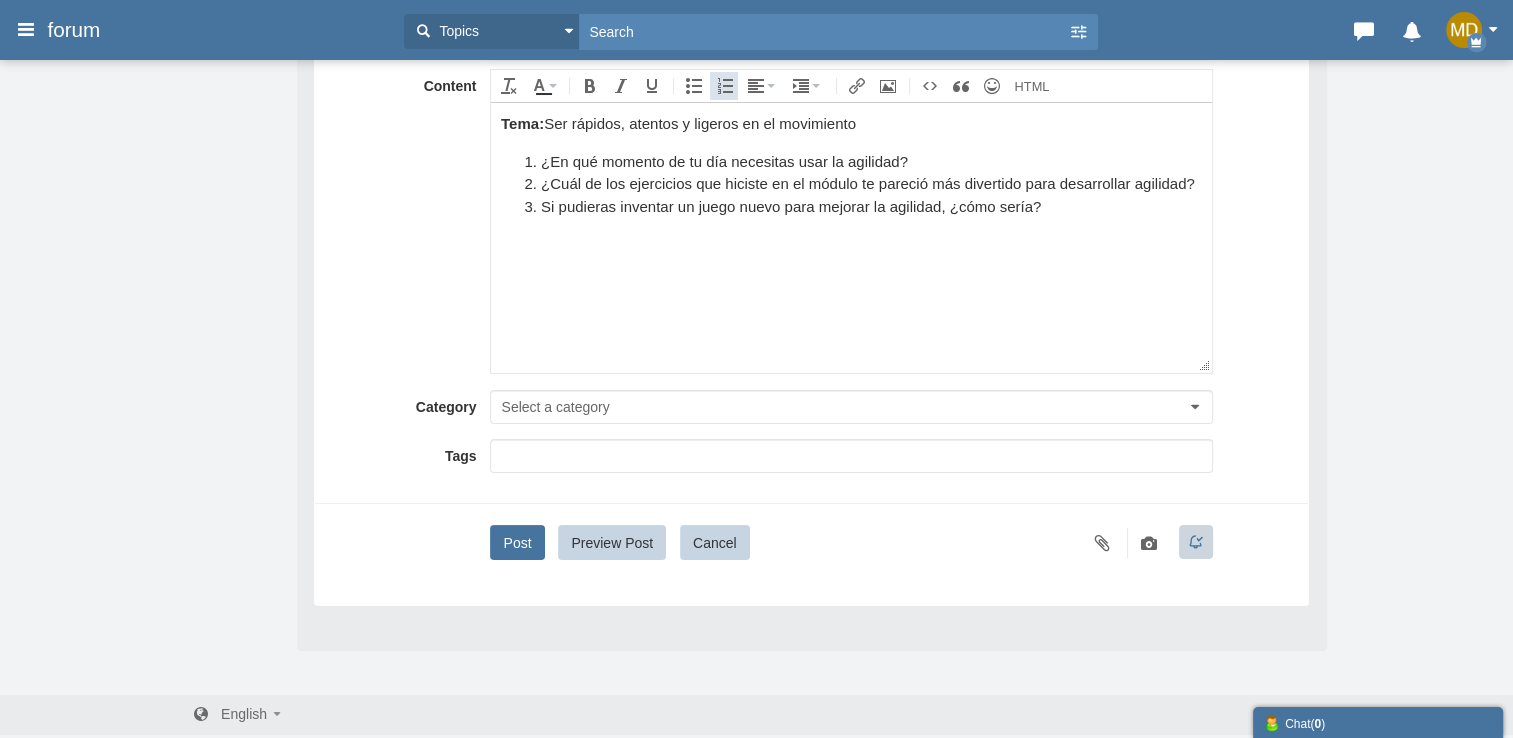 type on "Foro 2: Agilidad corporal" 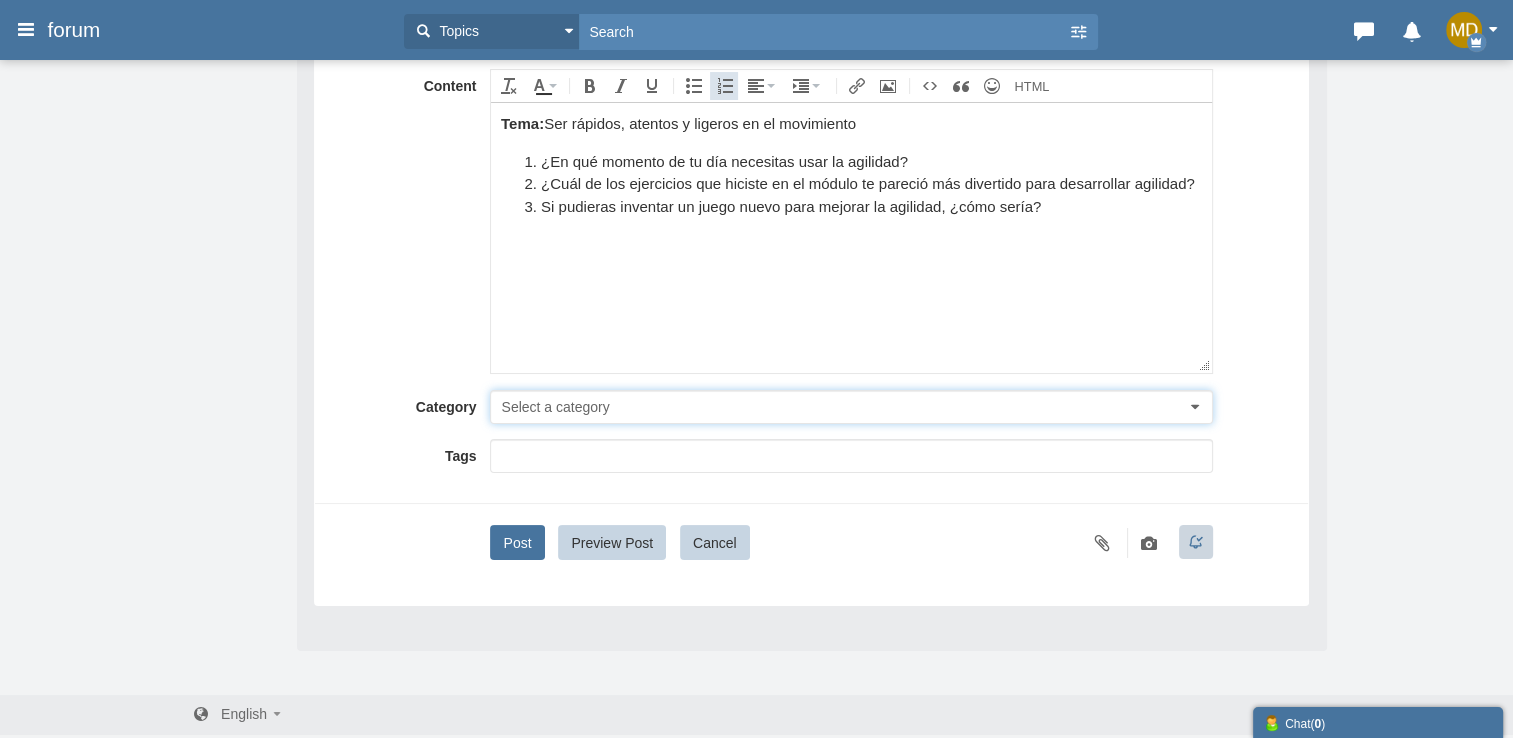 click on "Select a category" at bounding box center (555, 407) 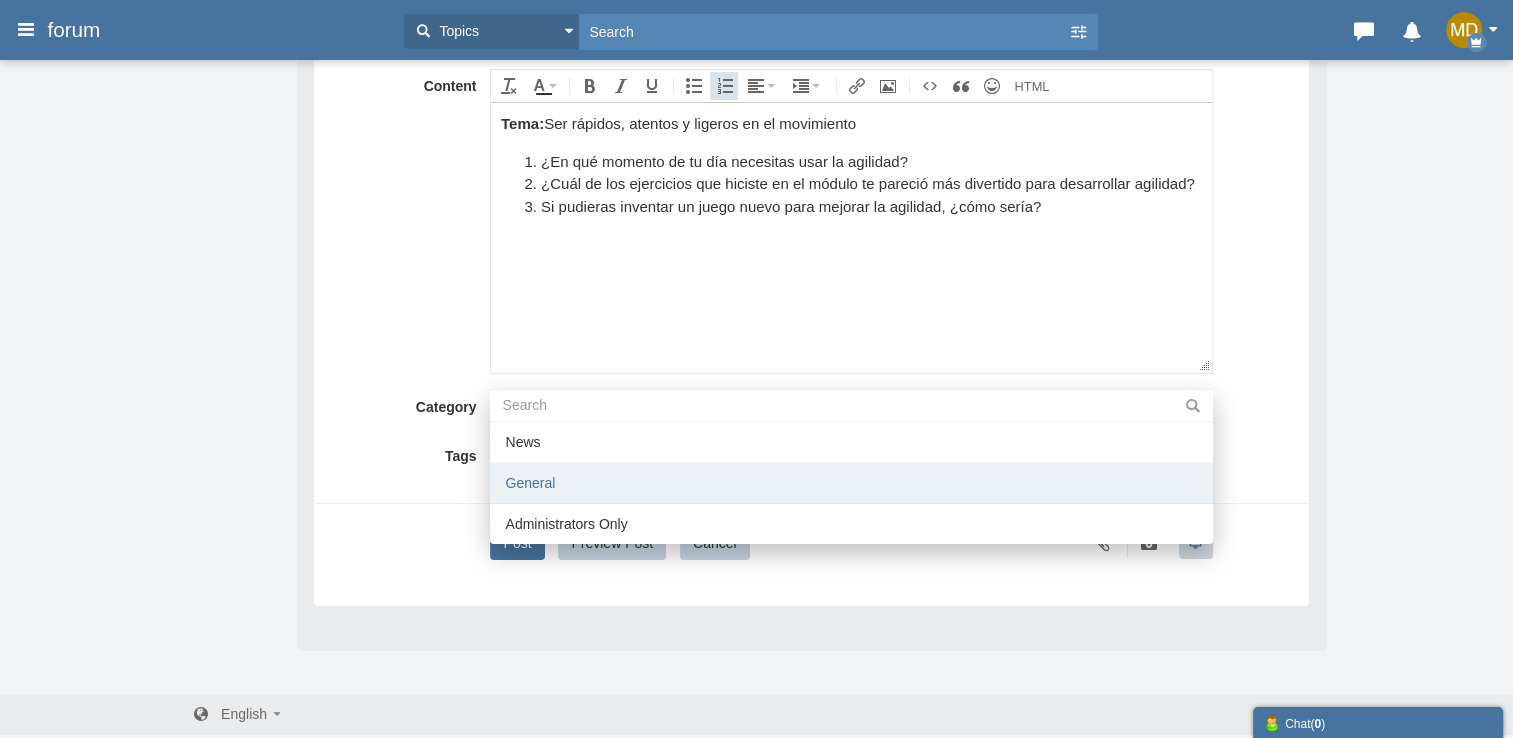 click on "General" at bounding box center [851, 483] 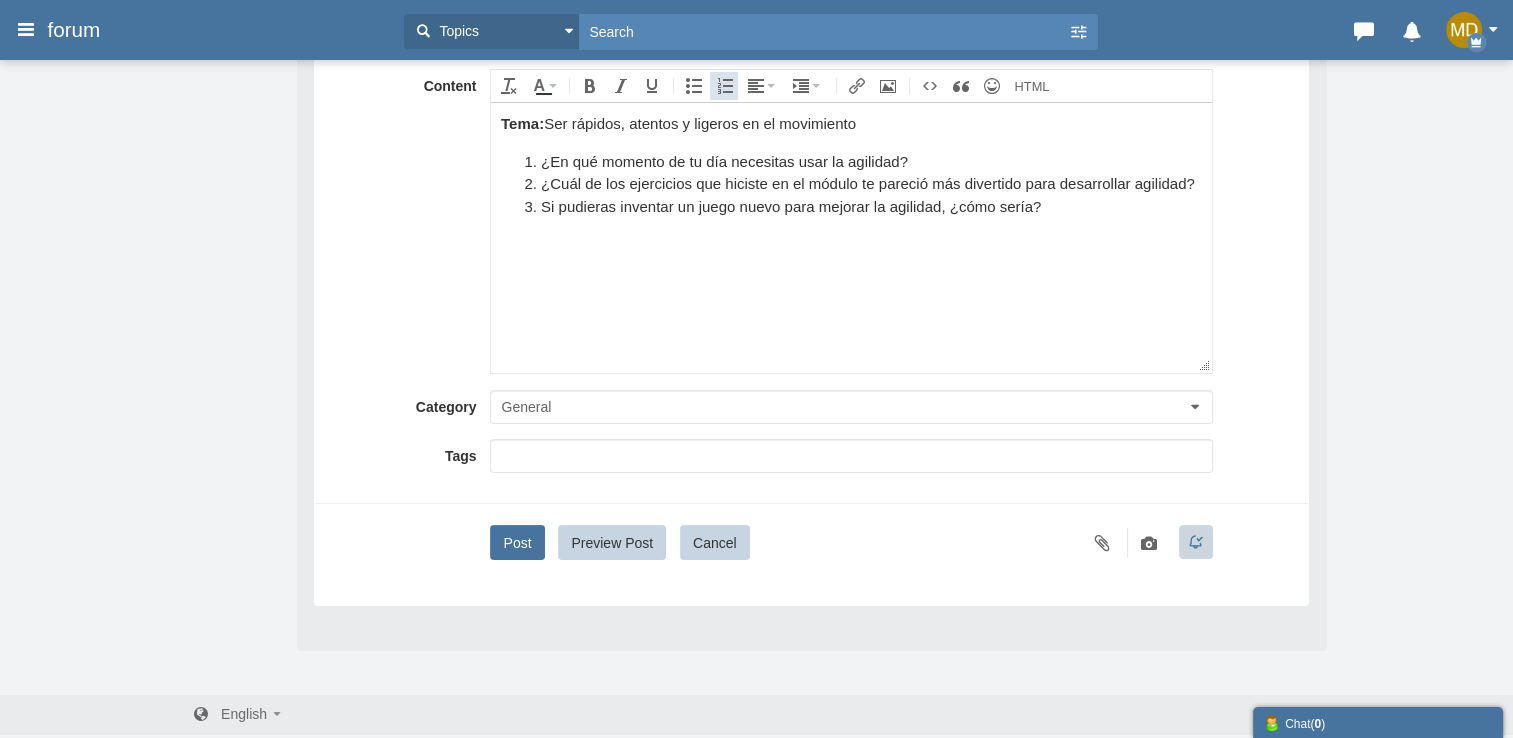 click at bounding box center [851, 456] 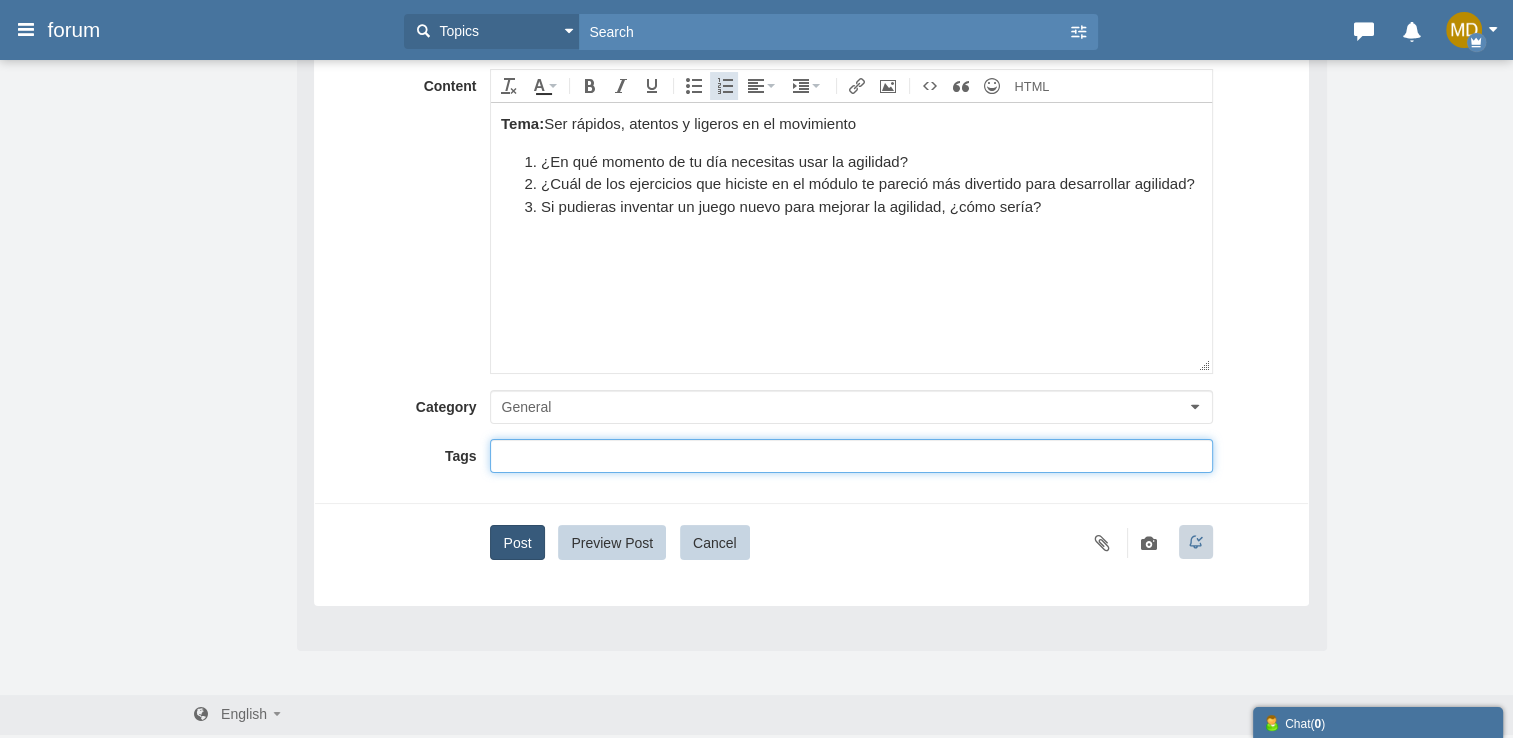 click on "Post" at bounding box center (517, 542) 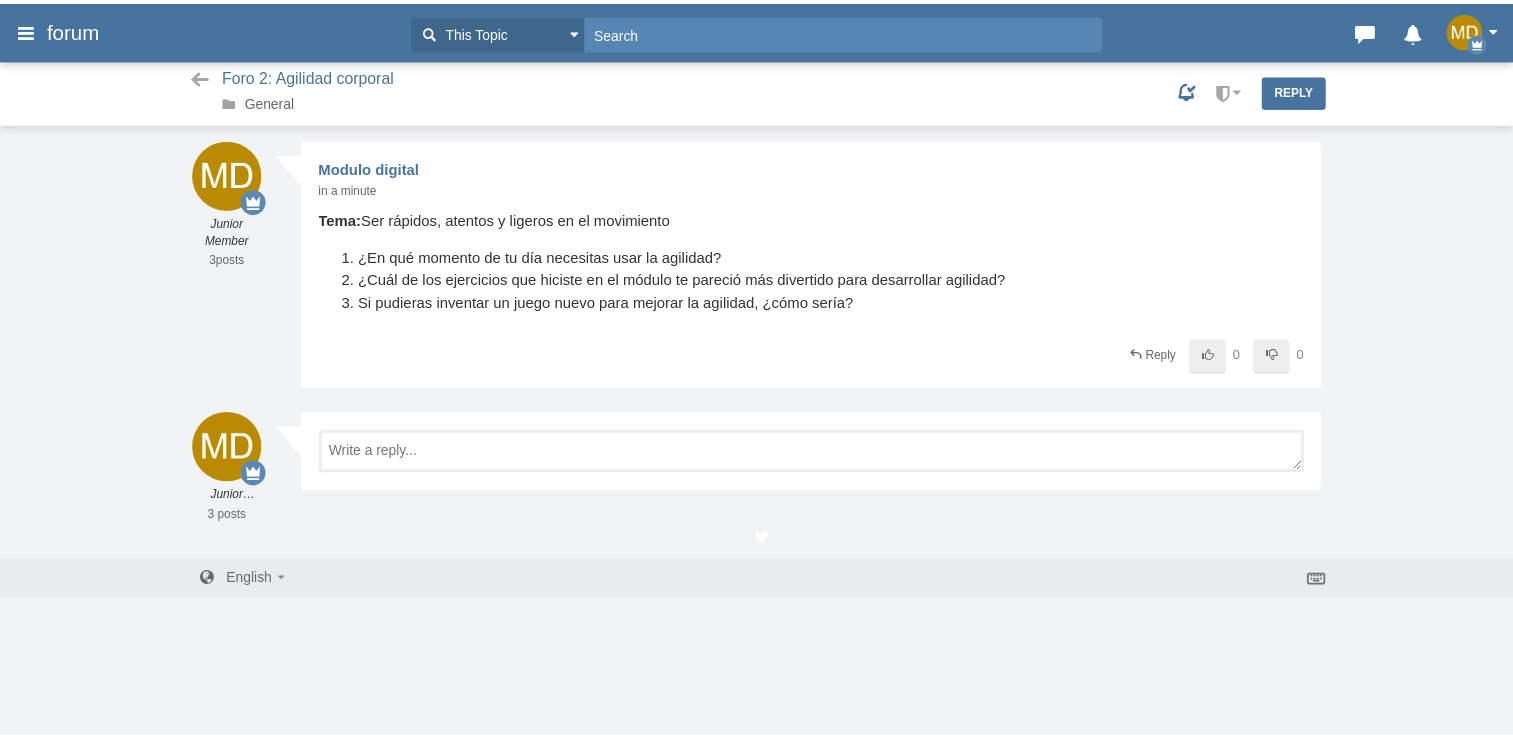 scroll, scrollTop: 0, scrollLeft: 0, axis: both 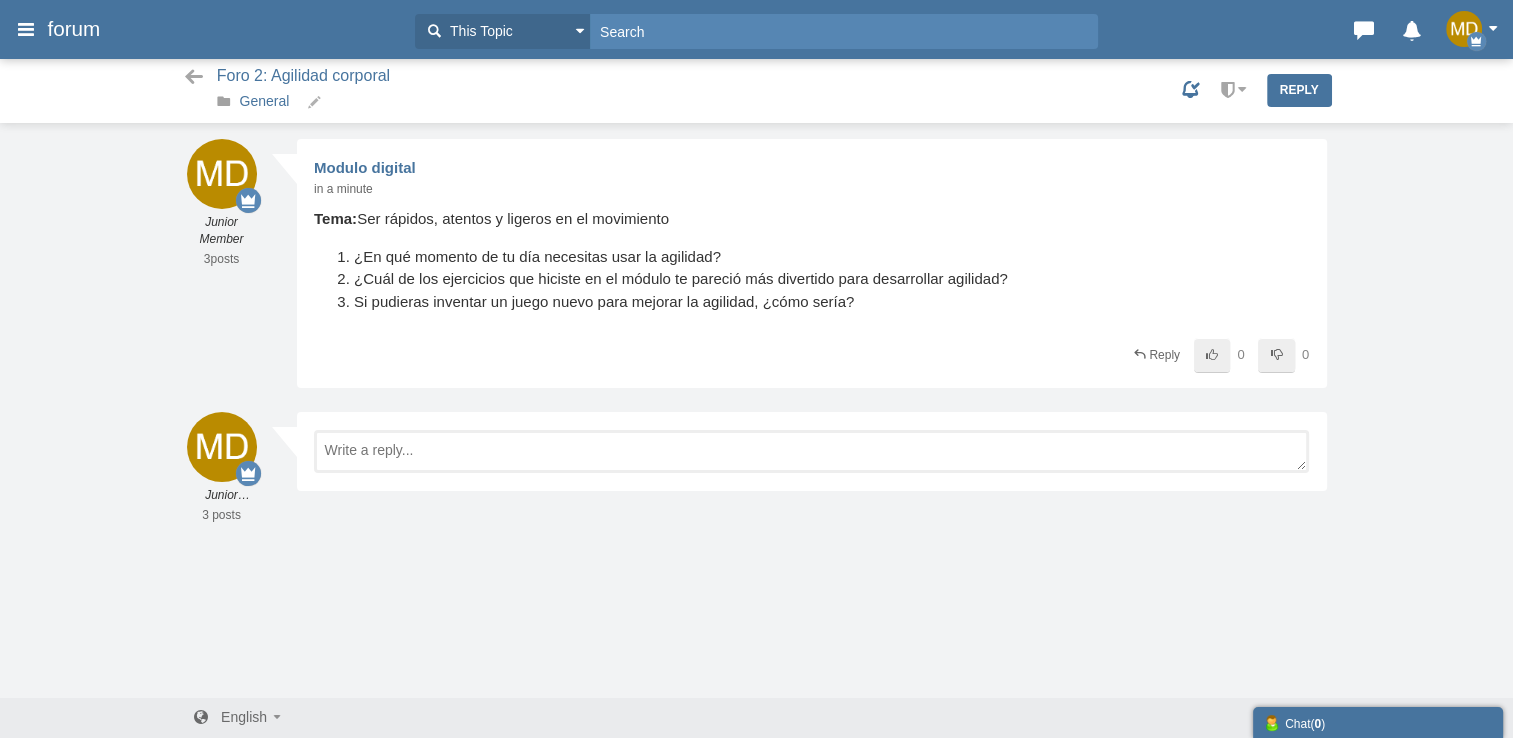 click on "General" at bounding box center [265, 101] 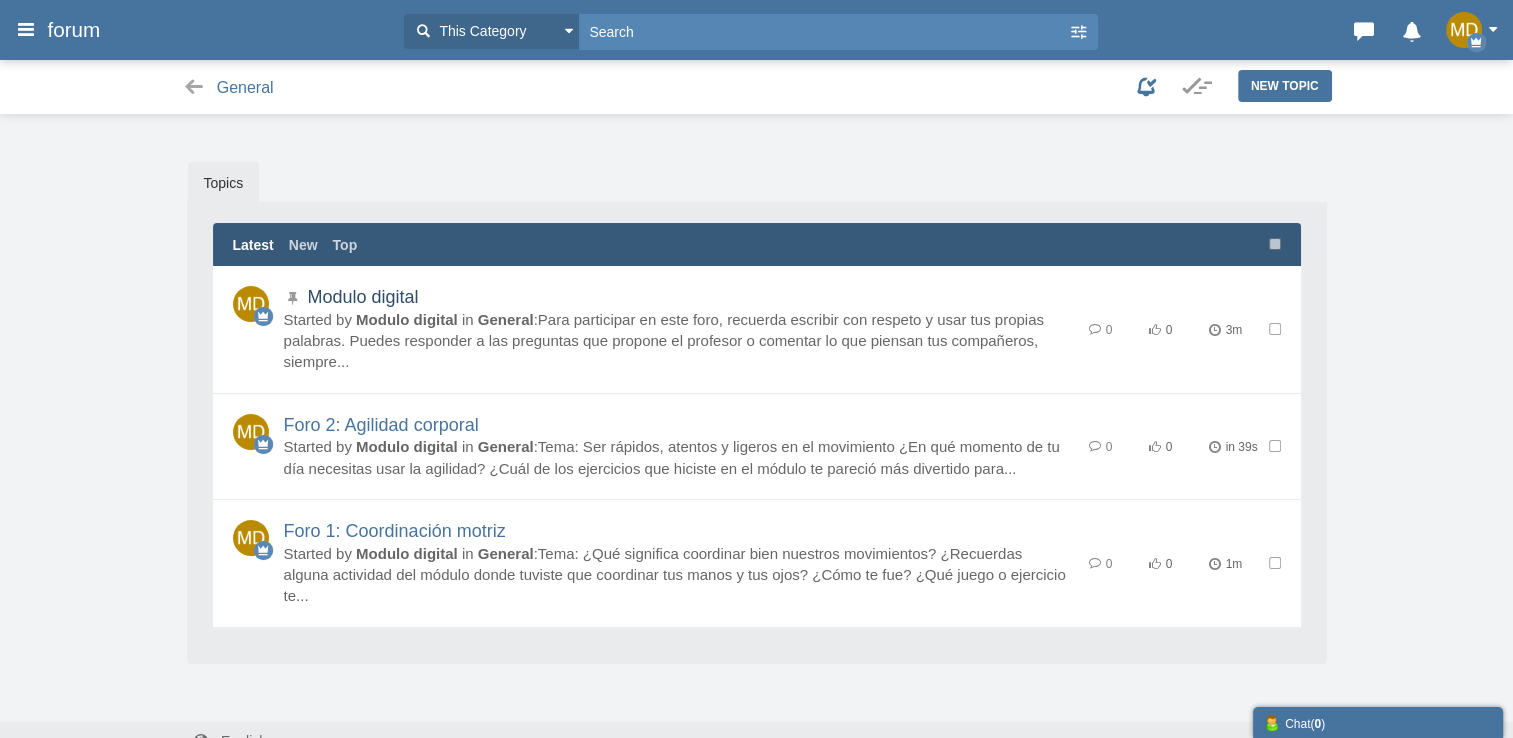 scroll, scrollTop: 27, scrollLeft: 0, axis: vertical 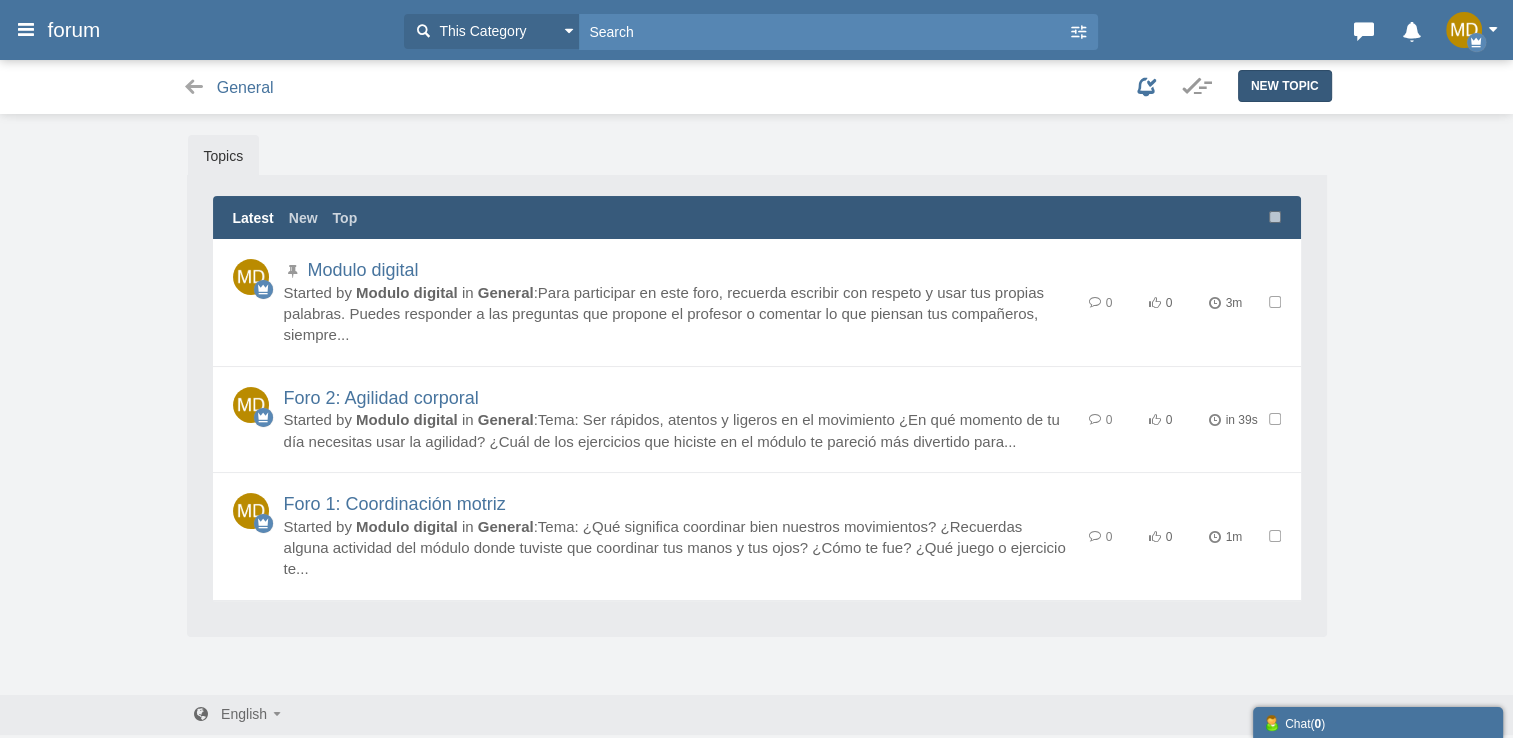 click on "New Topic" at bounding box center (1285, 86) 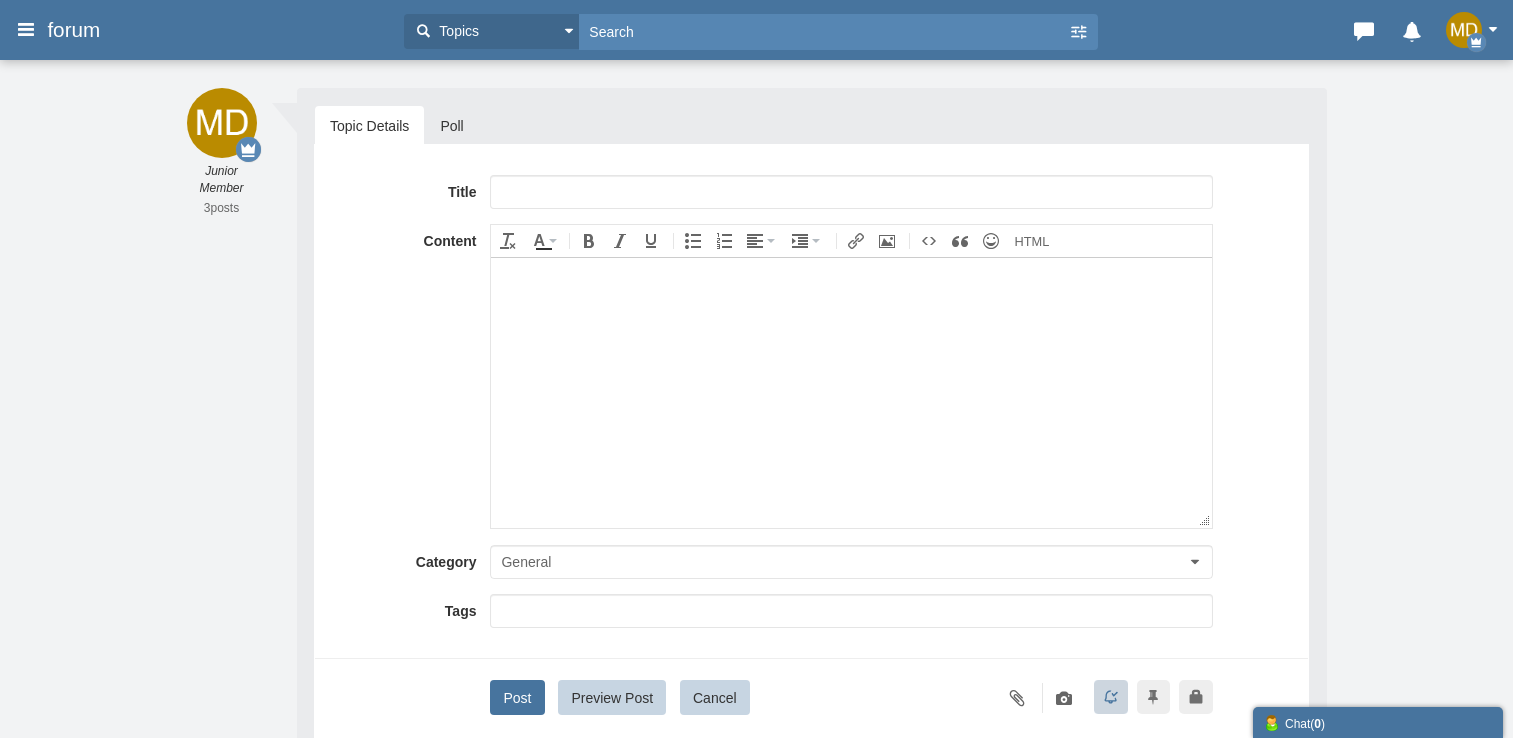 scroll, scrollTop: 0, scrollLeft: 0, axis: both 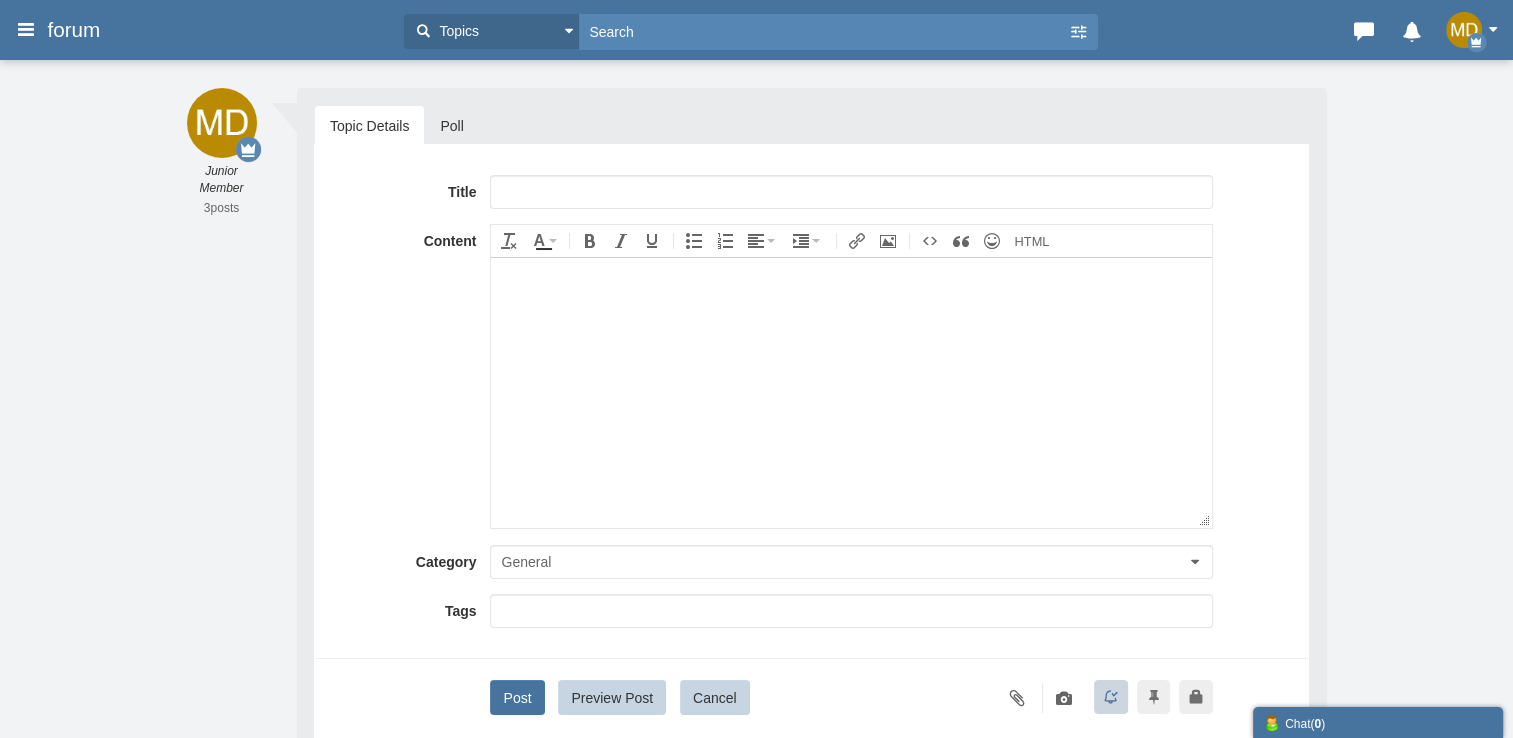 click at bounding box center [851, 278] 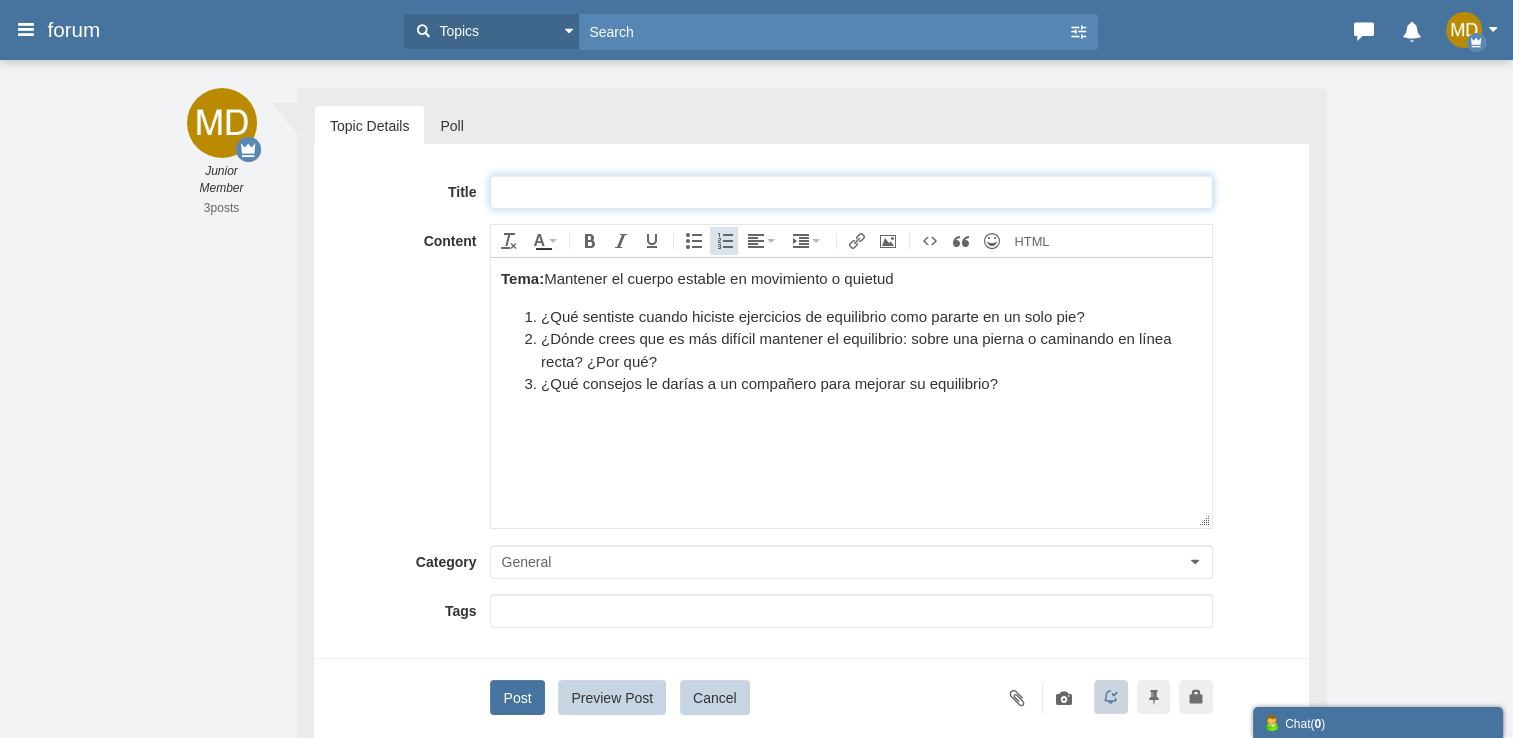 click at bounding box center (851, 192) 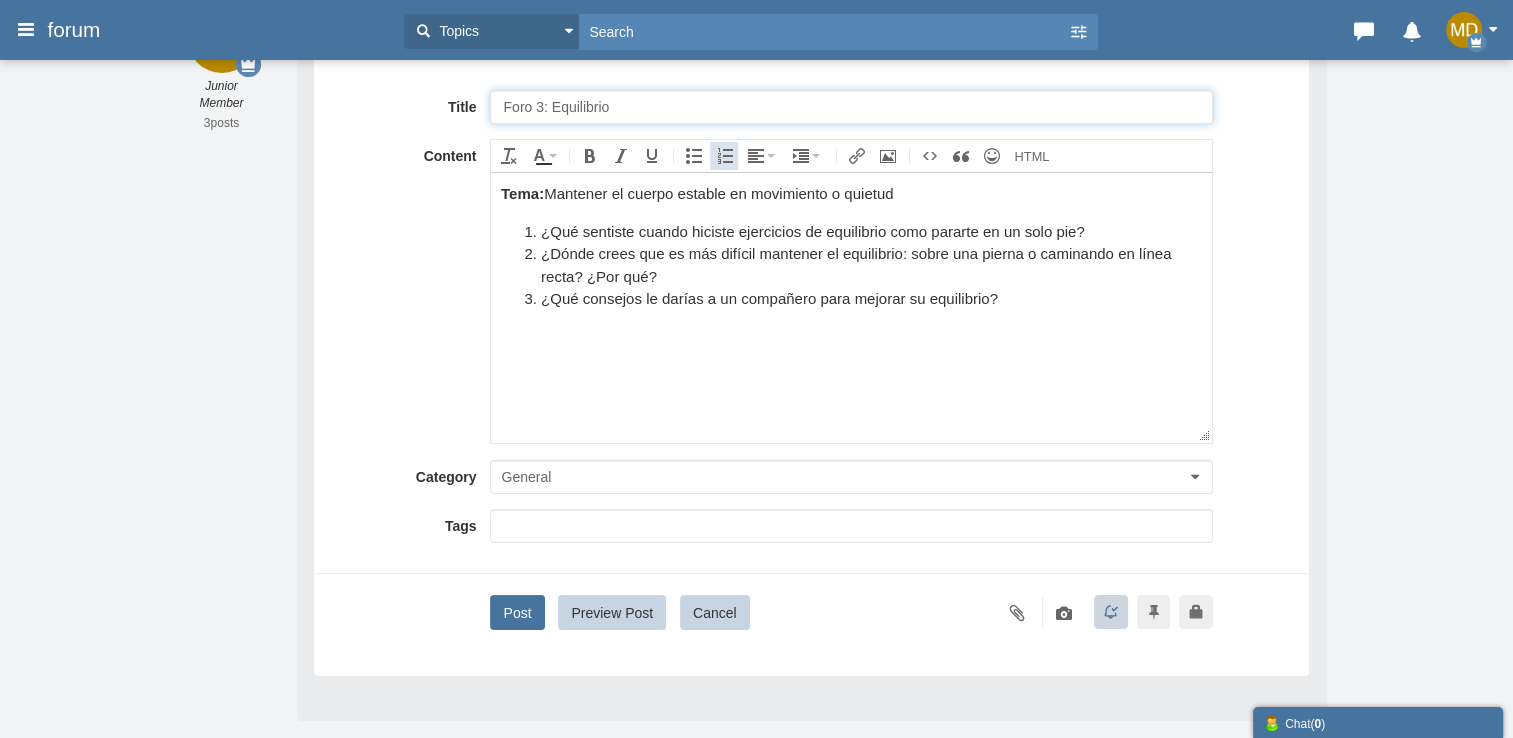 scroll, scrollTop: 155, scrollLeft: 0, axis: vertical 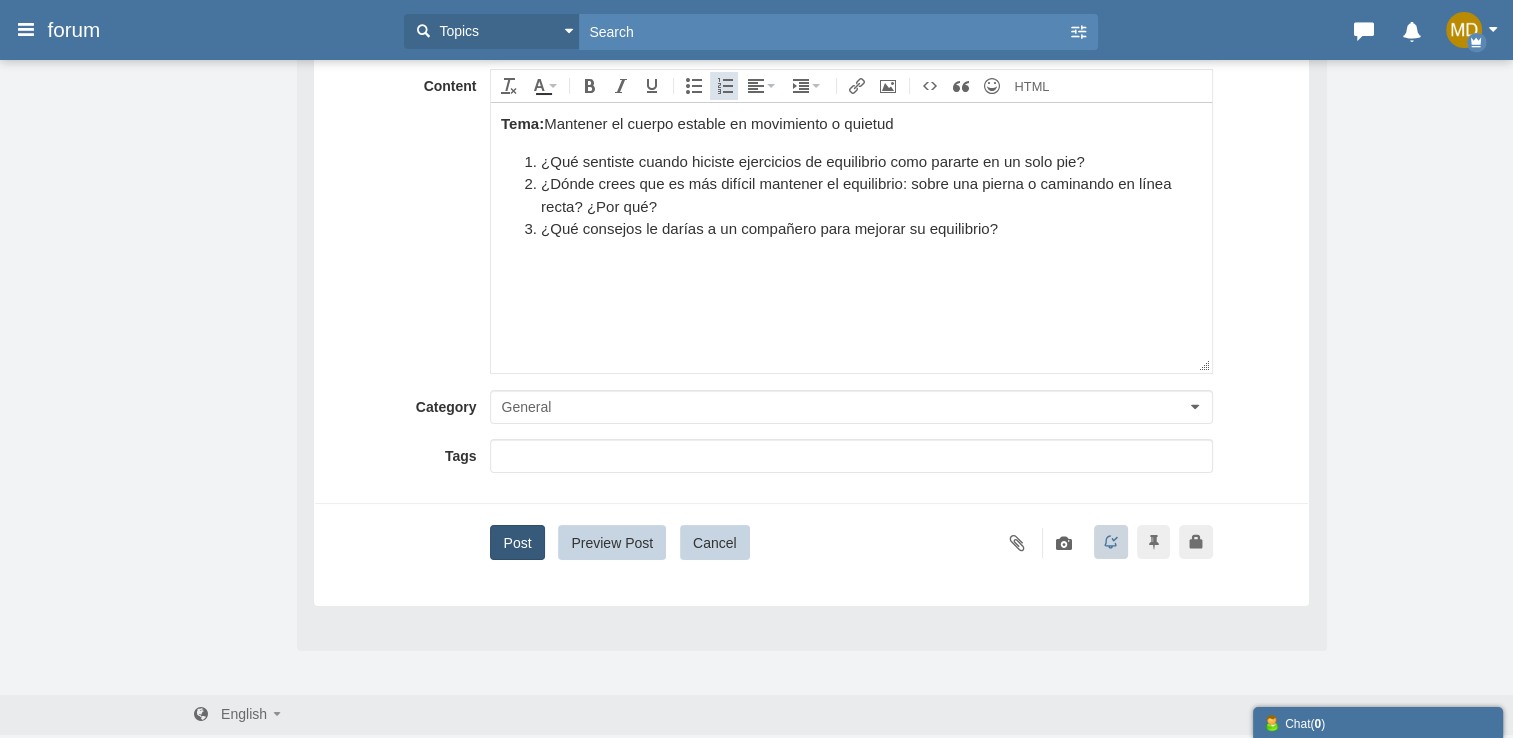 type on "Foro 3: Equilibrio" 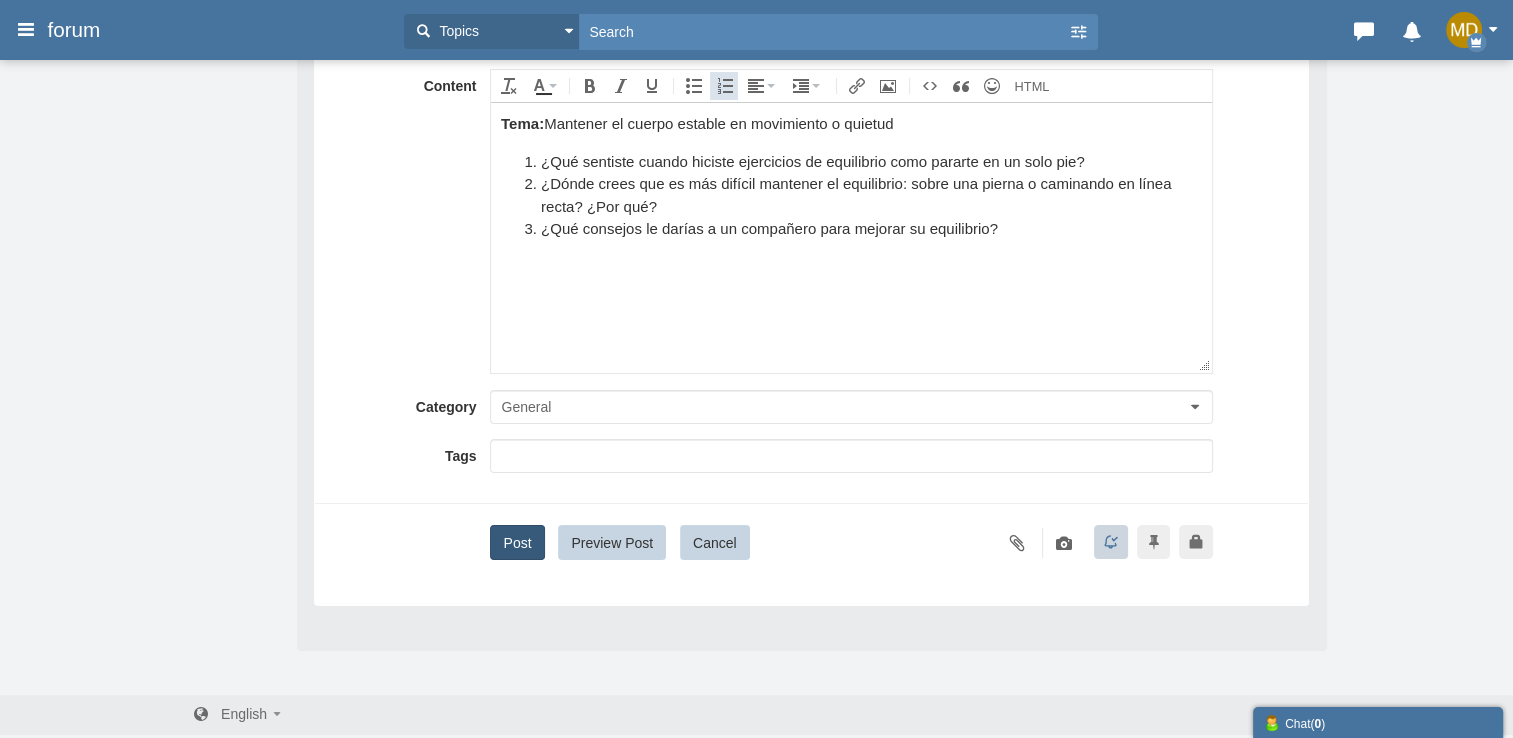 click on "Post" at bounding box center (517, 542) 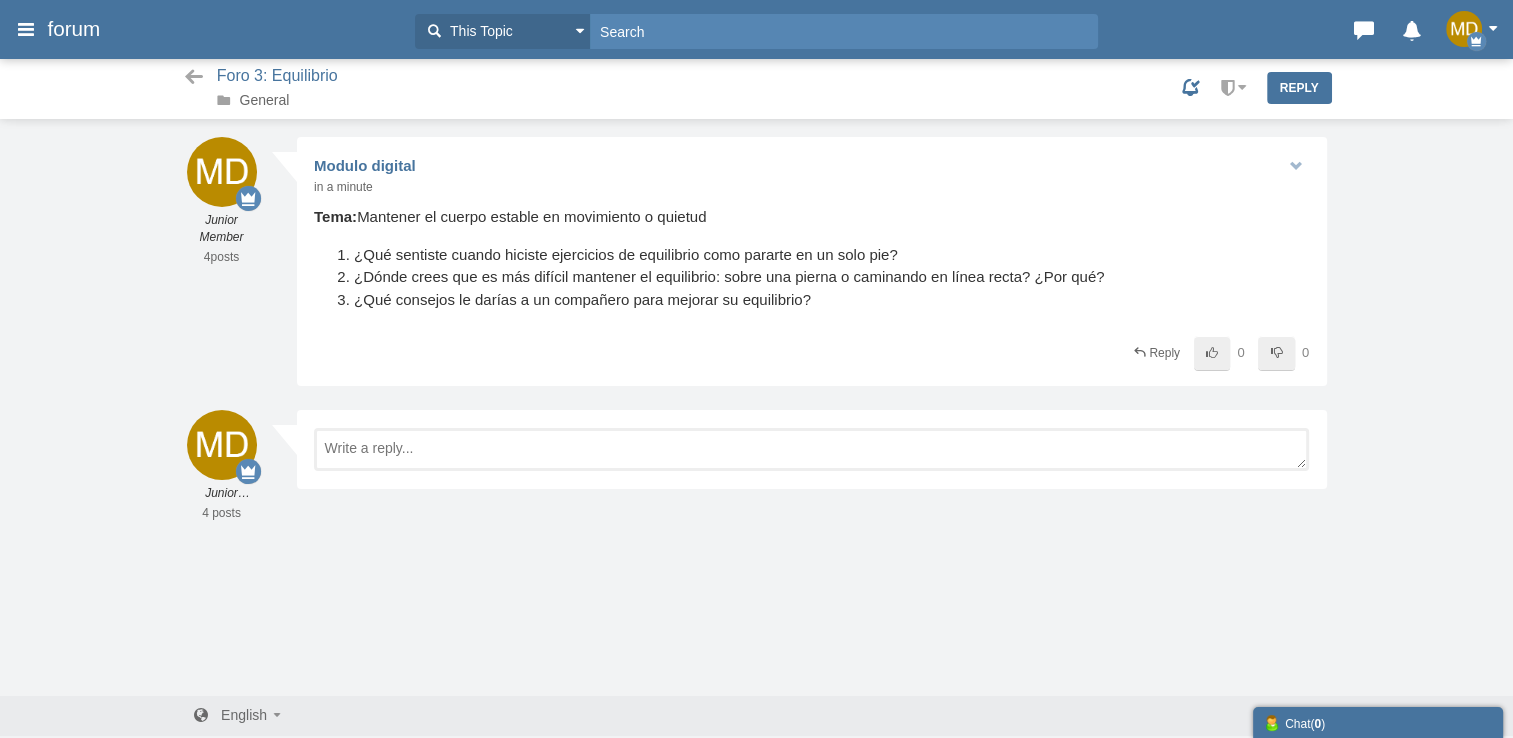 scroll, scrollTop: 5, scrollLeft: 0, axis: vertical 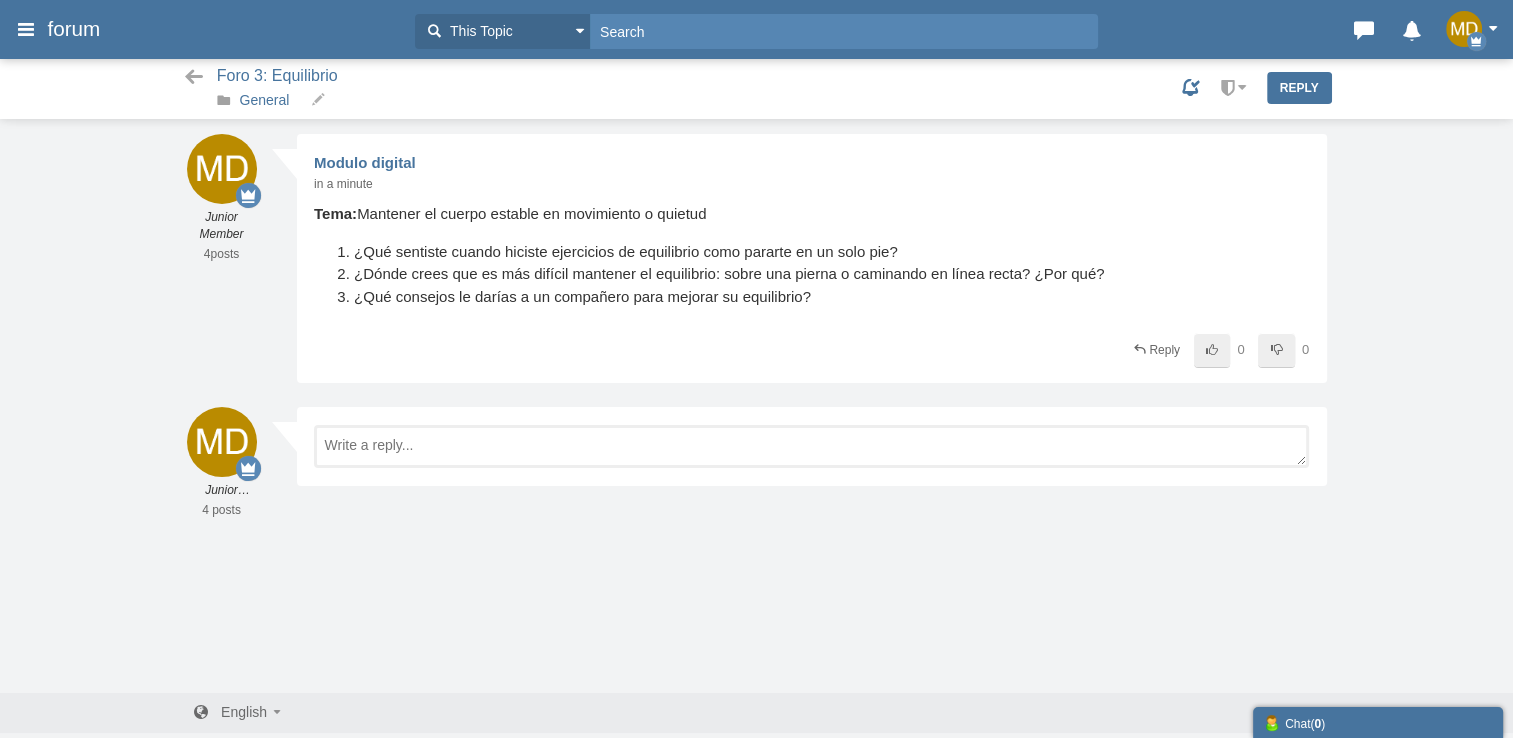 click on "General" at bounding box center [265, 100] 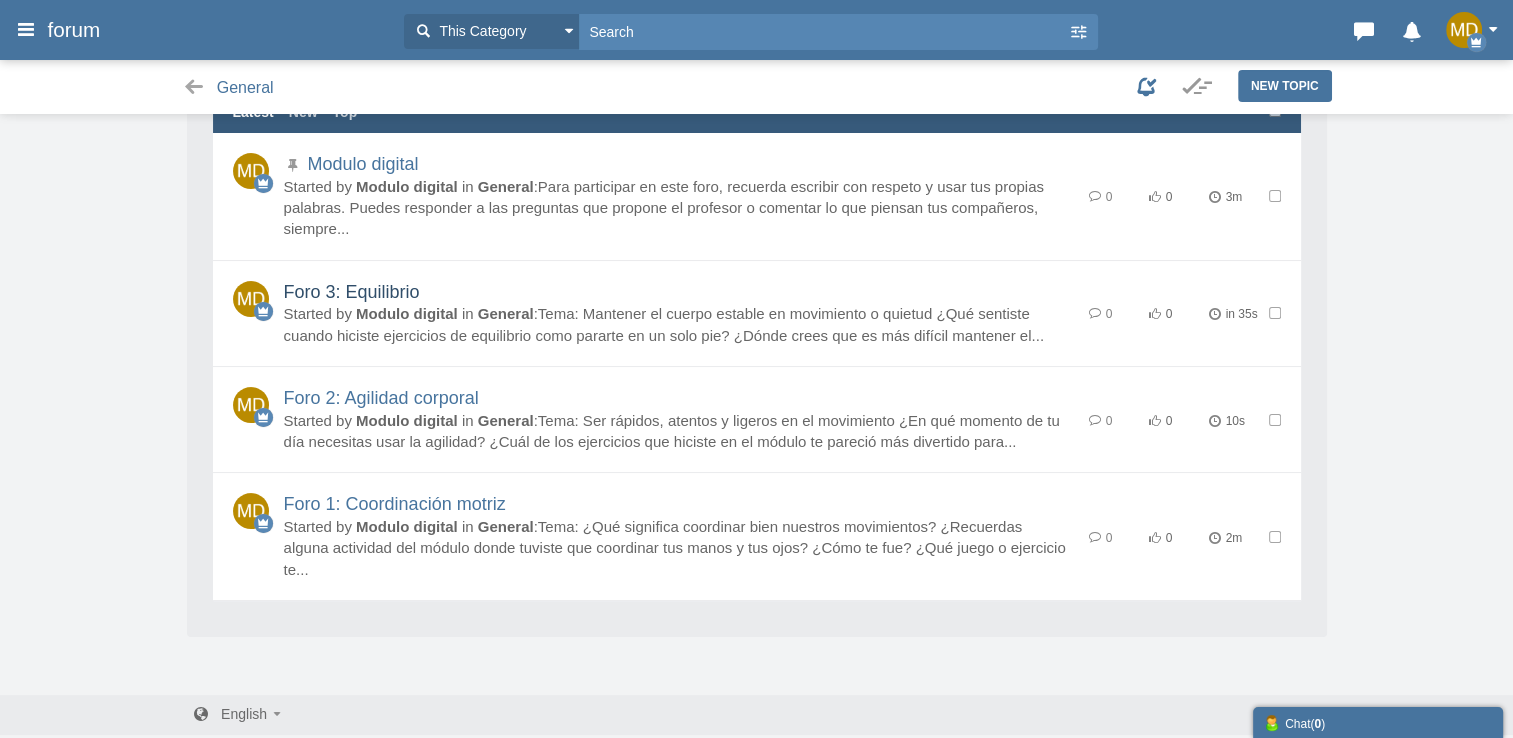 scroll, scrollTop: 0, scrollLeft: 0, axis: both 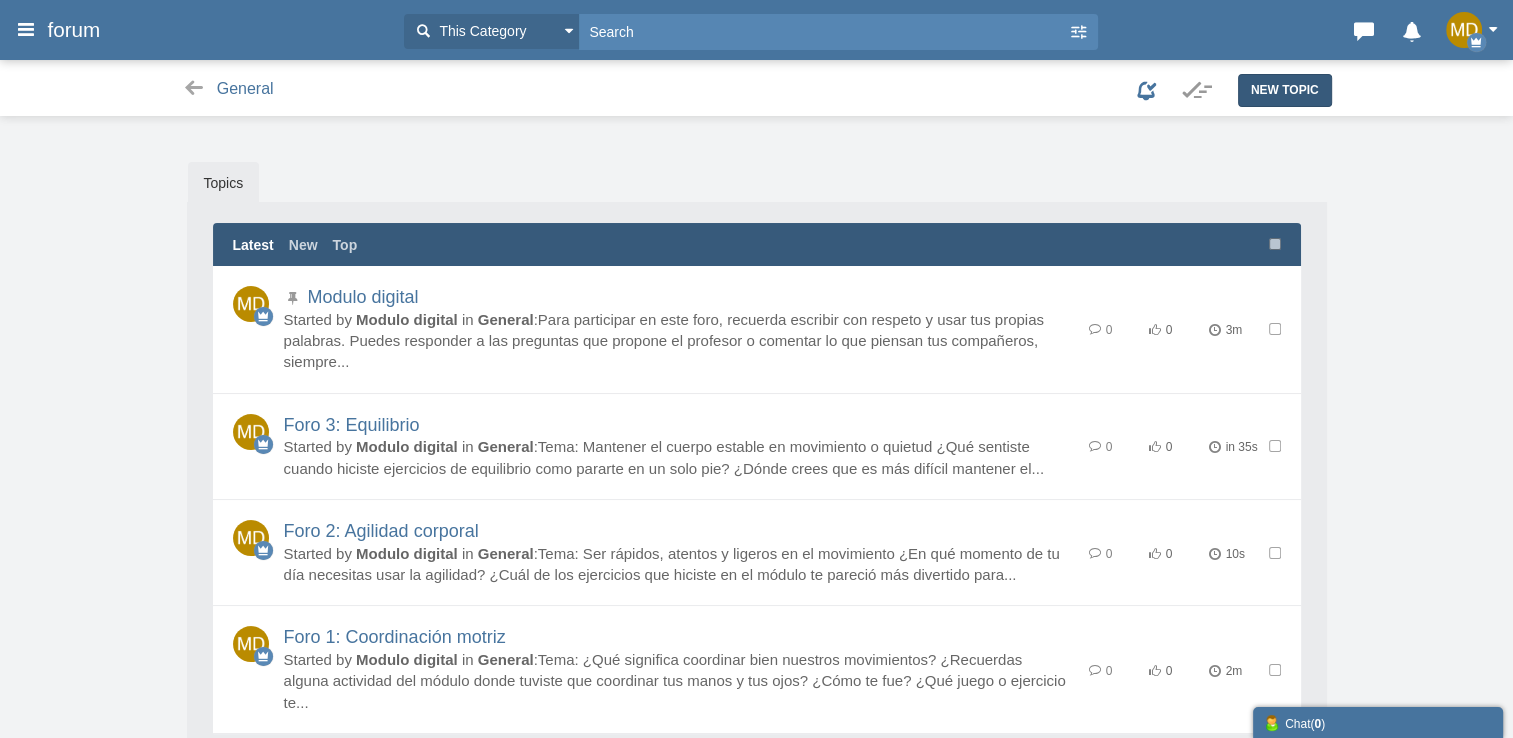 click on "New Topic" at bounding box center (1285, 90) 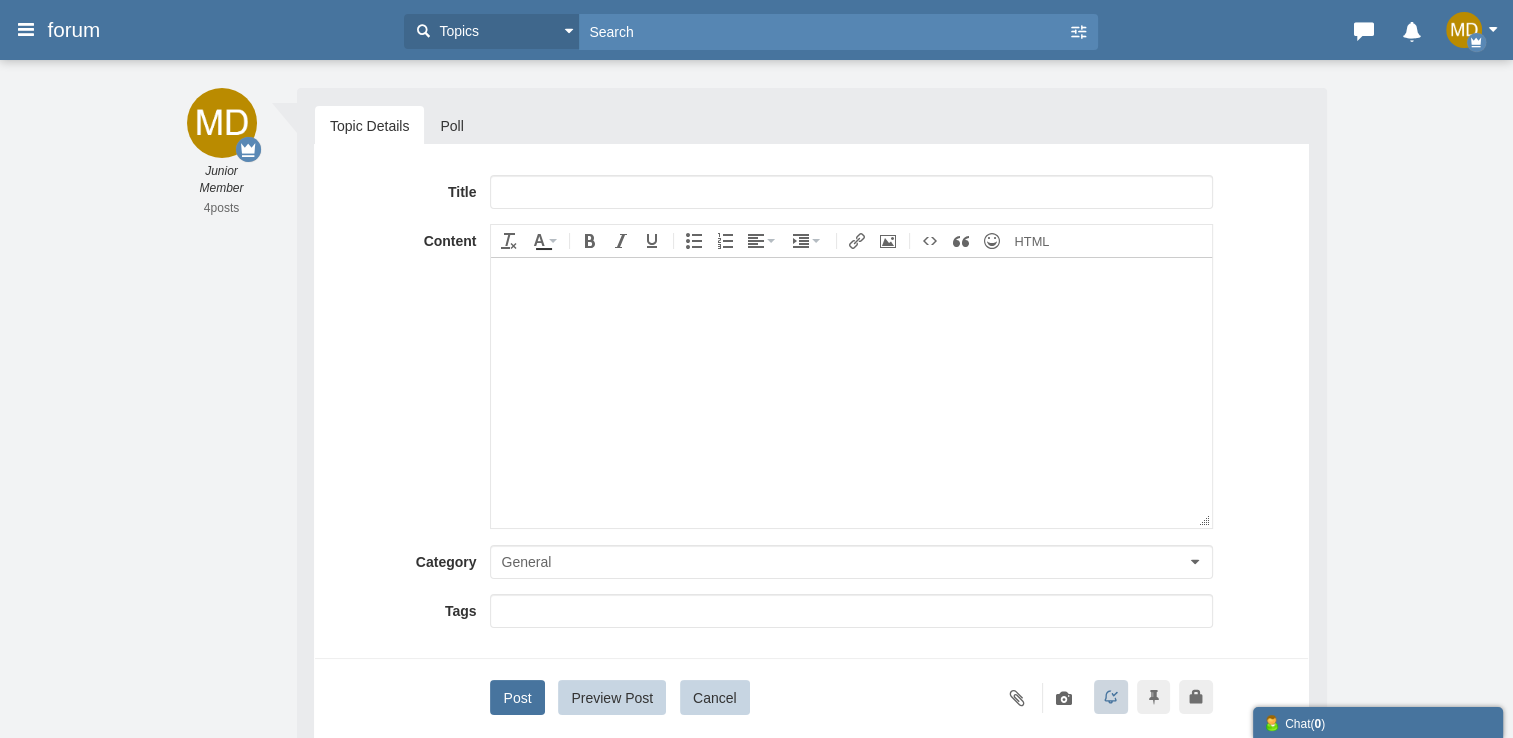 scroll, scrollTop: 0, scrollLeft: 0, axis: both 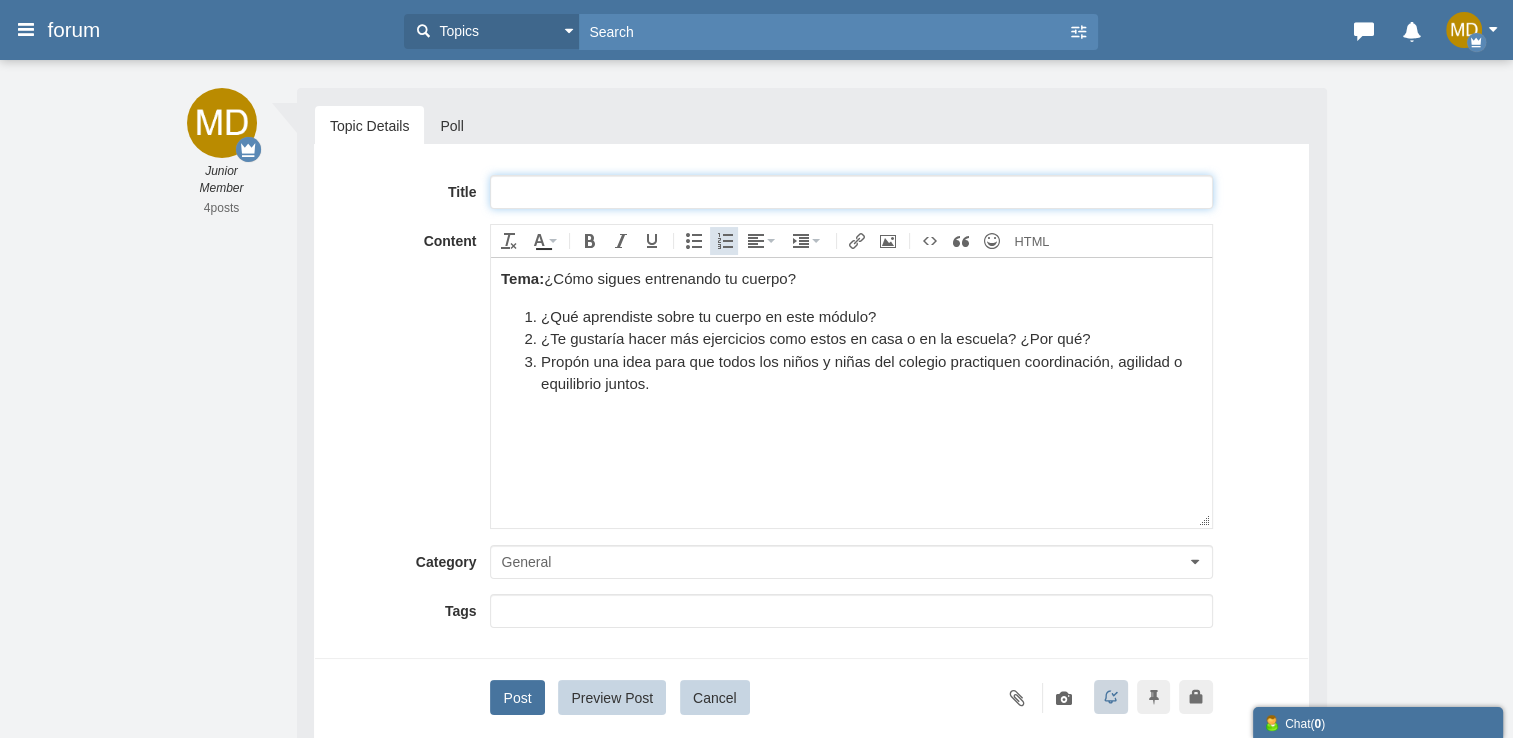 click at bounding box center [851, 192] 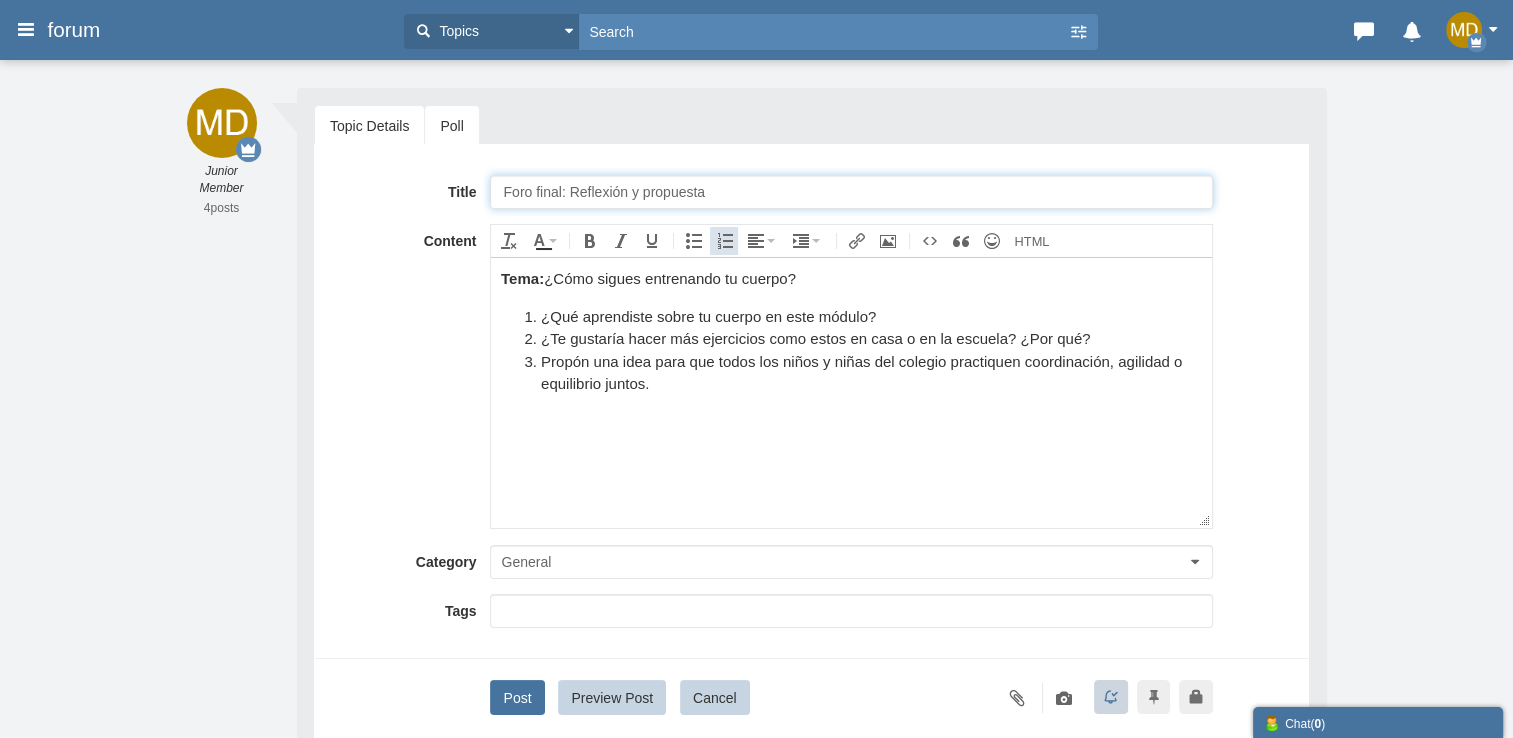 type on "Foro final: Reflexión y propuesta" 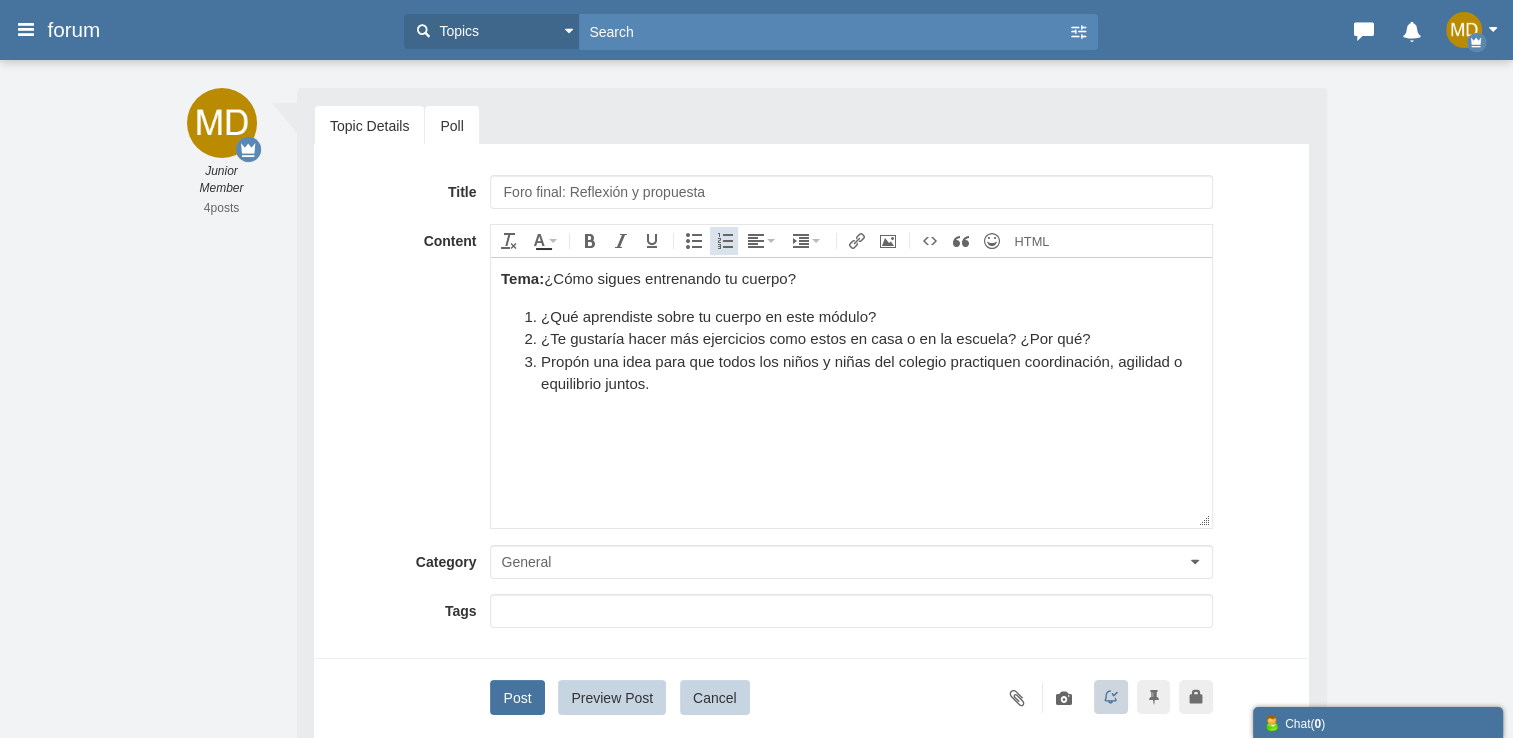 click on "Poll" at bounding box center [451, 126] 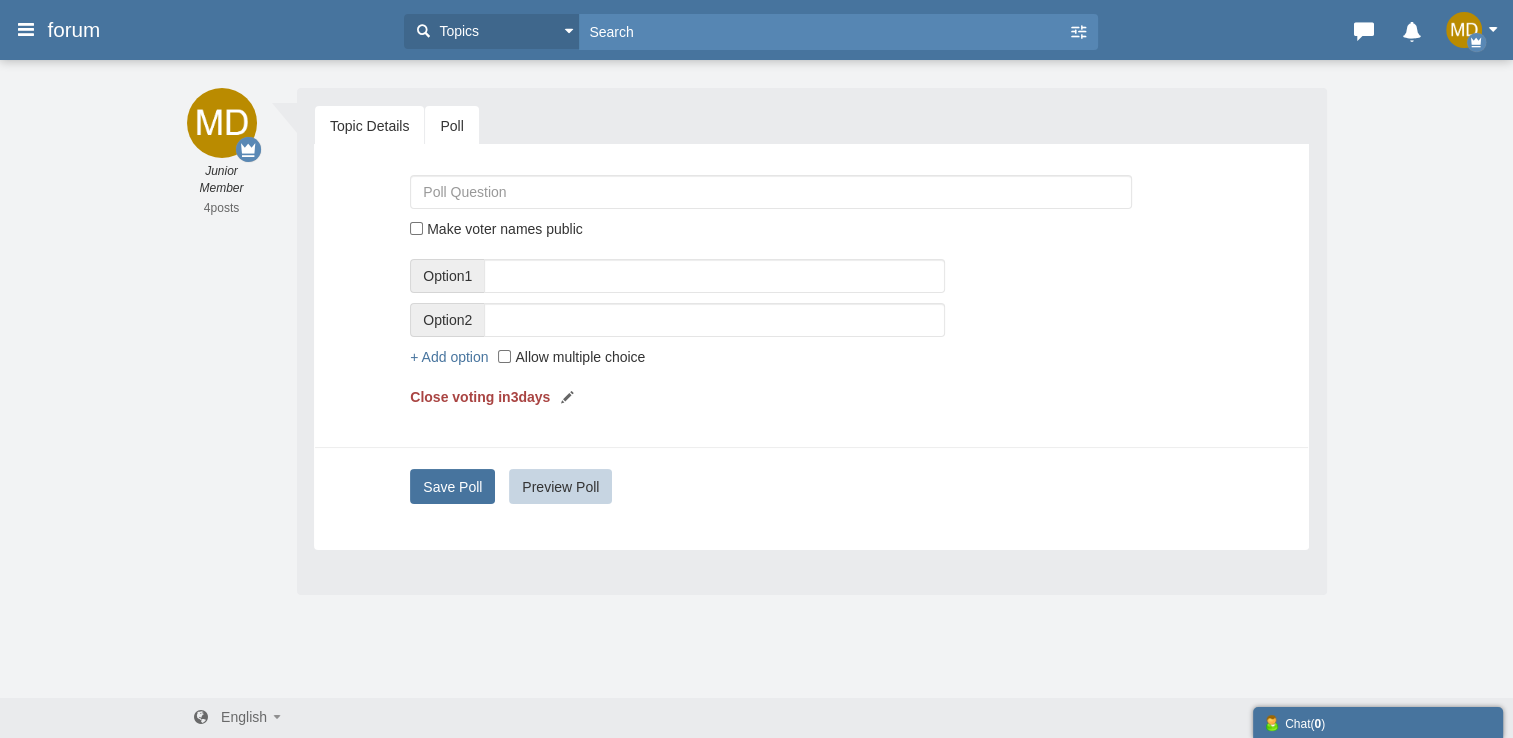 click on "Topic Details" at bounding box center [369, 126] 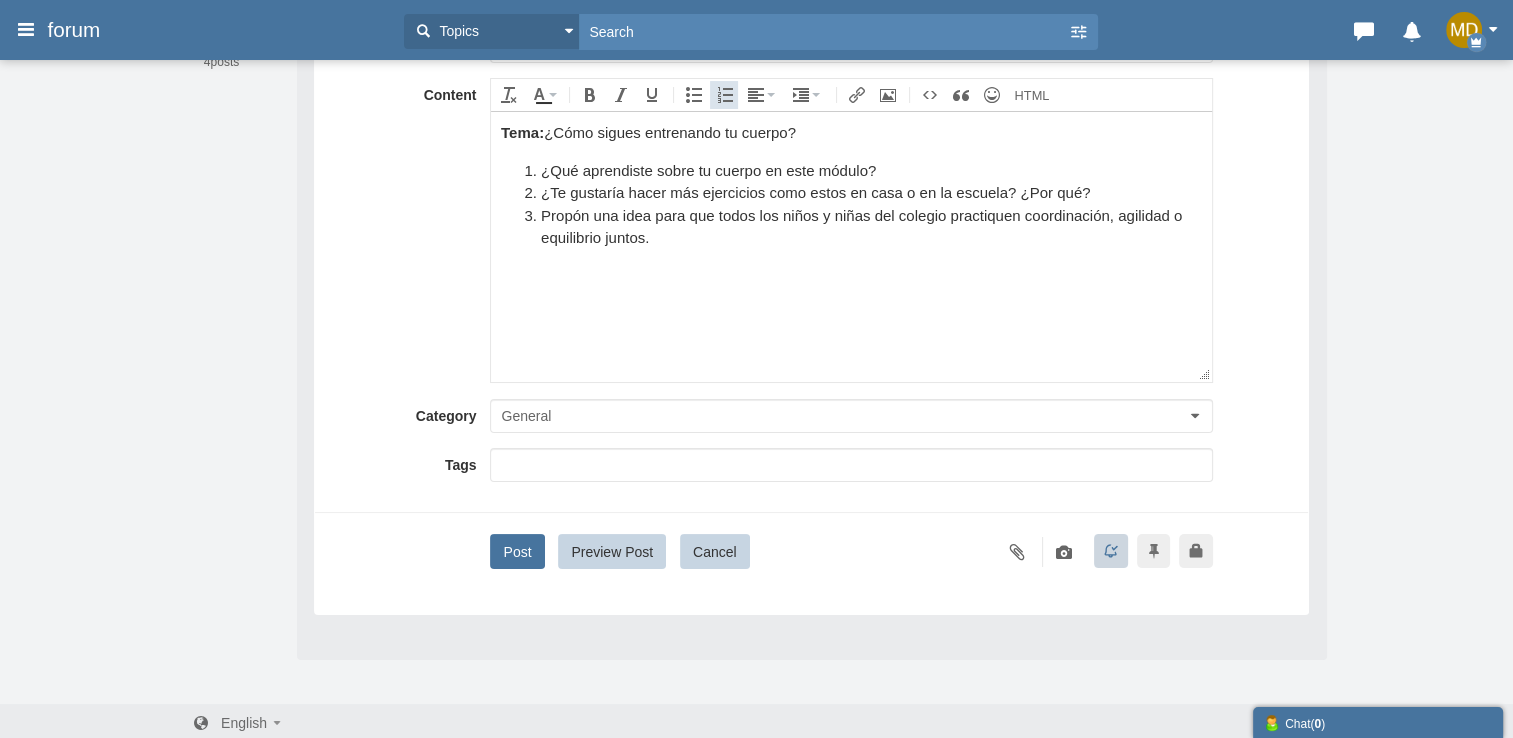 scroll, scrollTop: 155, scrollLeft: 0, axis: vertical 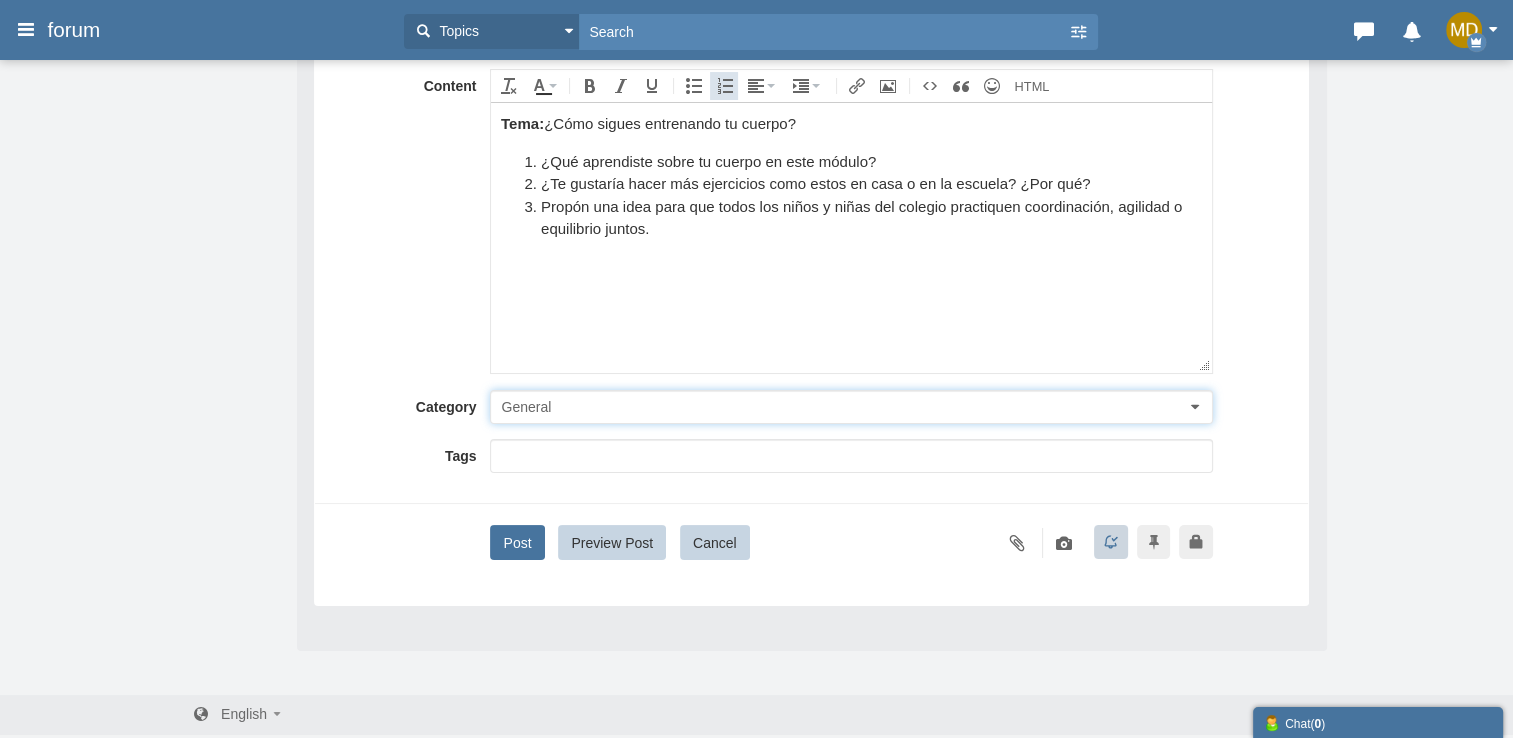click on "General" at bounding box center [526, 407] 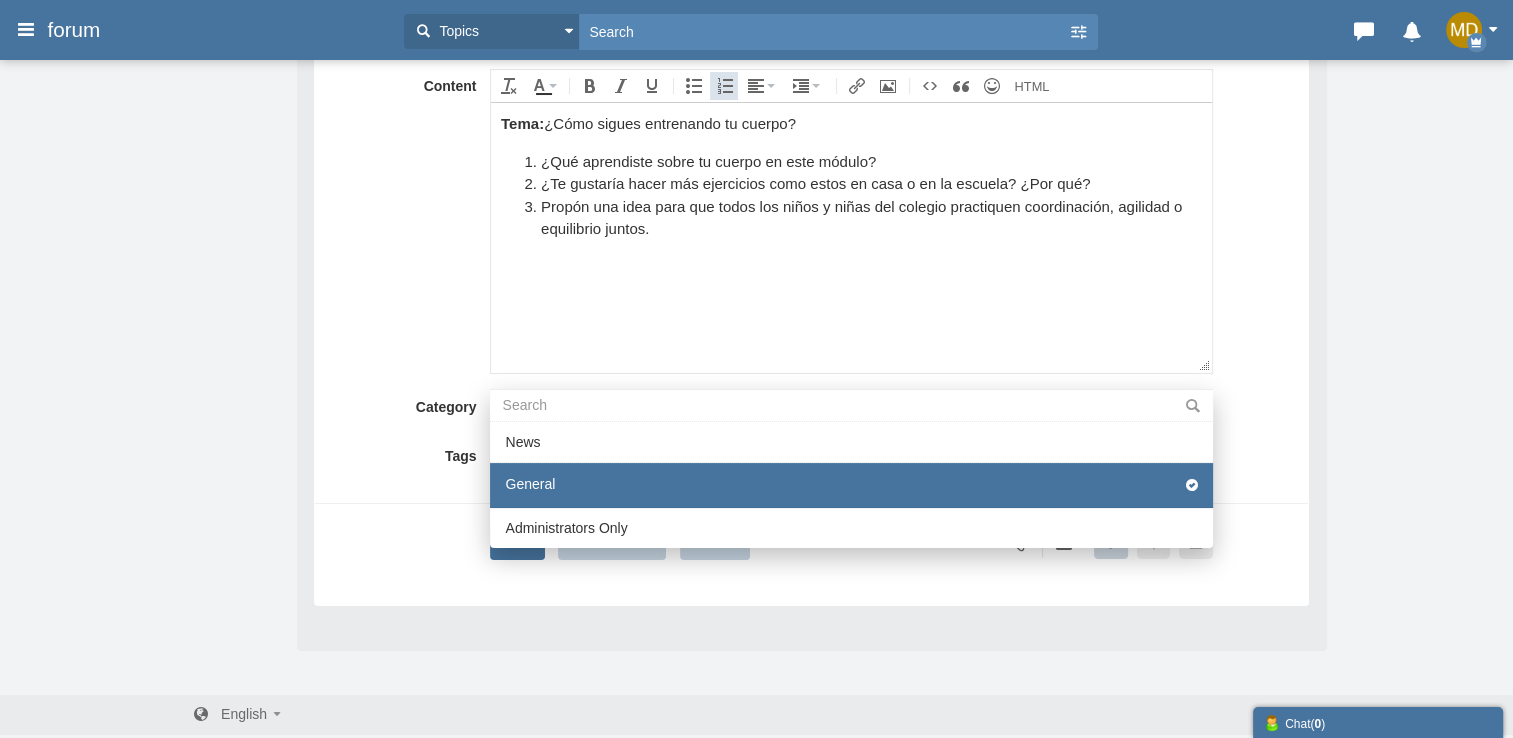 click on "General" at bounding box center (851, 485) 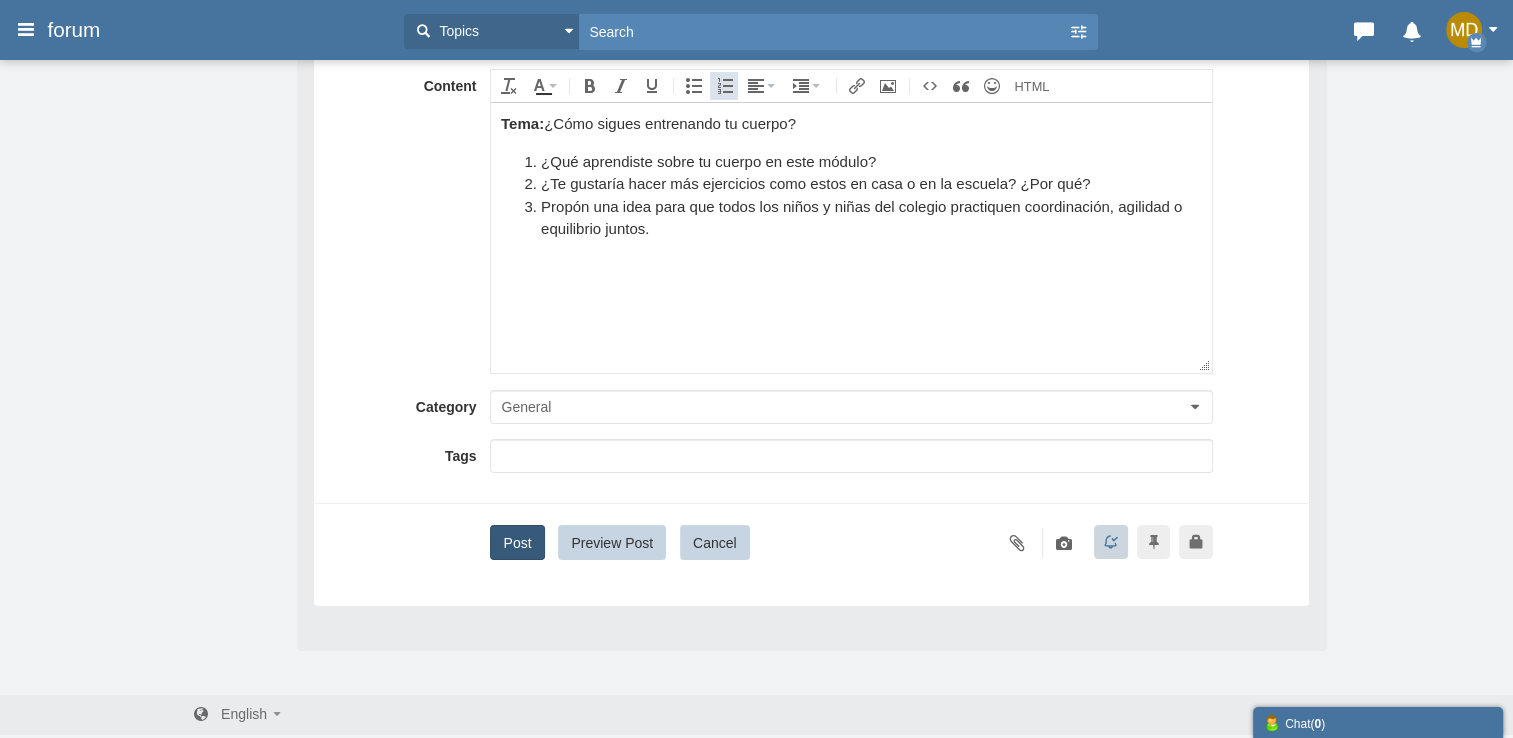 click on "Post" at bounding box center (517, 542) 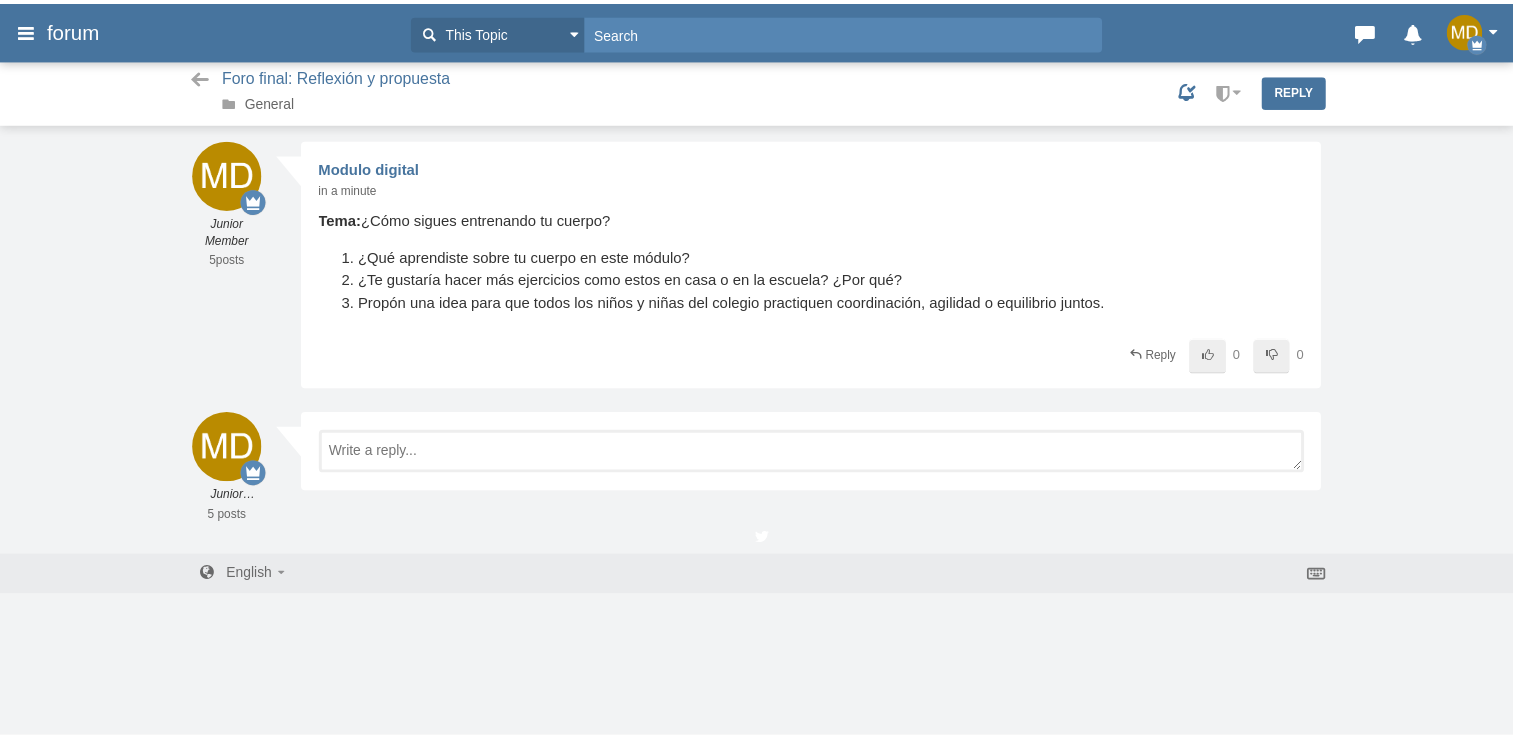 scroll, scrollTop: 0, scrollLeft: 0, axis: both 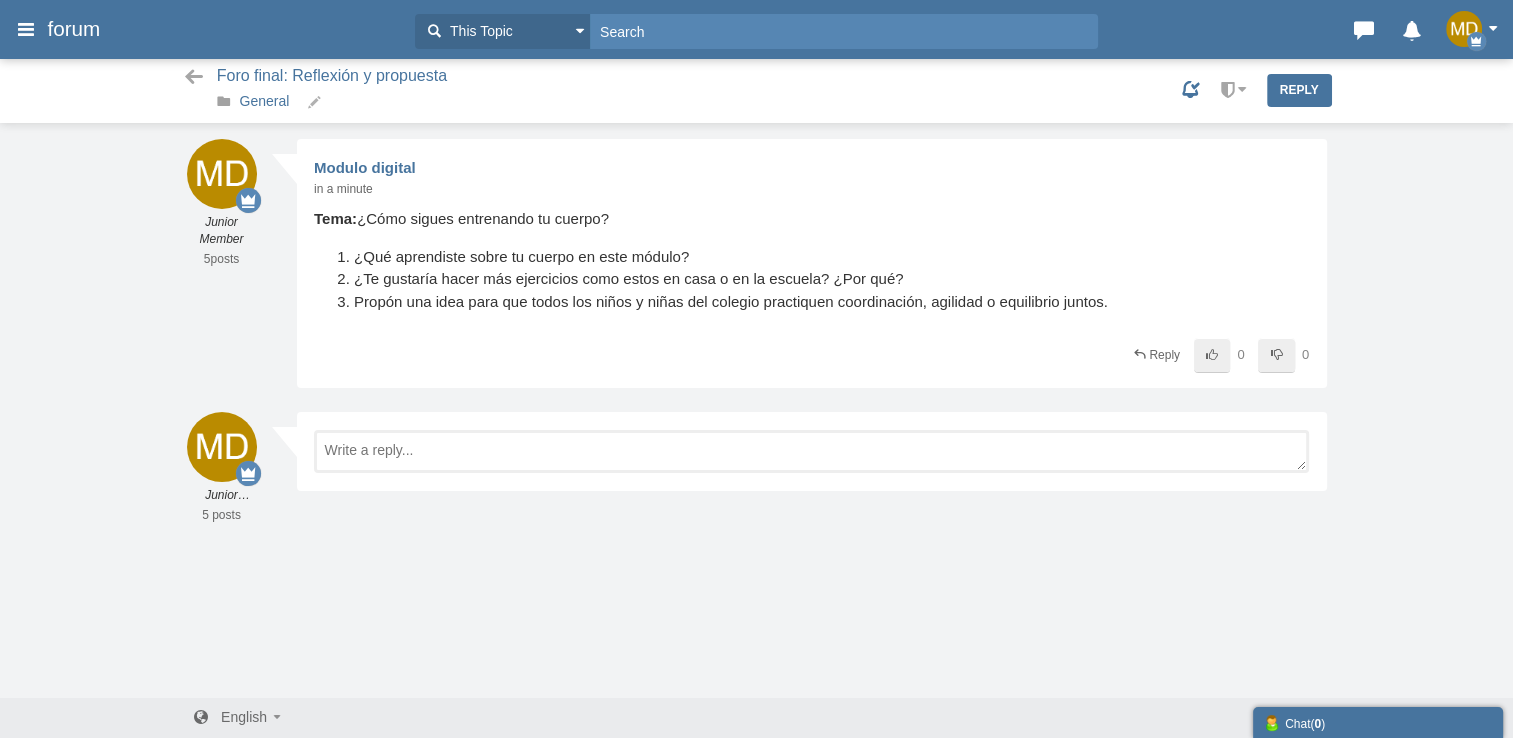 click on "General" at bounding box center (265, 101) 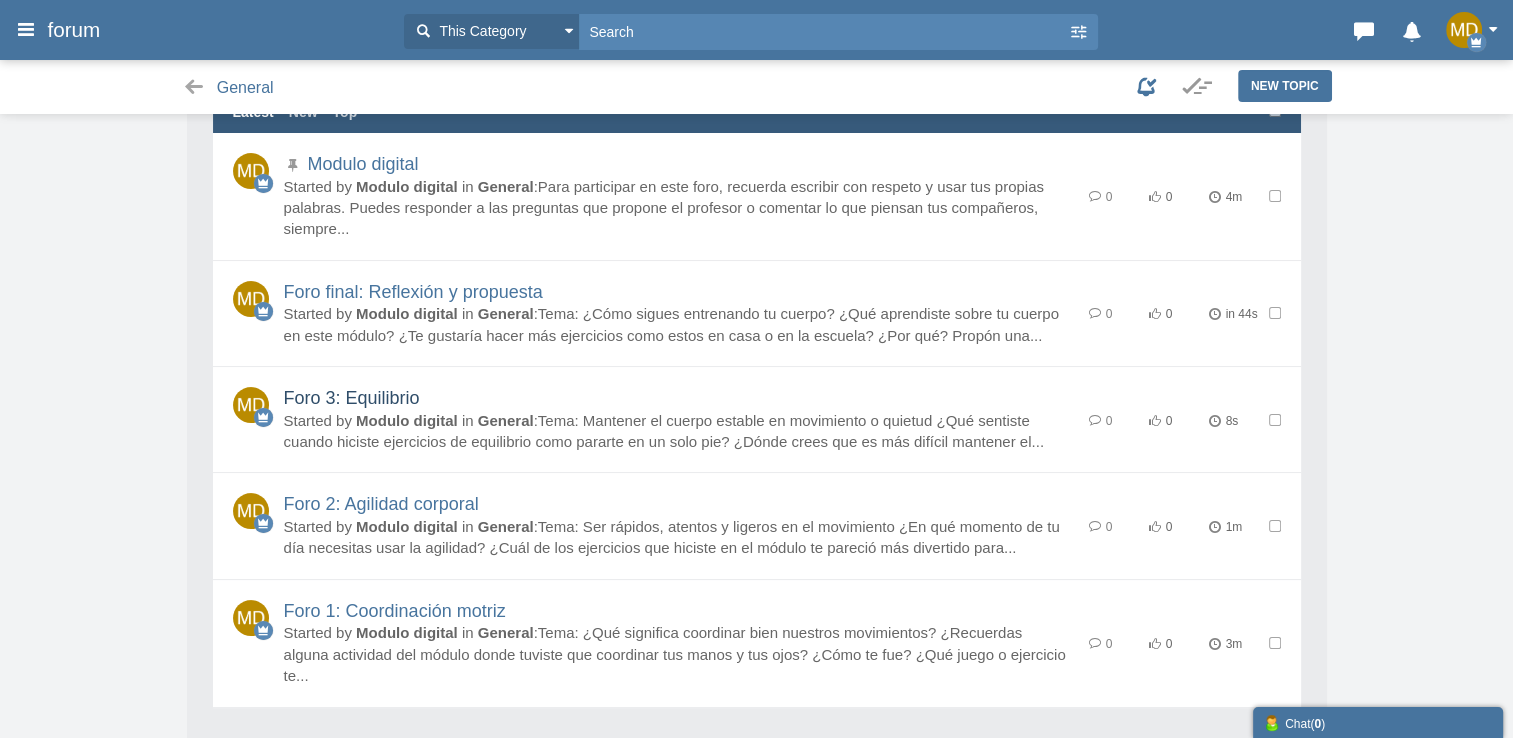 scroll, scrollTop: 100, scrollLeft: 0, axis: vertical 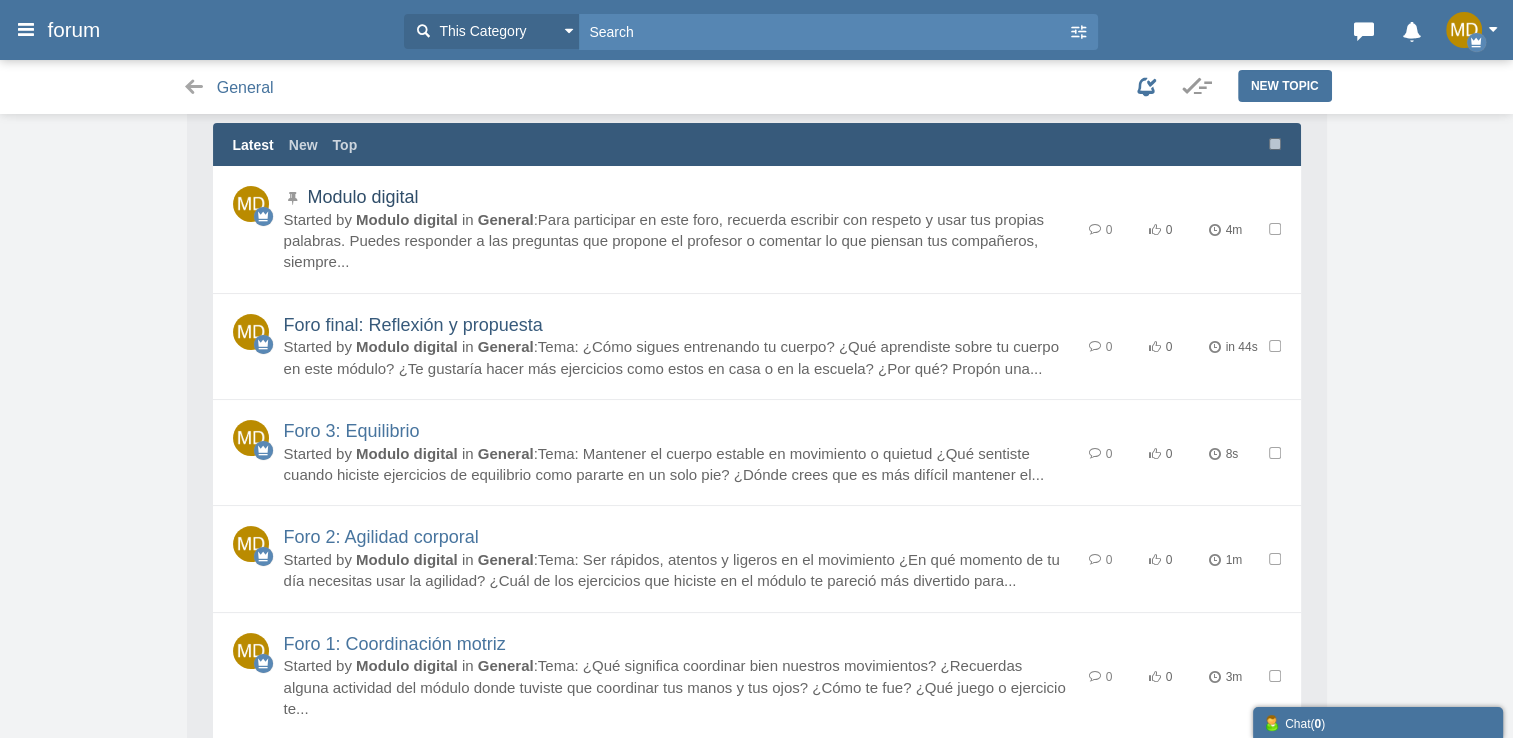 drag, startPoint x: 340, startPoint y: 326, endPoint x: 392, endPoint y: 194, distance: 141.87318 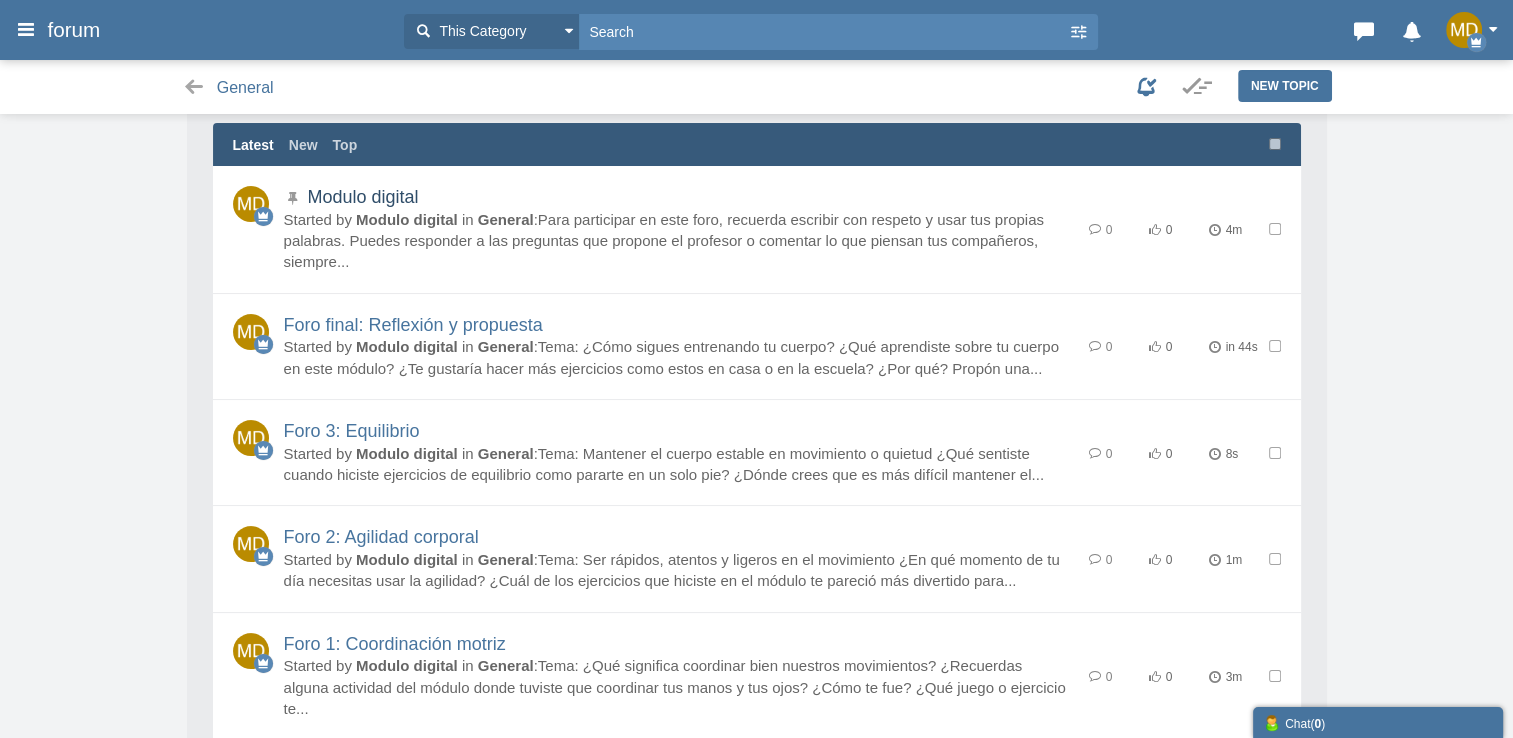 click on "Modulo digital" at bounding box center (362, 197) 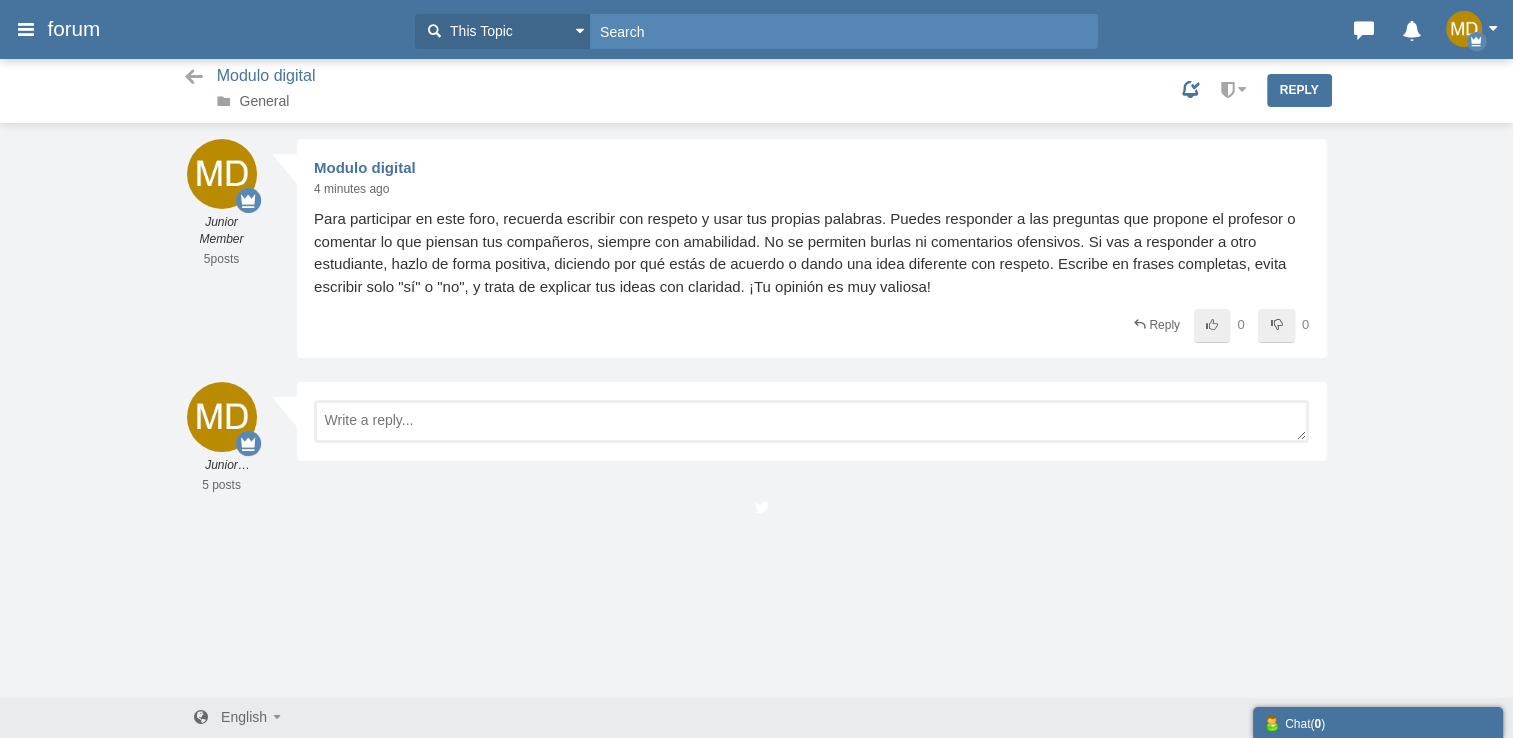 scroll, scrollTop: 0, scrollLeft: 0, axis: both 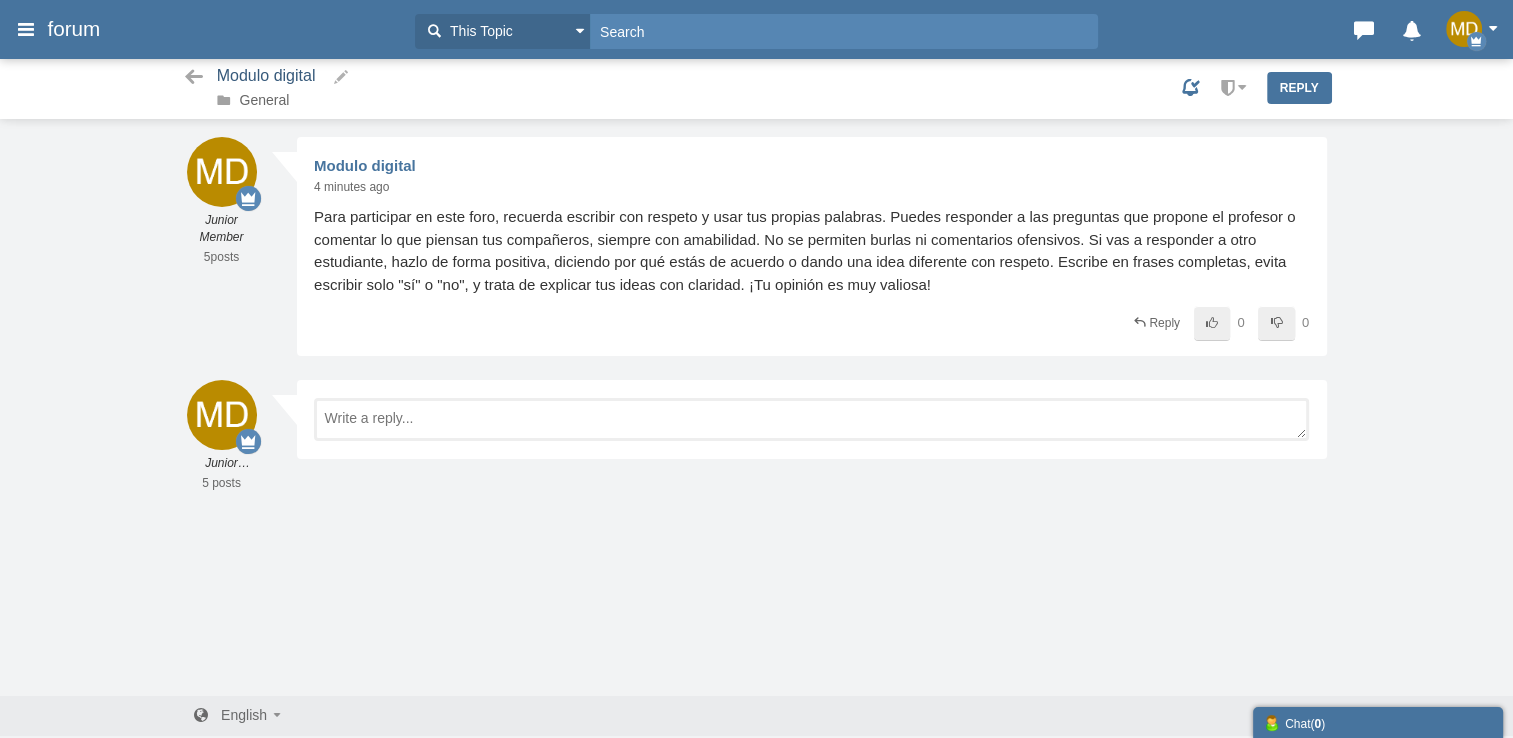 click on "Modulo digital" at bounding box center [269, 76] 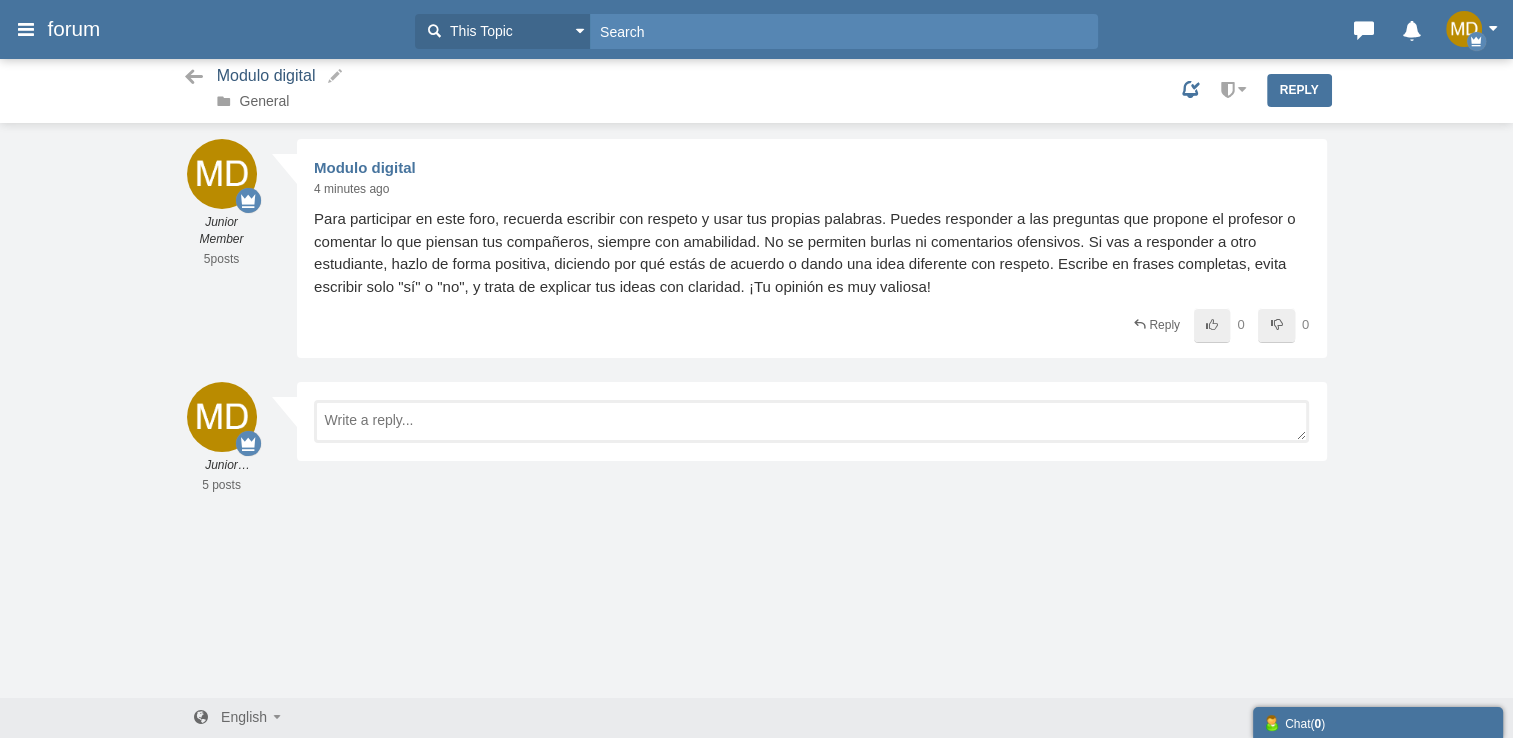 click on "Modulo digital" at bounding box center [266, 75] 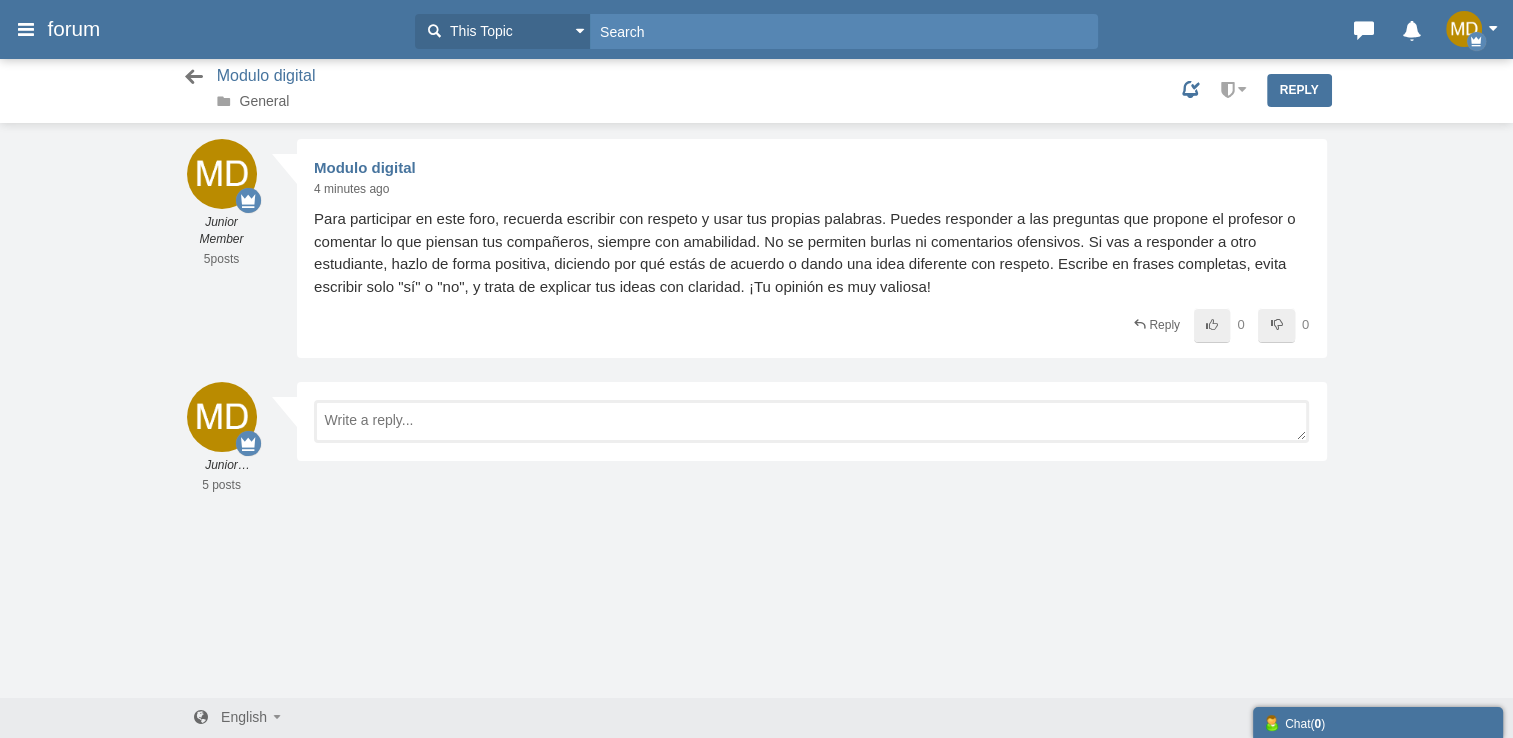 click at bounding box center [194, 77] 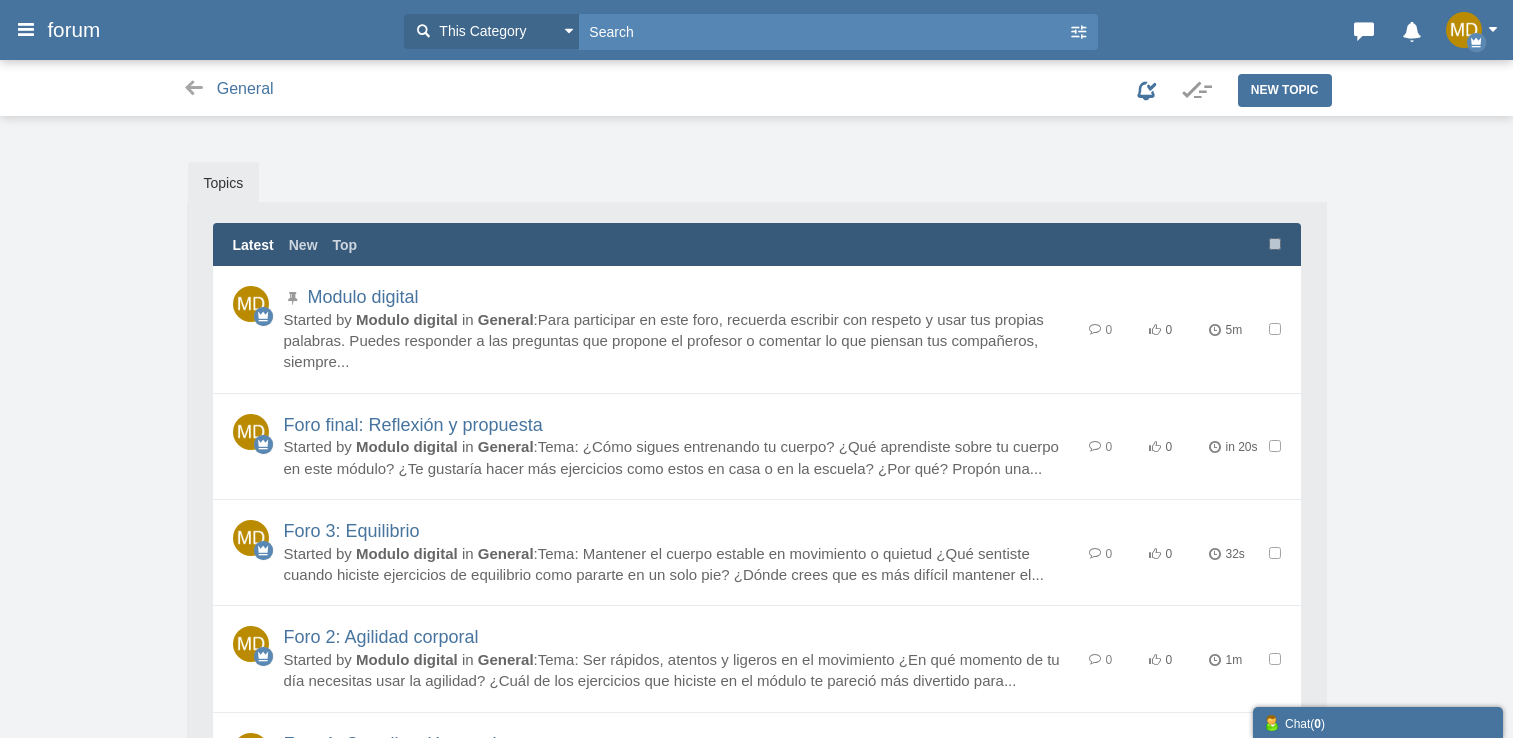 scroll, scrollTop: 100, scrollLeft: 0, axis: vertical 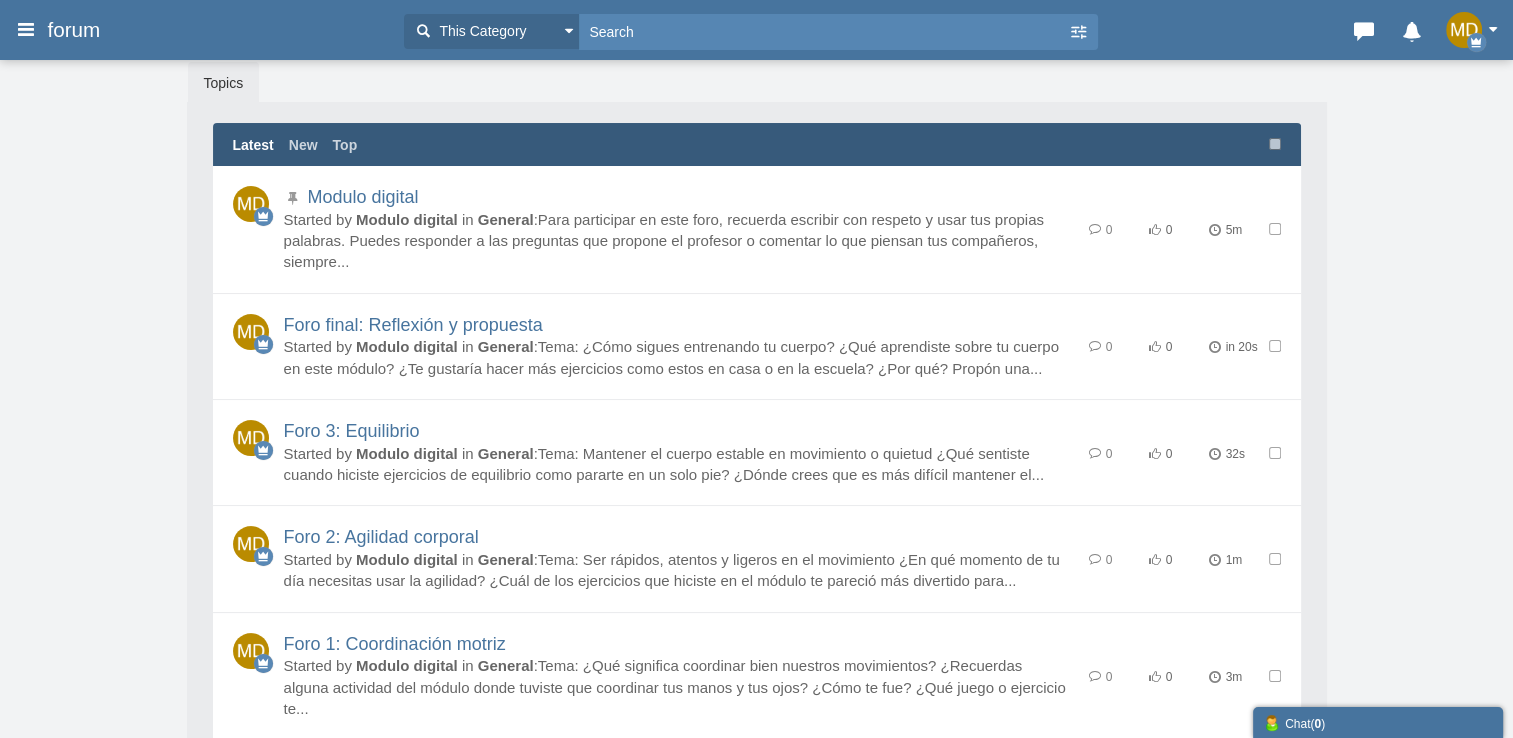 click on "forum" at bounding box center (81, 30) 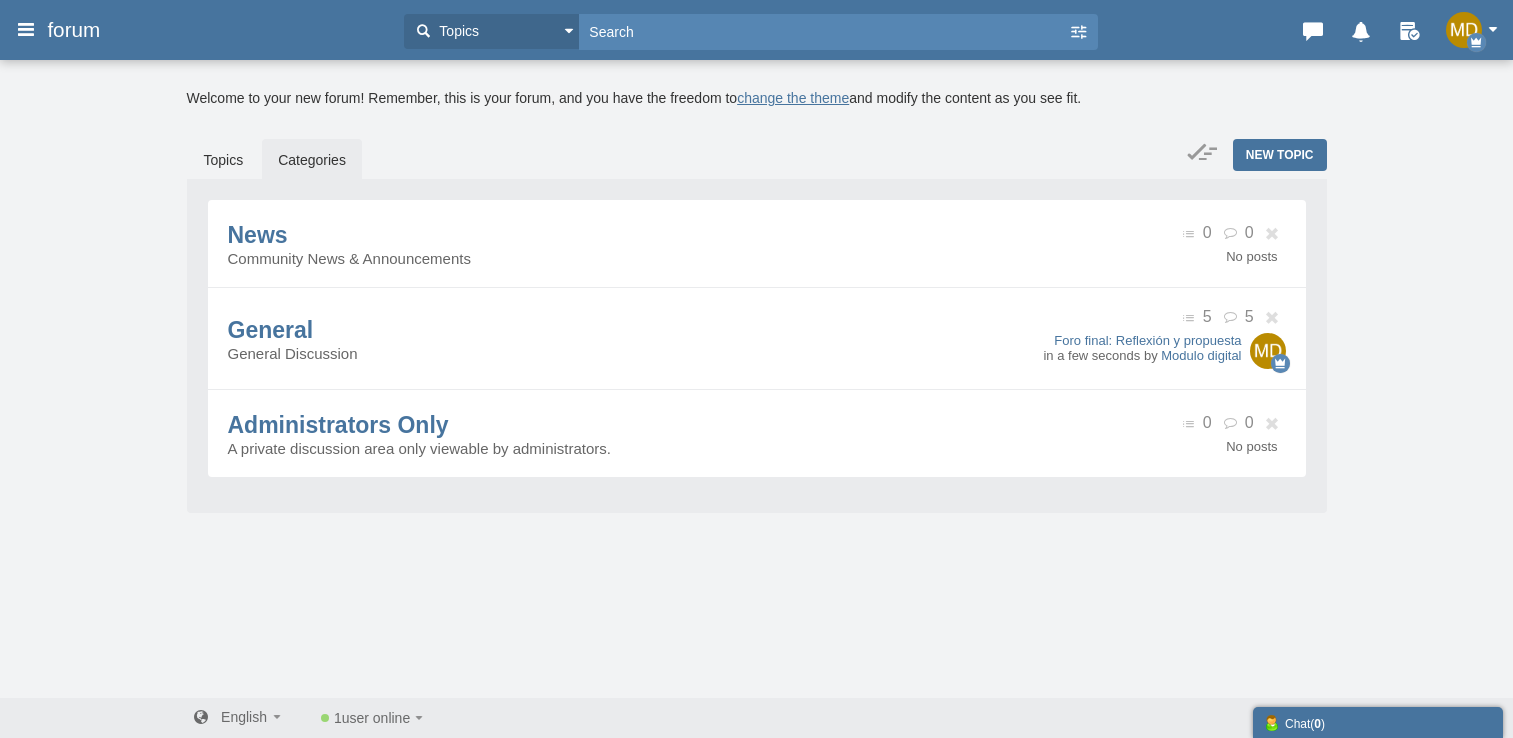 scroll, scrollTop: 0, scrollLeft: 0, axis: both 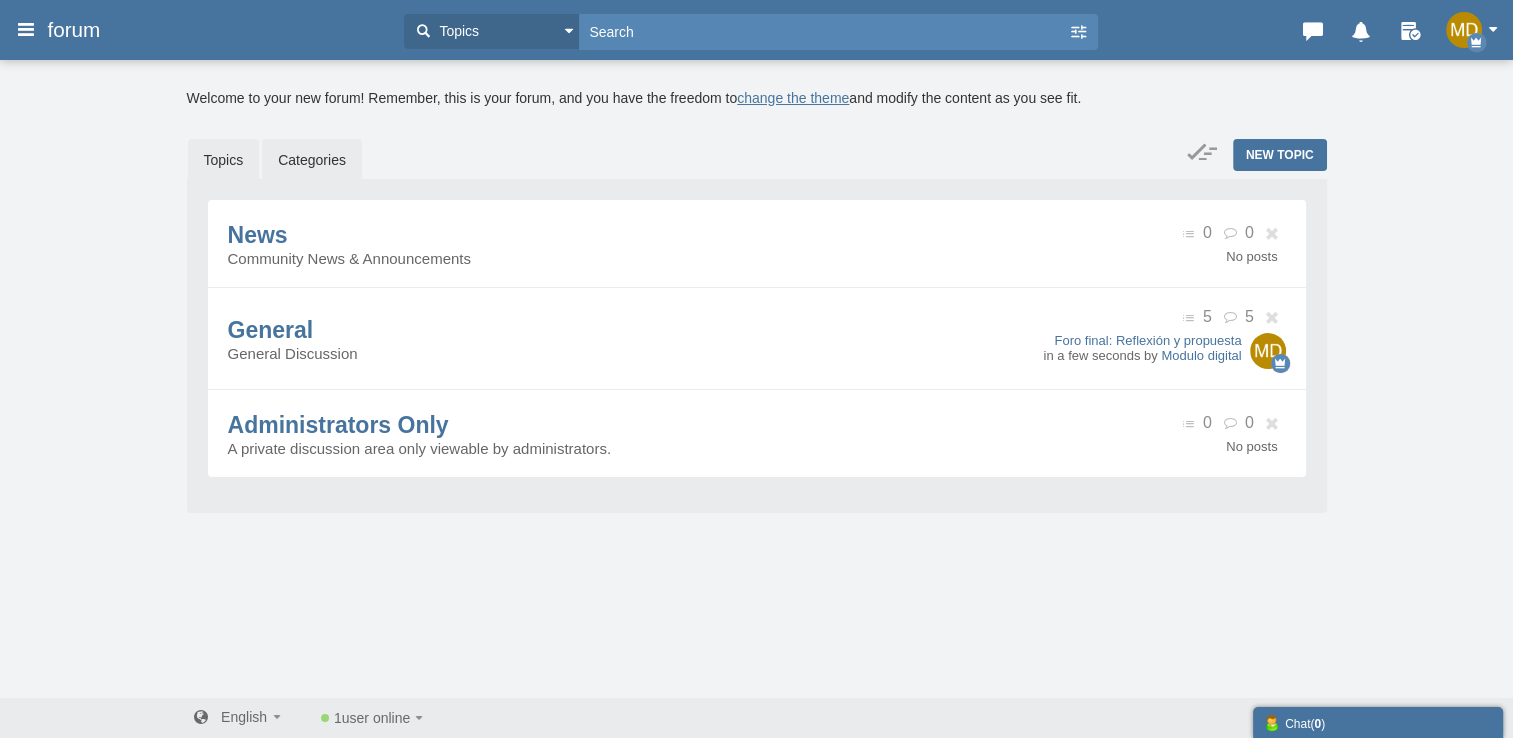 click on "Topics" at bounding box center (224, 160) 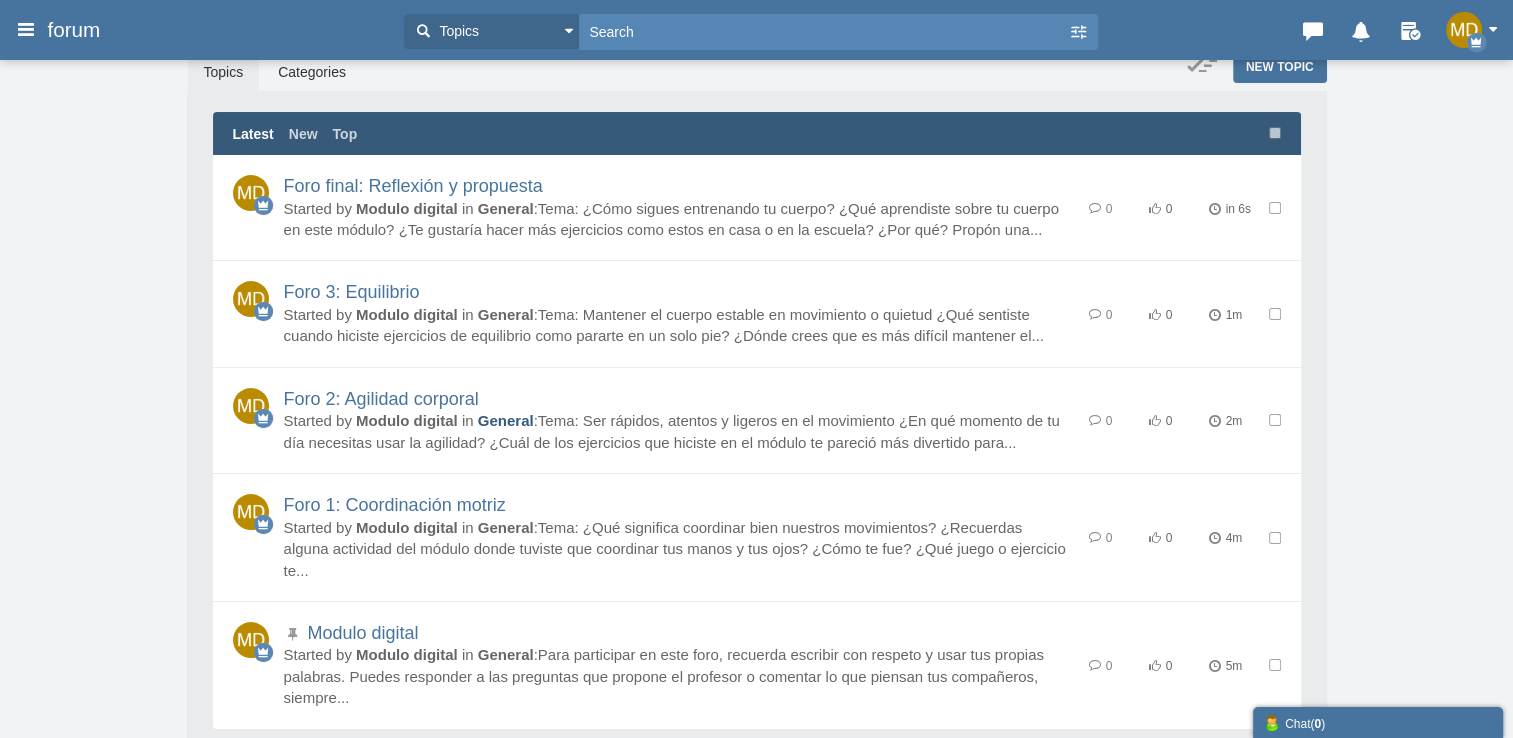 scroll, scrollTop: 0, scrollLeft: 0, axis: both 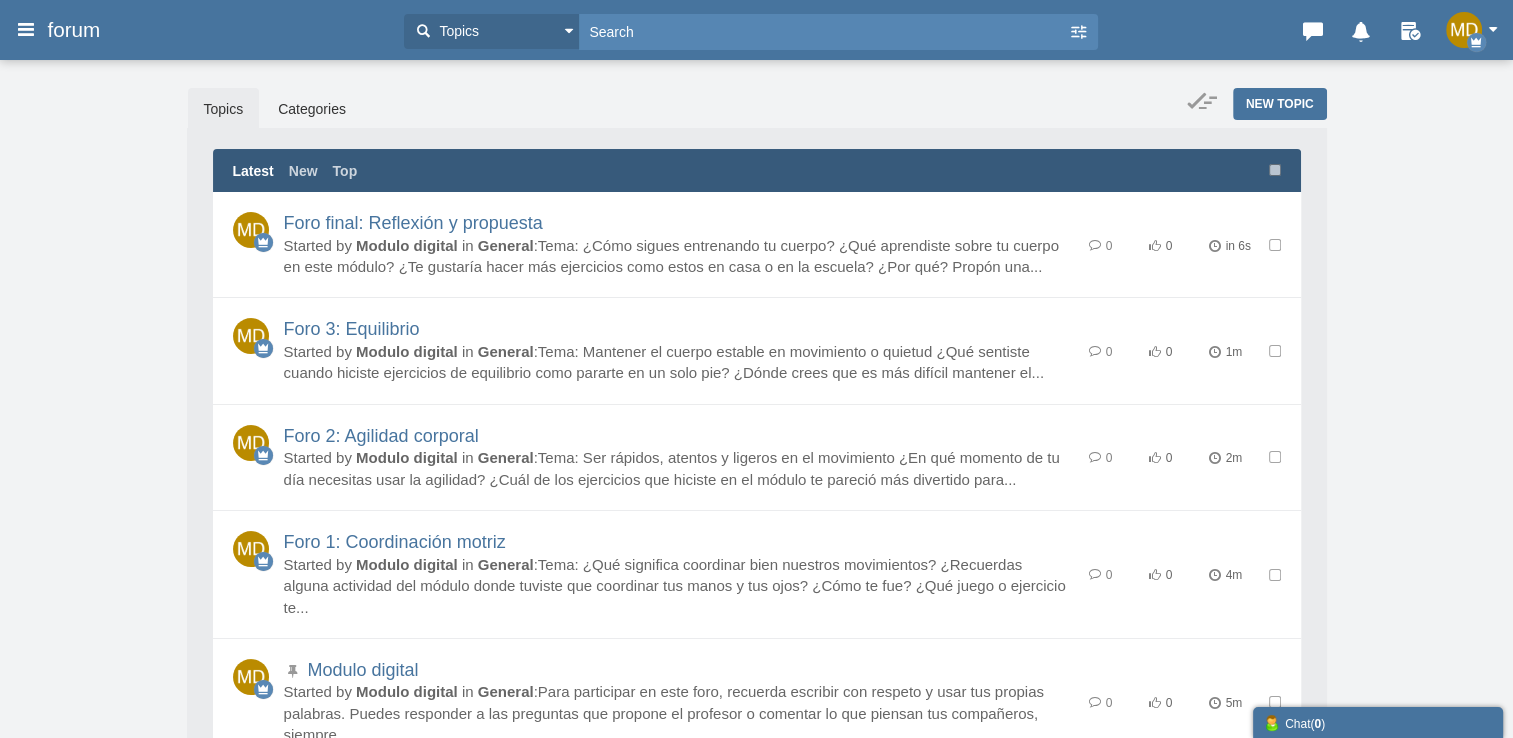click on "Topics" at bounding box center [224, 109] 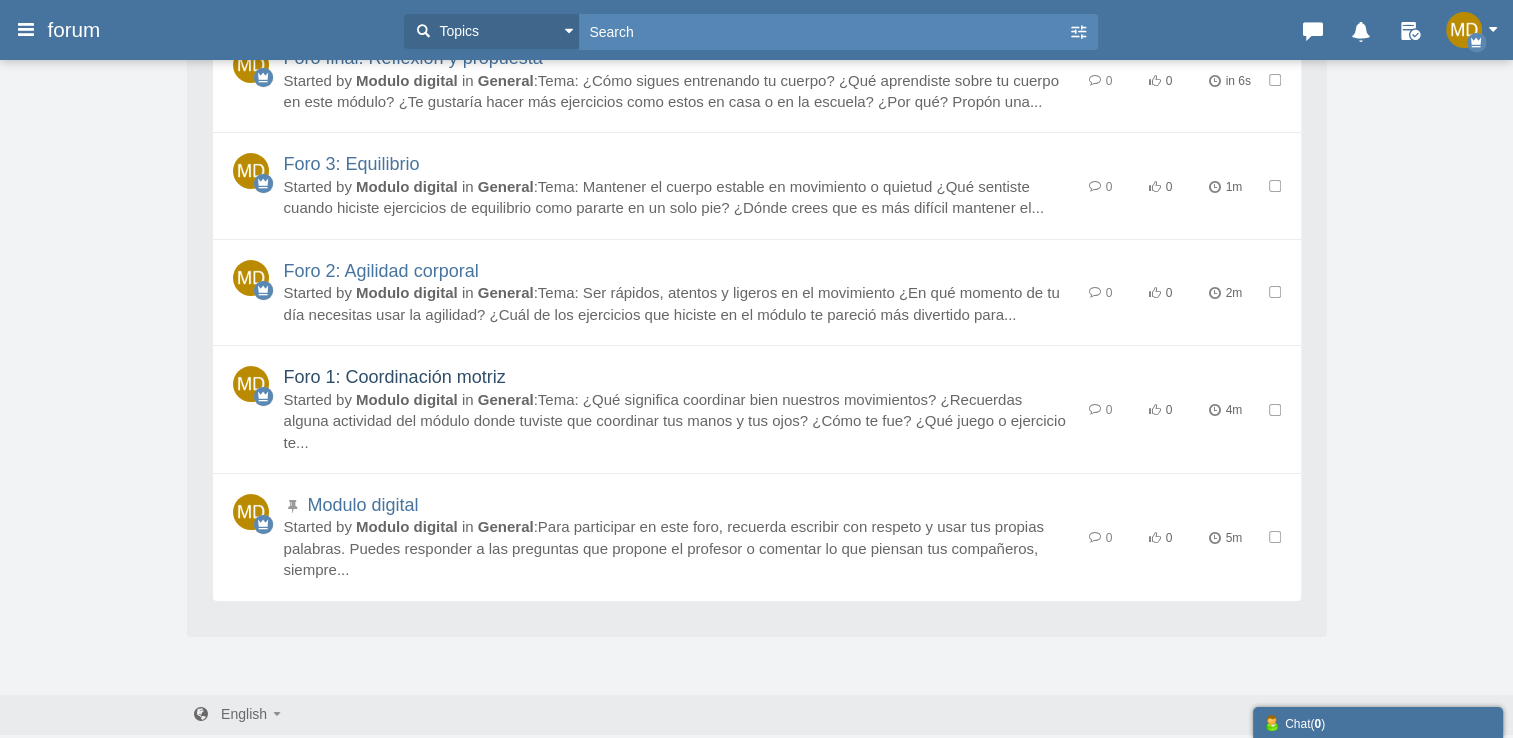scroll, scrollTop: 0, scrollLeft: 0, axis: both 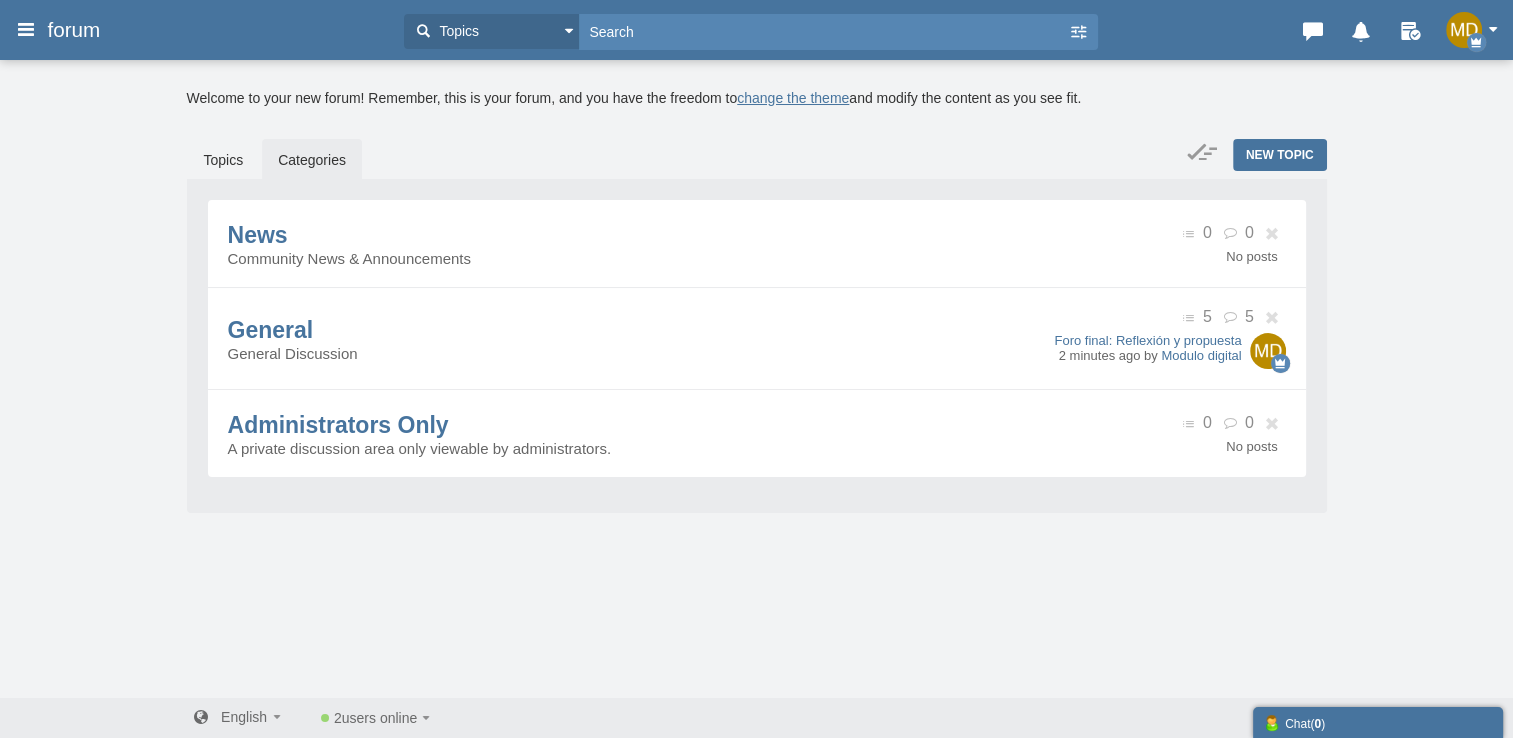 click on "forum" at bounding box center [81, 30] 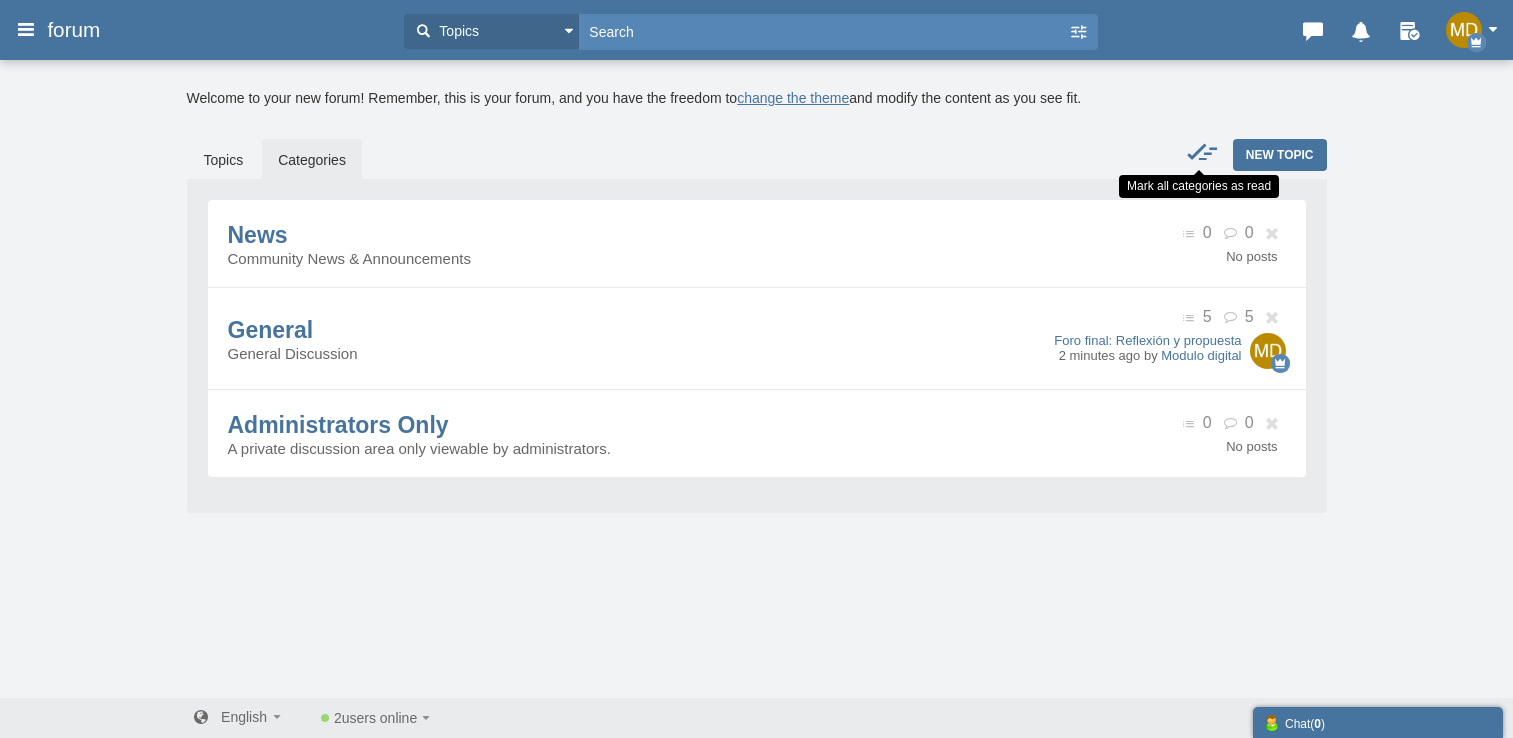 scroll, scrollTop: 0, scrollLeft: 0, axis: both 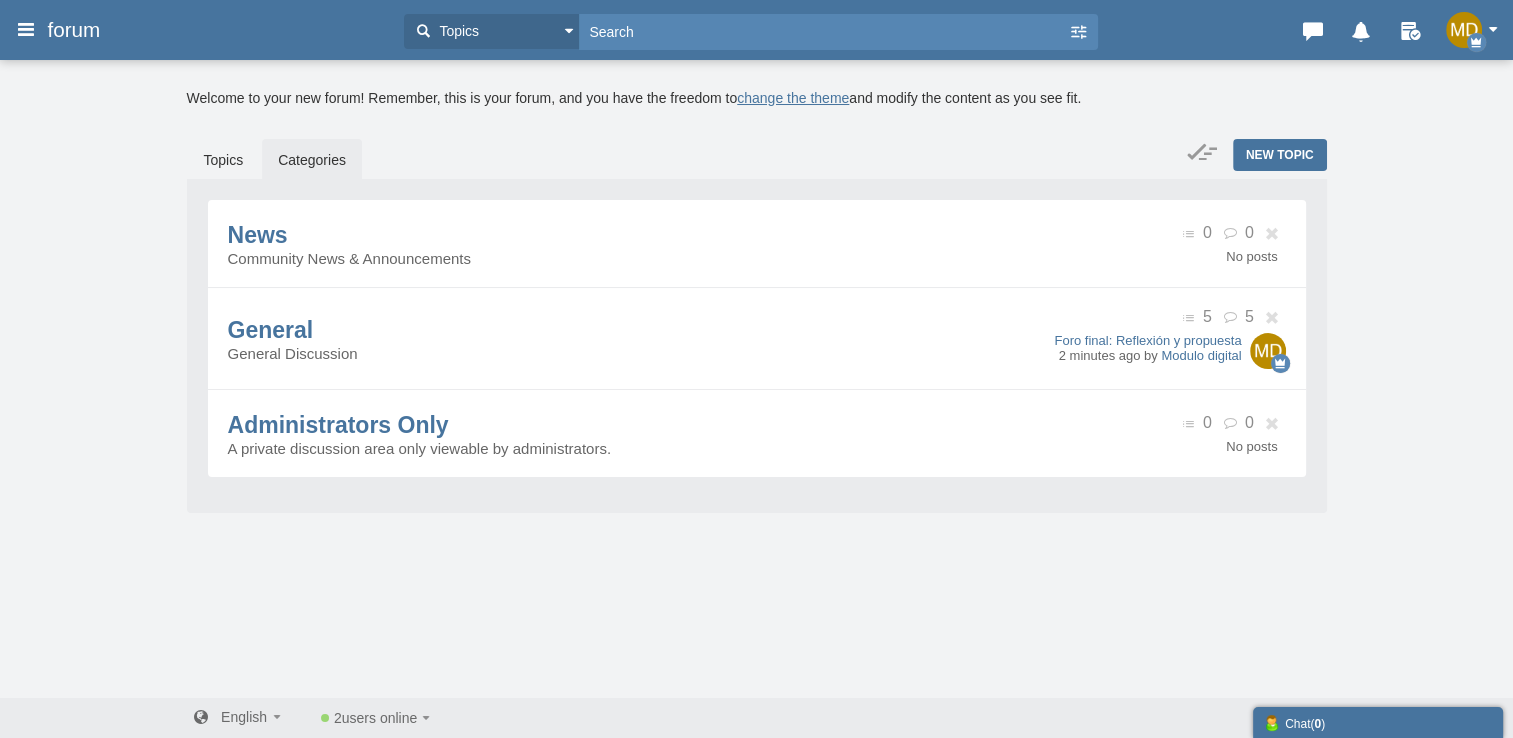 click on "Categories" at bounding box center [312, 160] 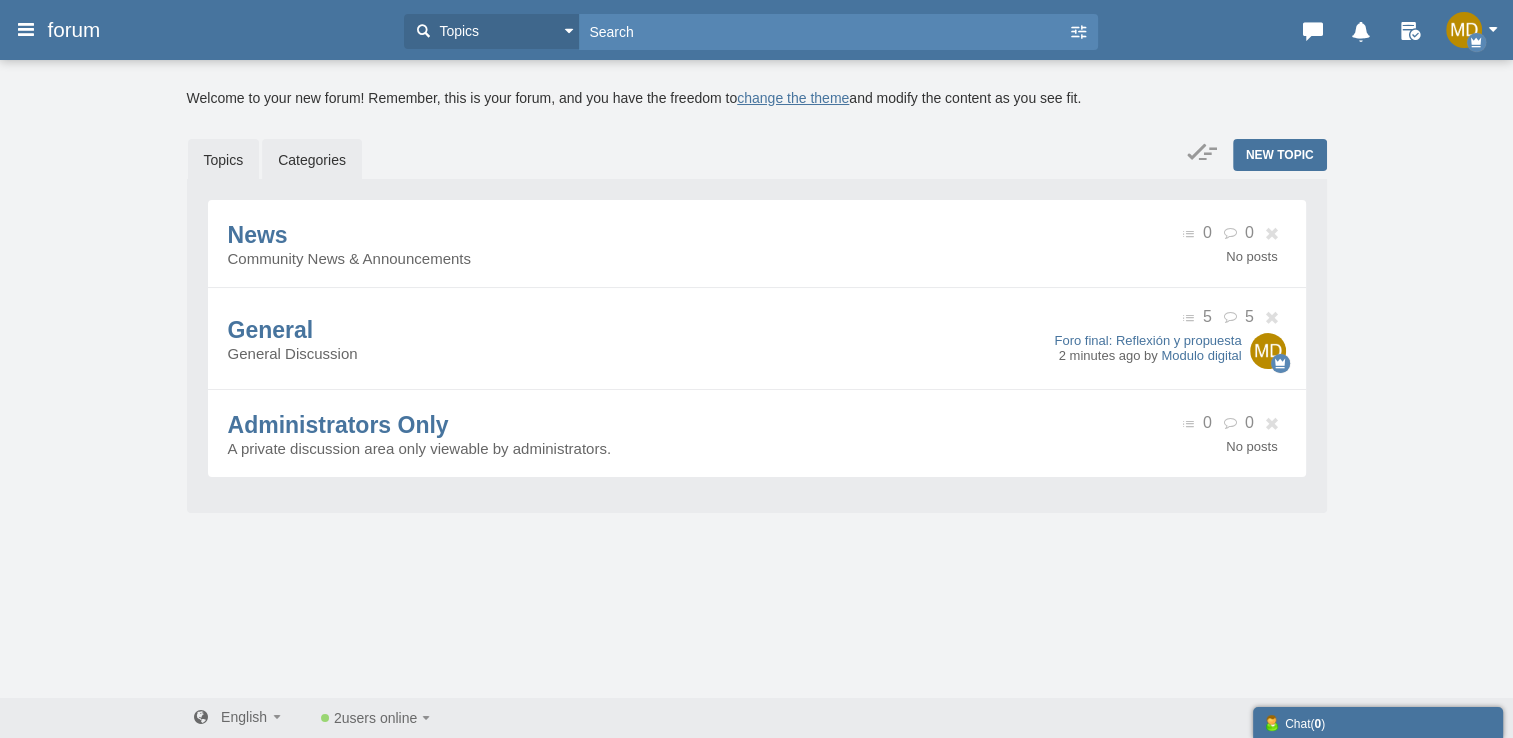 click on "Topics" at bounding box center (224, 160) 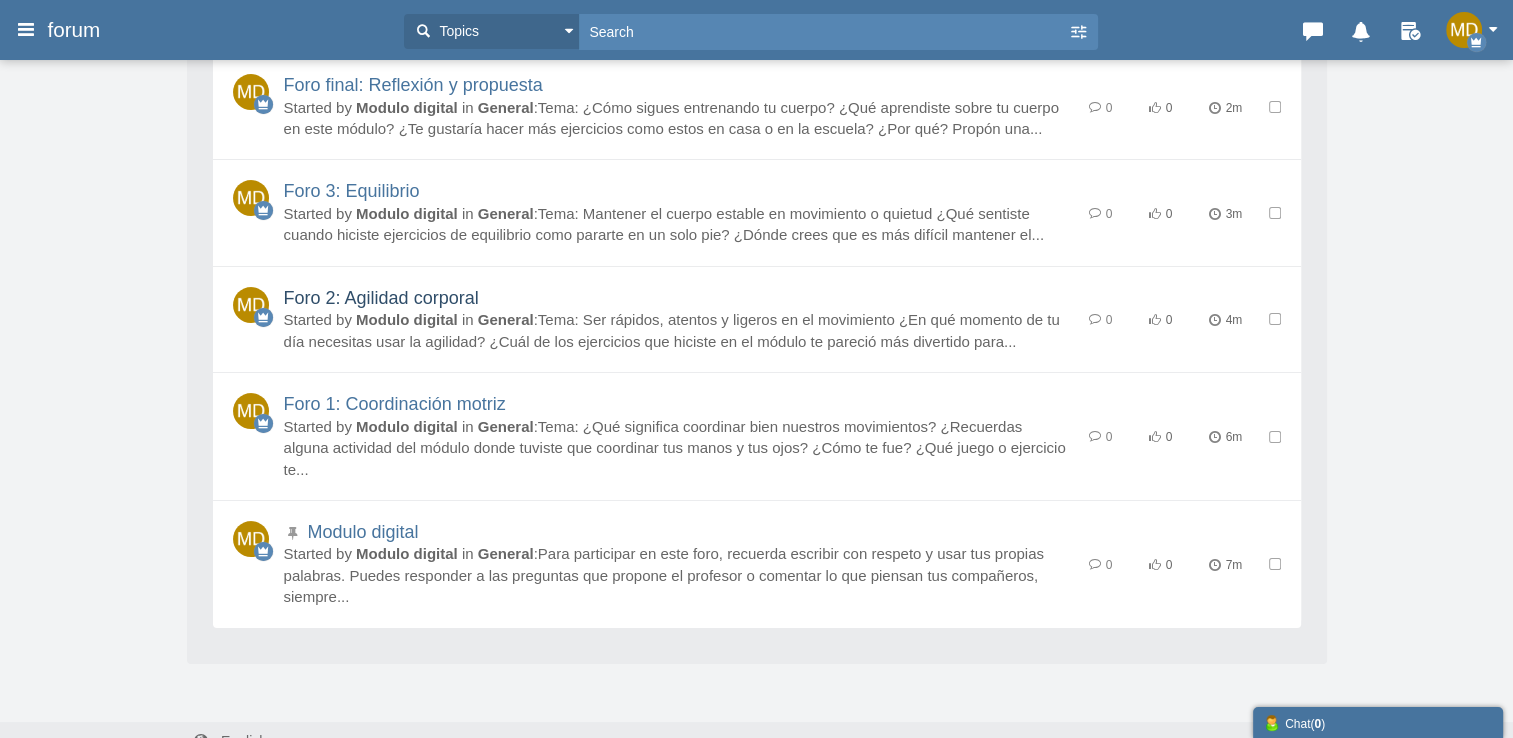 scroll, scrollTop: 0, scrollLeft: 0, axis: both 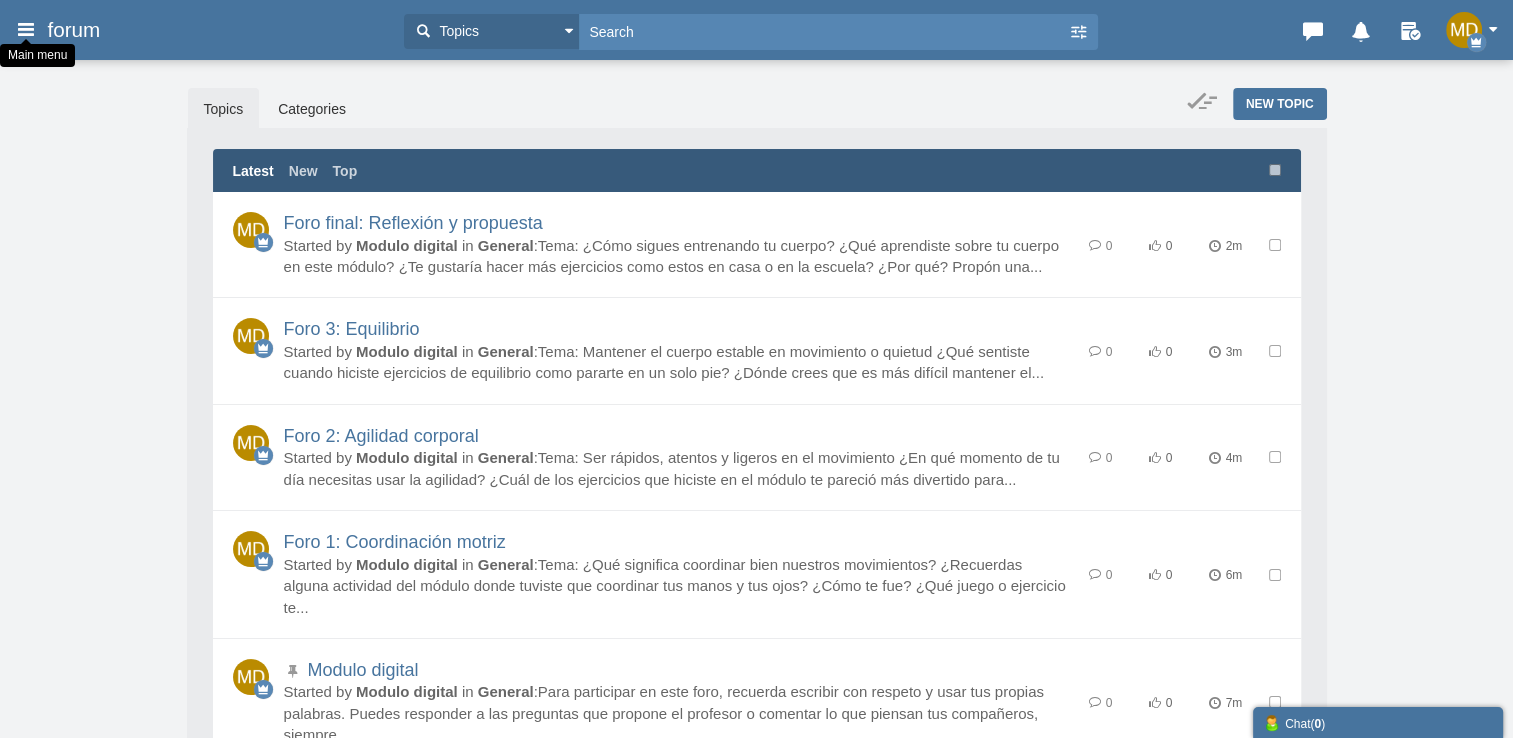 click at bounding box center (26, 29) 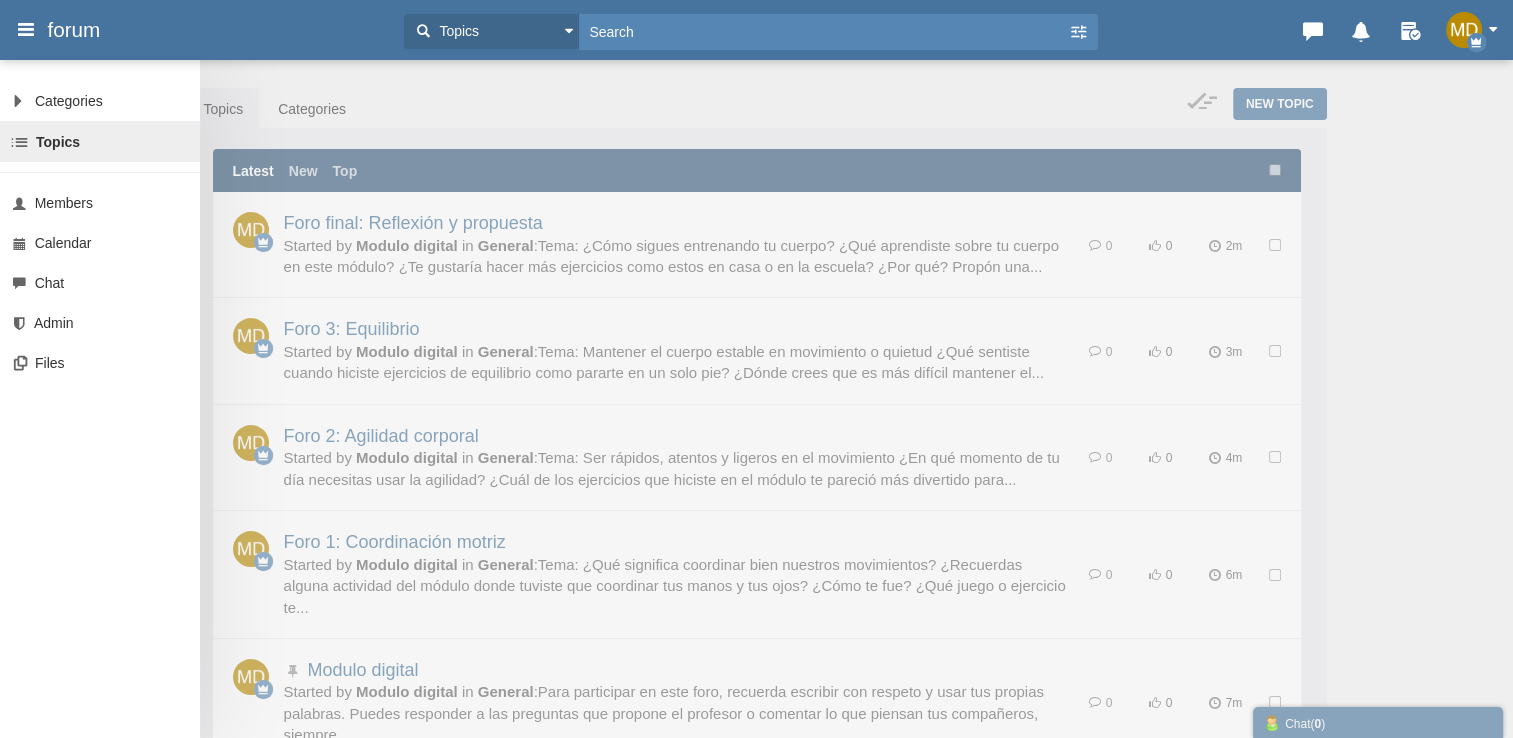 click on "Categories
All Categories Categories
News
General
Administrators Only
Topics
Search
Members
Calendar
Chat
Admin
Files
New Topic" at bounding box center [756, 369] 